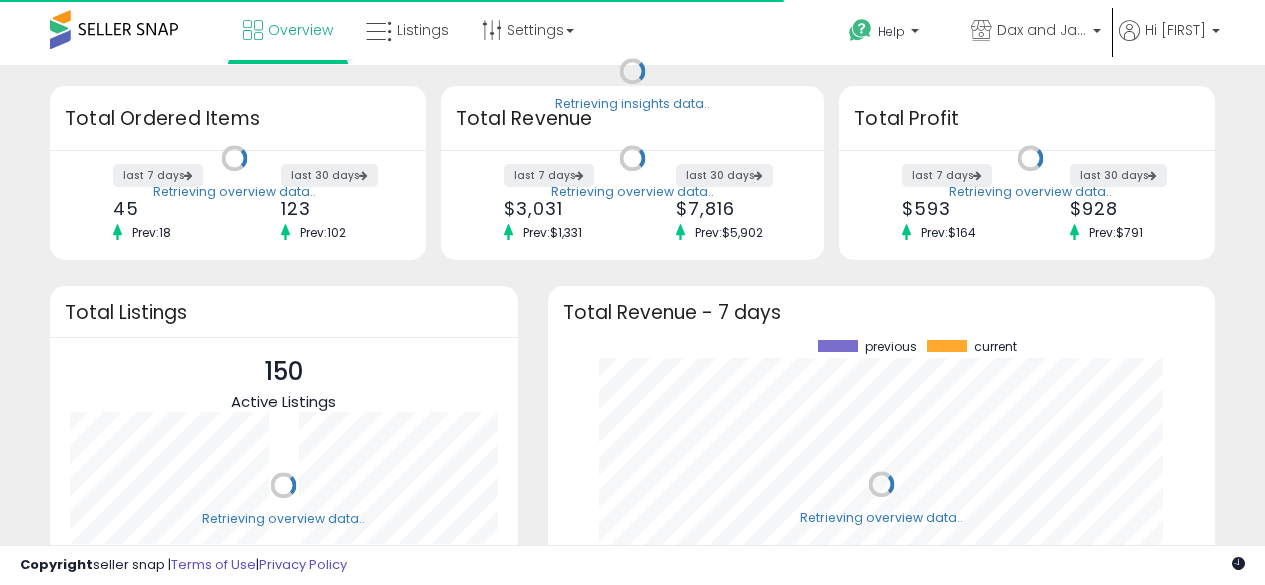 scroll, scrollTop: 0, scrollLeft: 0, axis: both 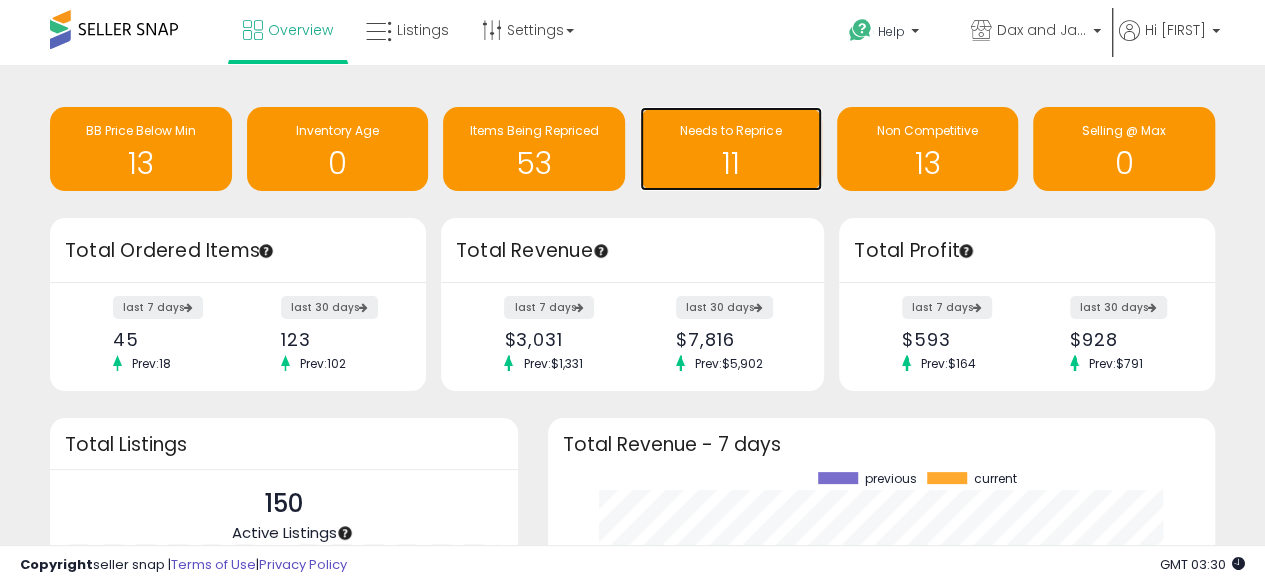 click on "11" at bounding box center (731, 163) 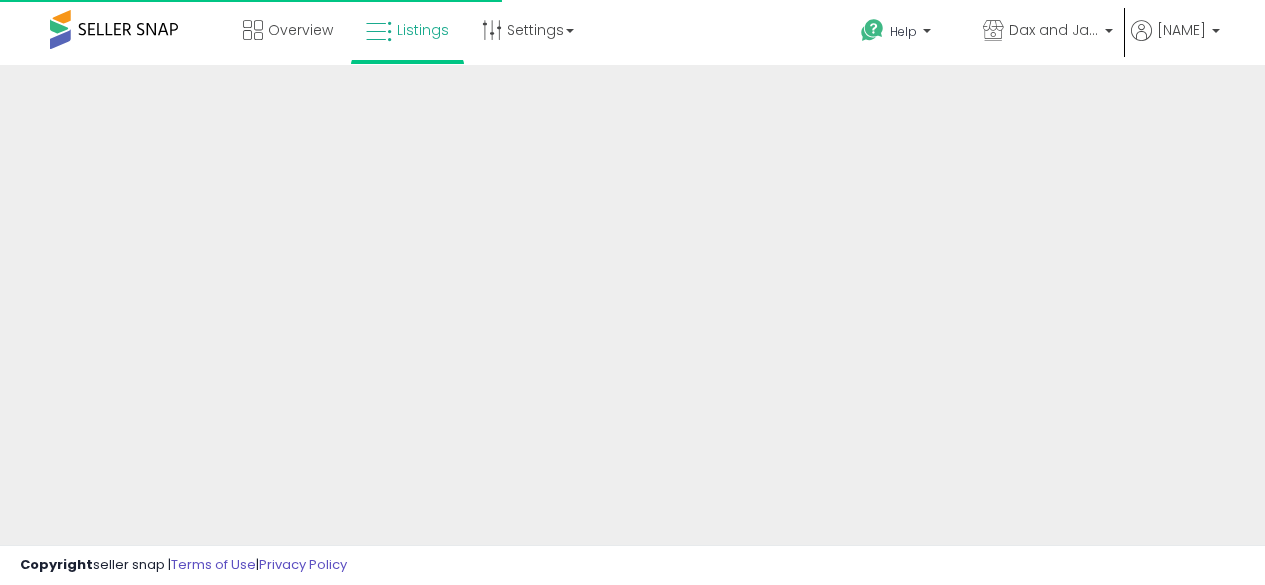 scroll, scrollTop: 0, scrollLeft: 0, axis: both 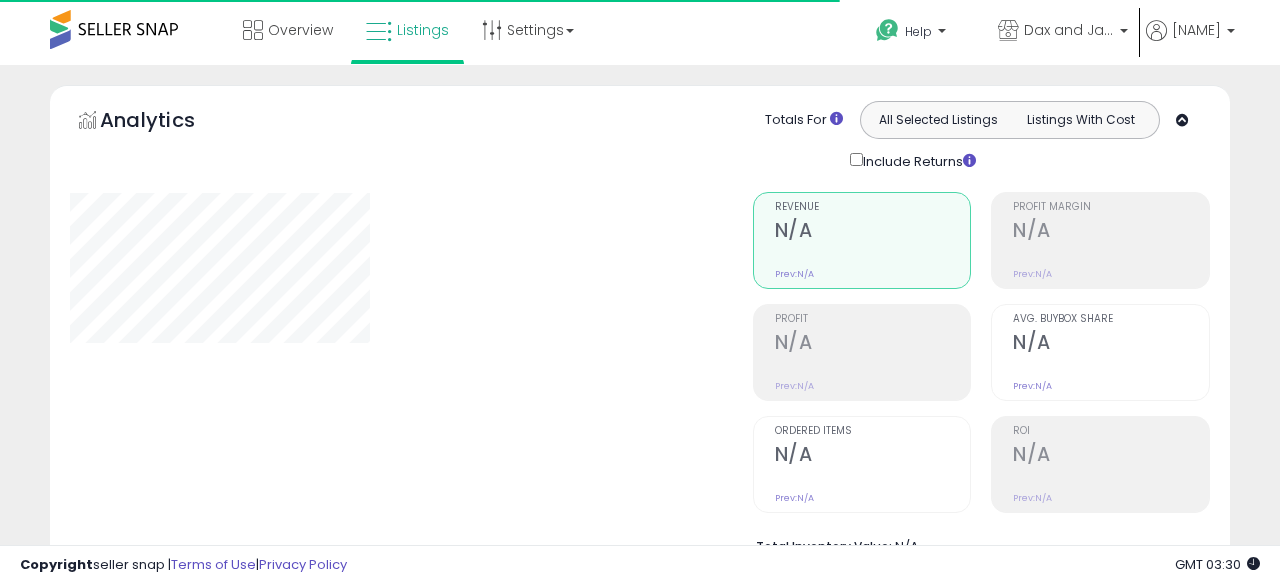 select on "**" 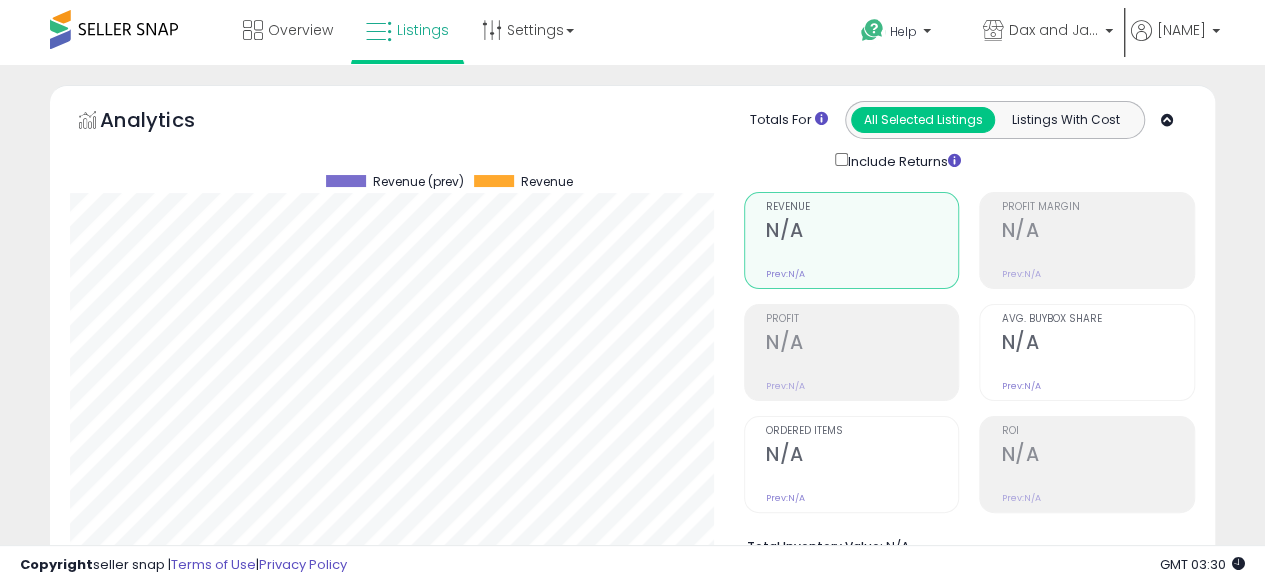 scroll, scrollTop: 999590, scrollLeft: 999326, axis: both 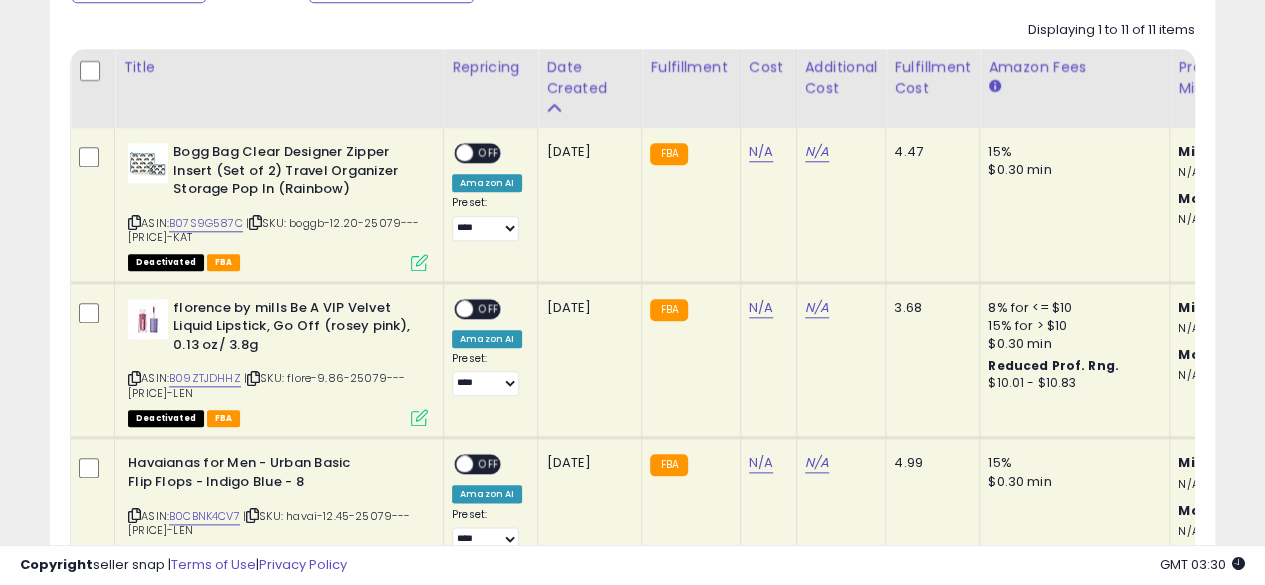 click on "N/A" 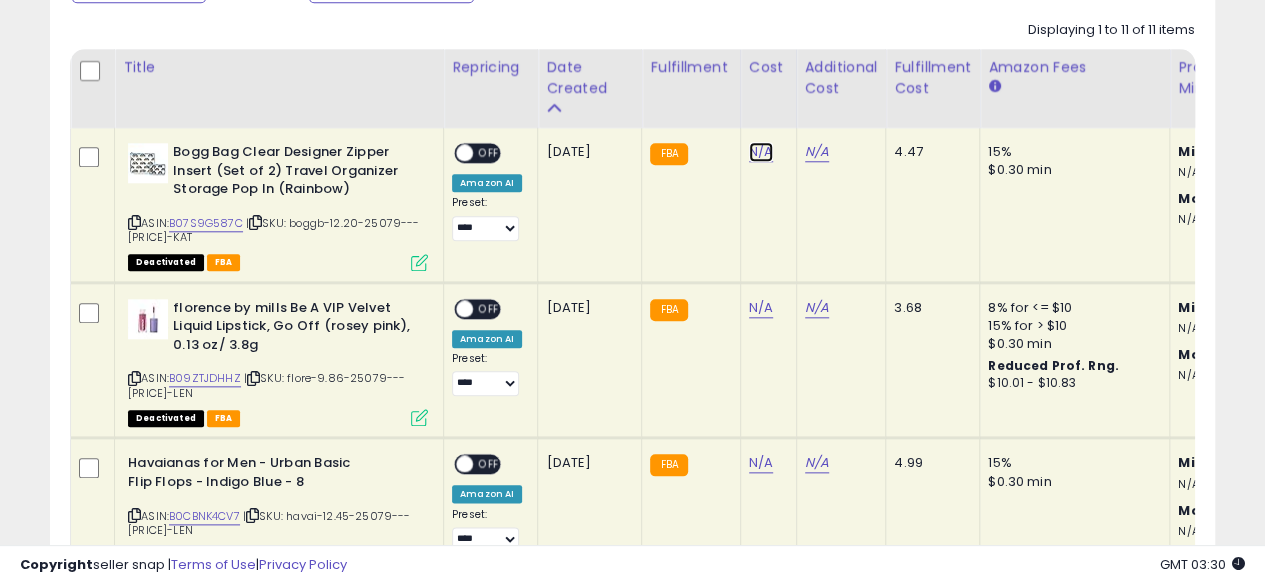click on "N/A" at bounding box center (761, 152) 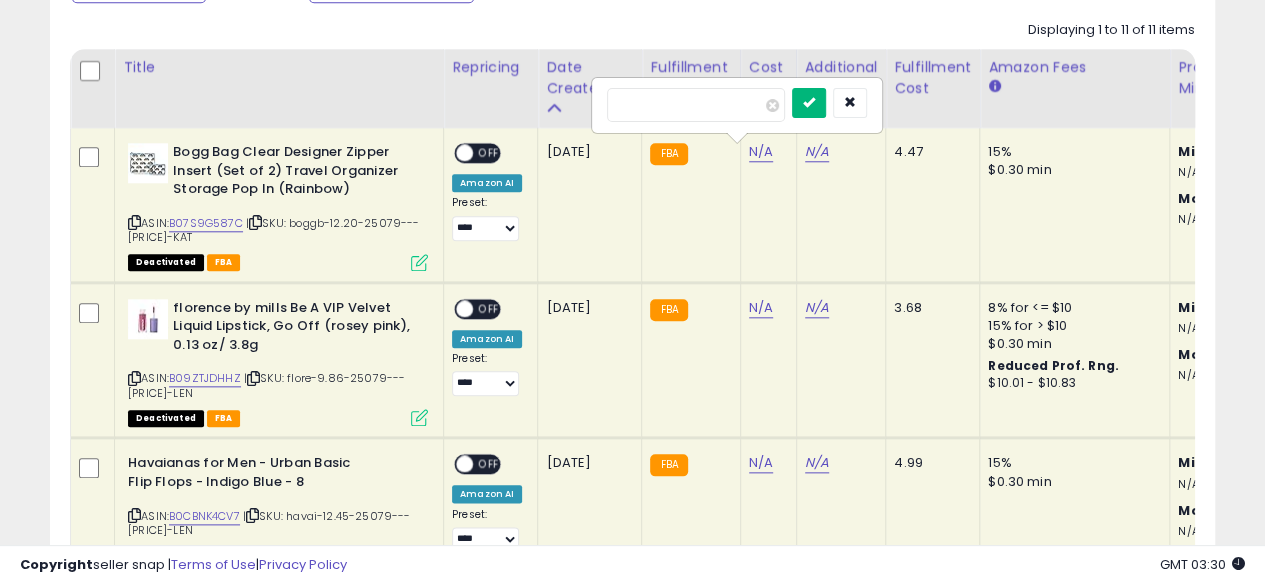 type on "*****" 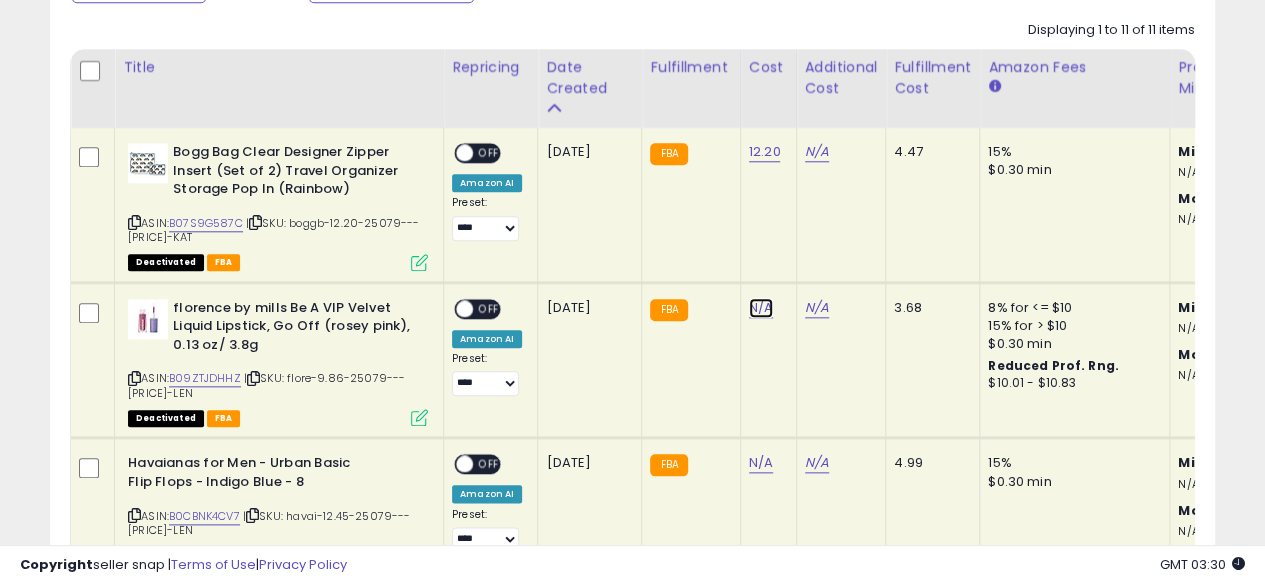 click on "N/A" at bounding box center [761, 308] 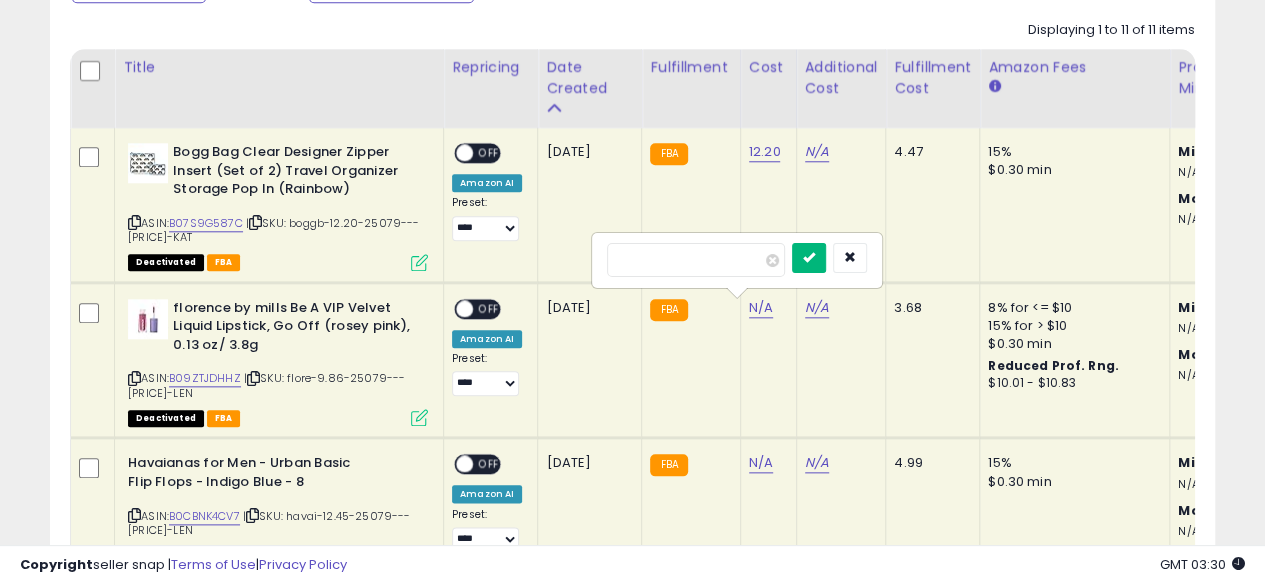 type on "****" 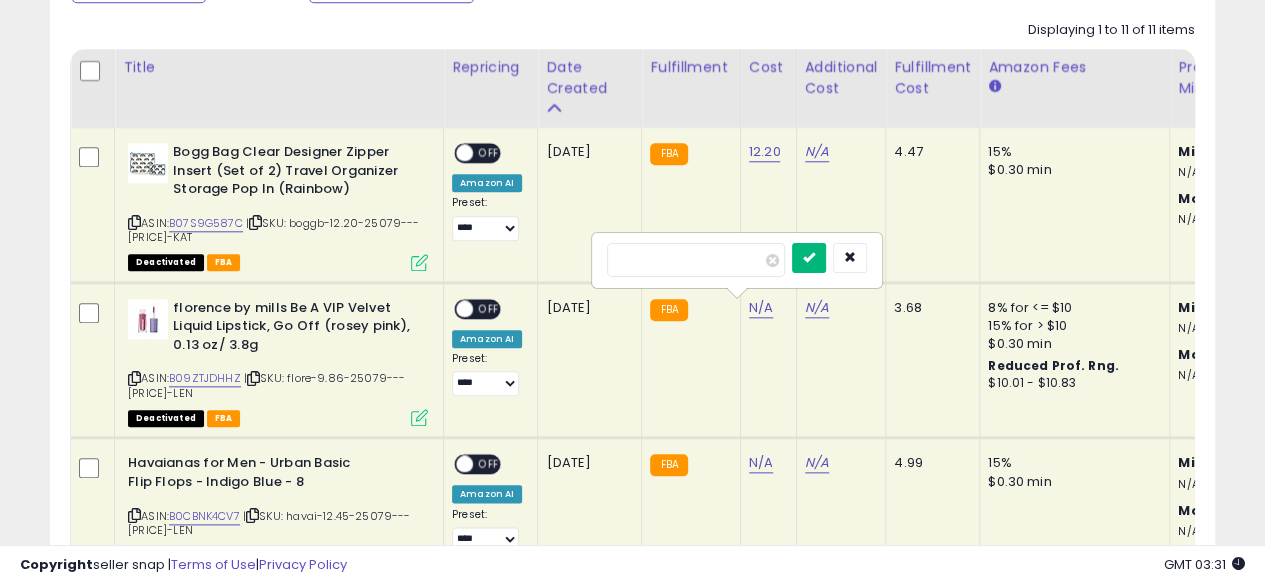 click at bounding box center (809, 258) 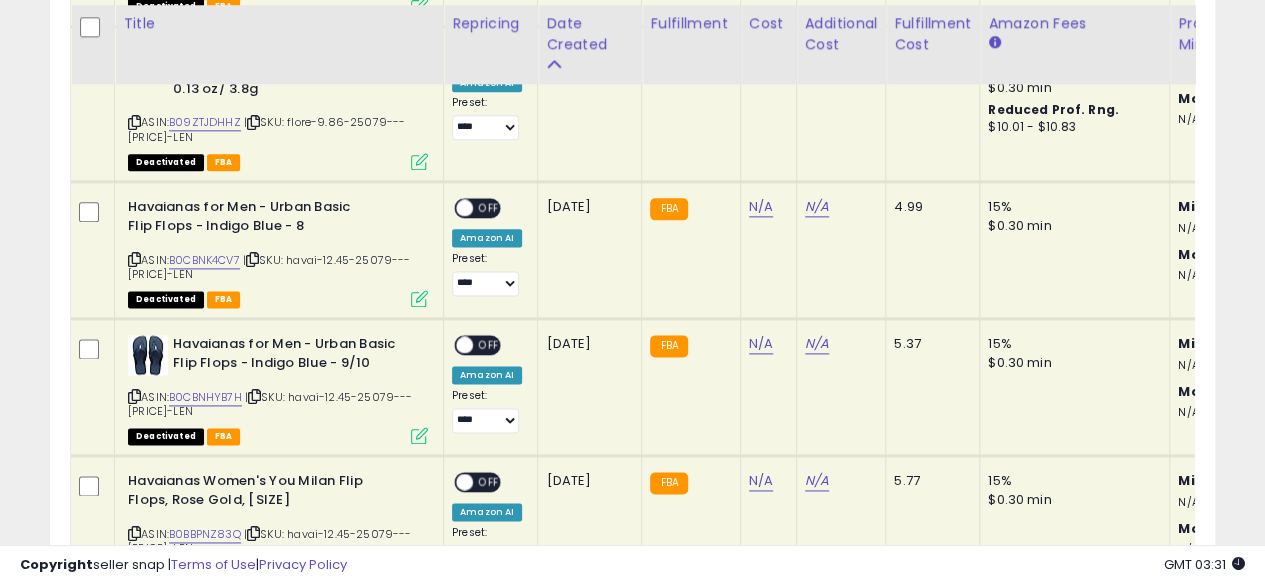 scroll, scrollTop: 1185, scrollLeft: 0, axis: vertical 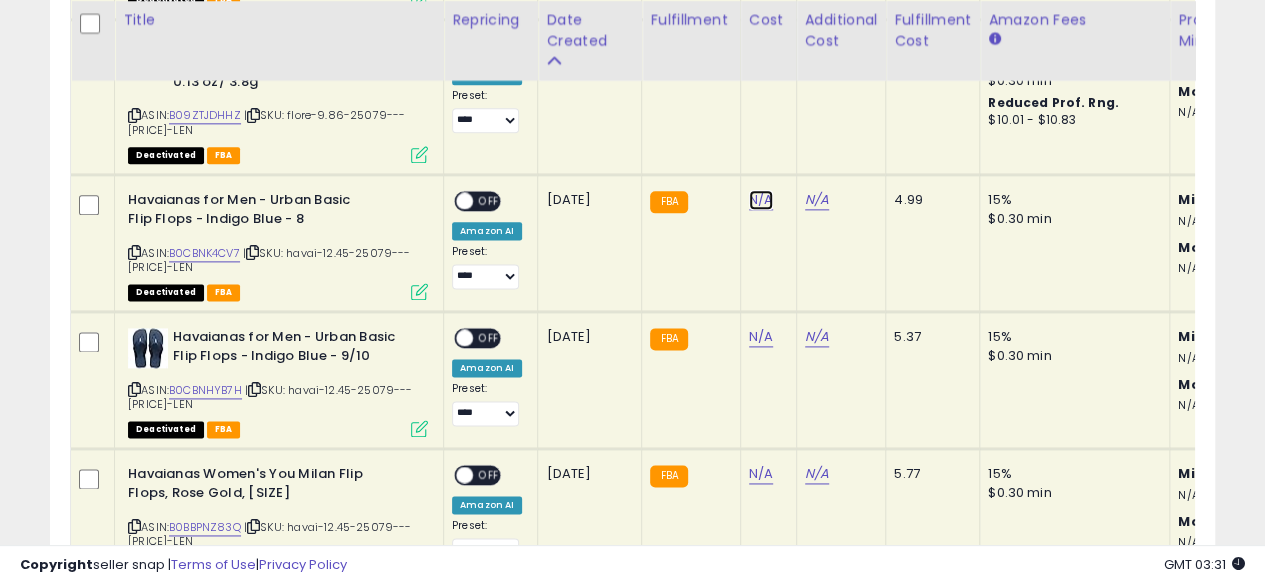 click on "N/A" at bounding box center (761, 200) 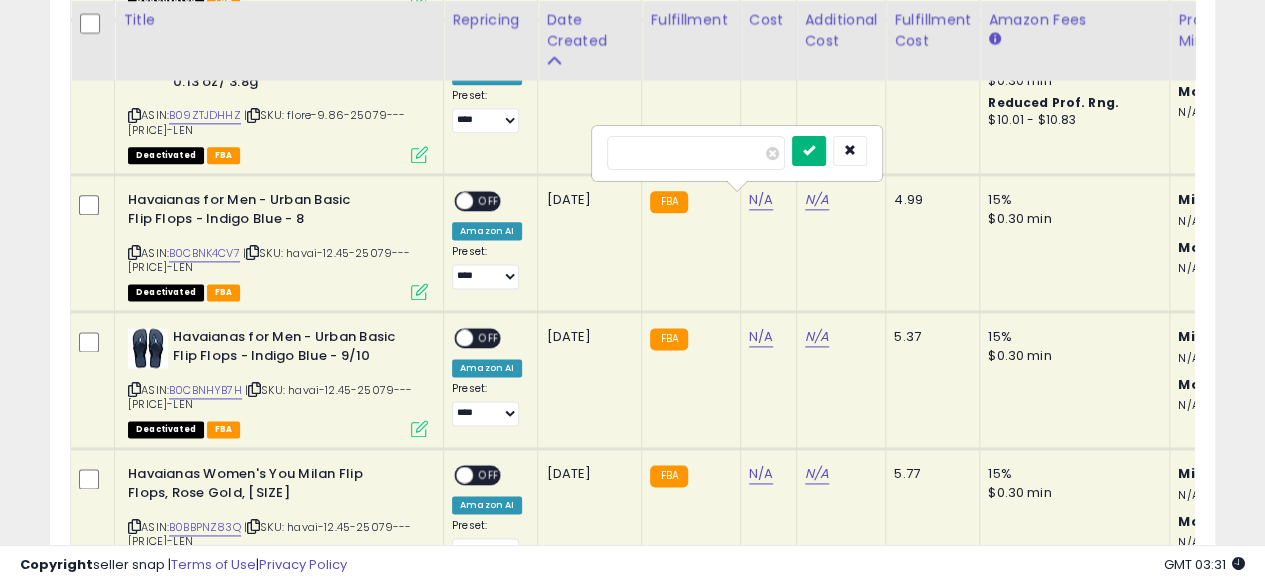 type on "*****" 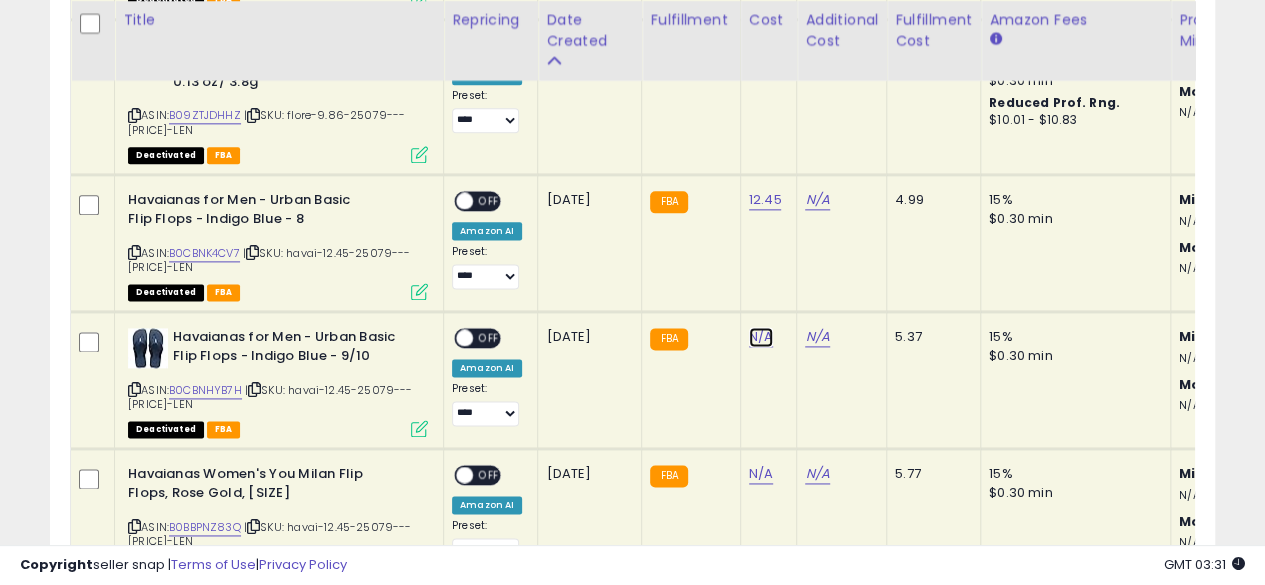 click on "N/A" at bounding box center [761, 337] 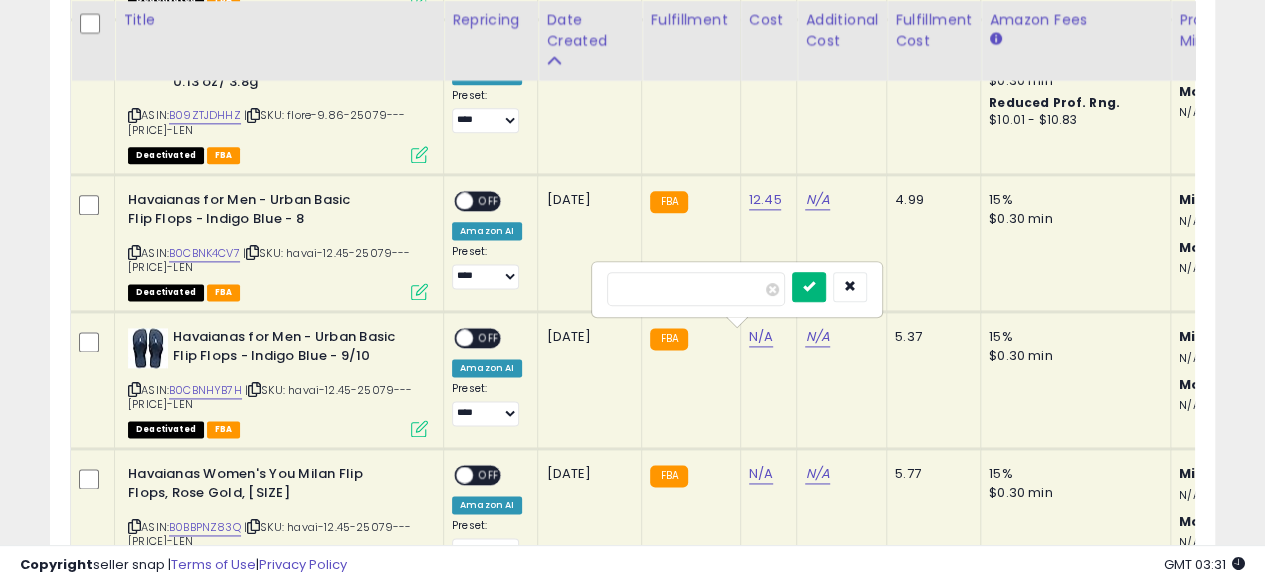 type on "*****" 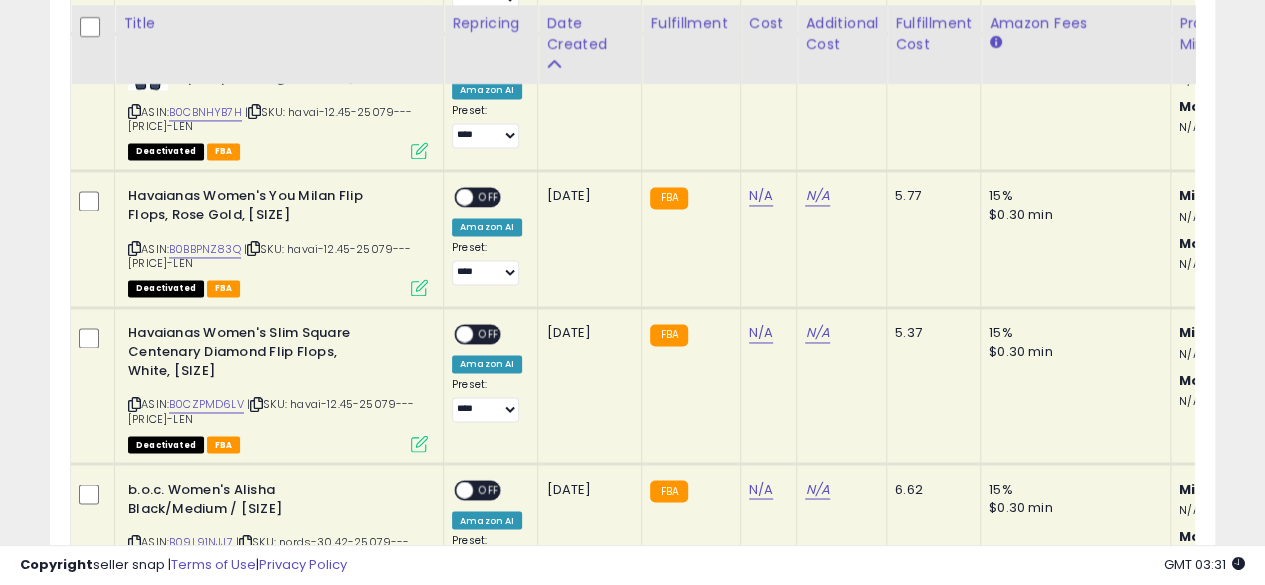 scroll, scrollTop: 1470, scrollLeft: 0, axis: vertical 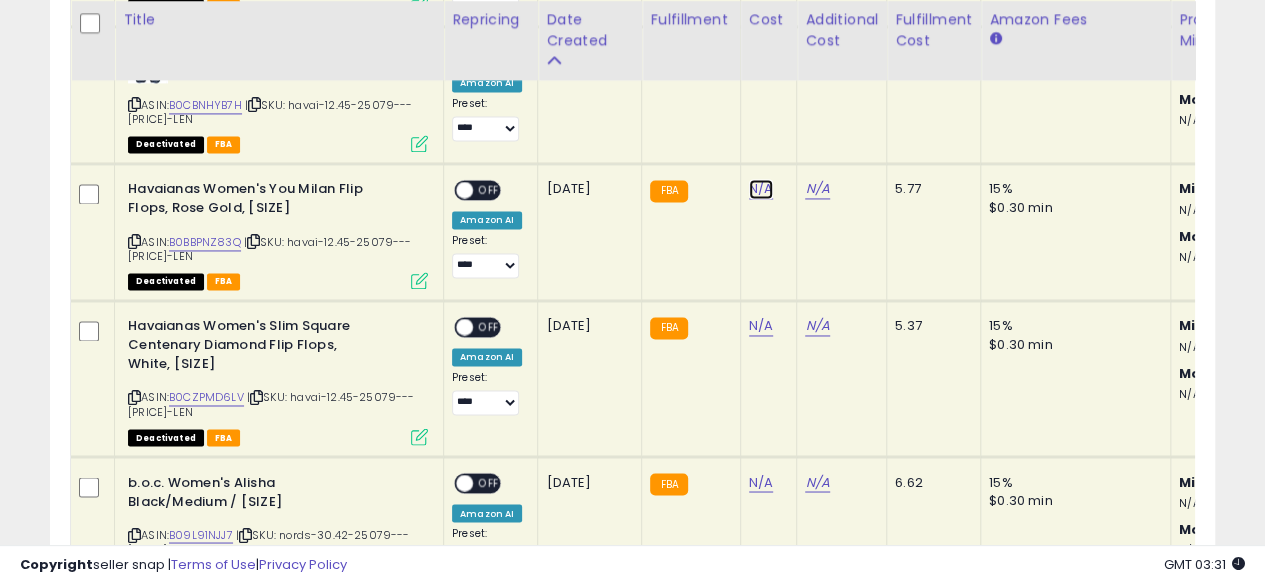 click on "N/A" at bounding box center [761, 189] 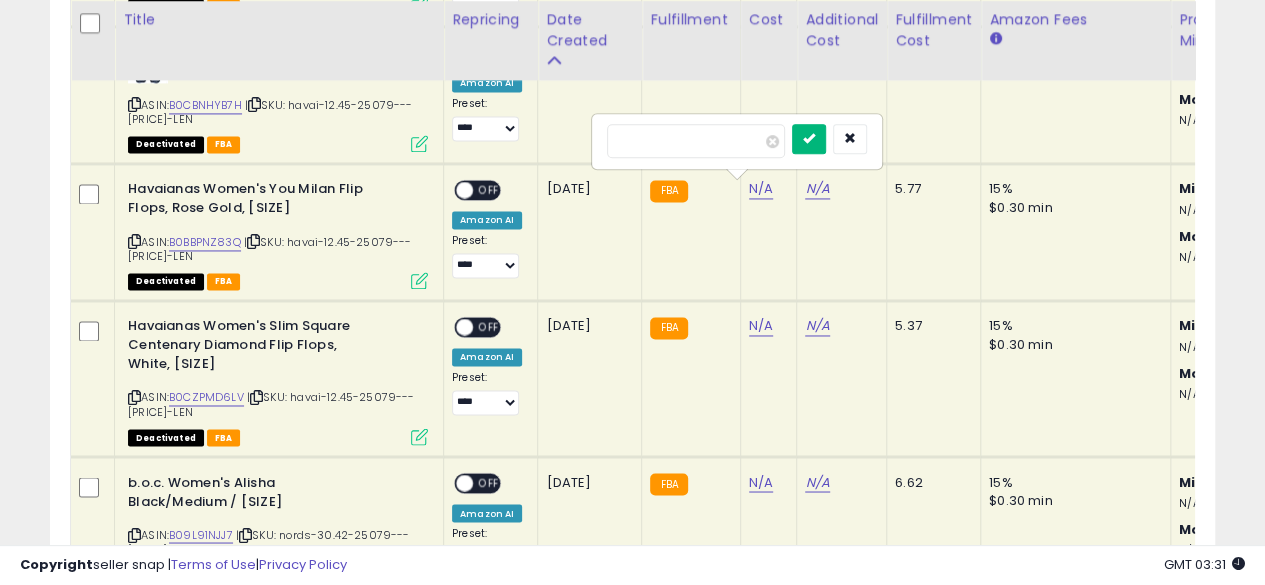 type on "*****" 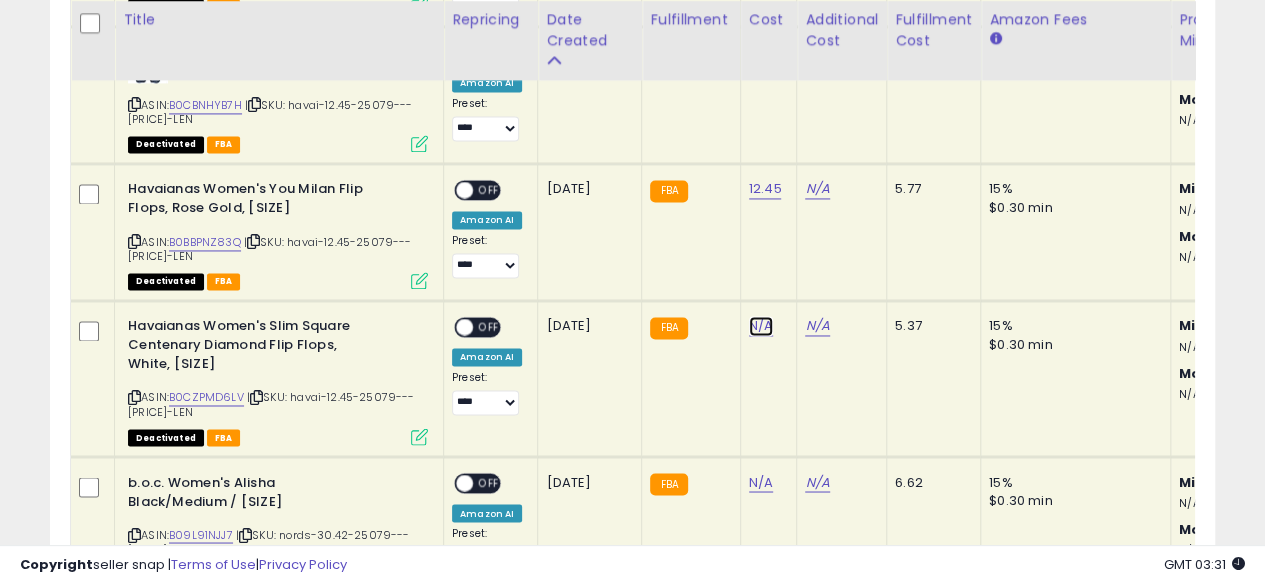 click on "N/A" at bounding box center (761, 326) 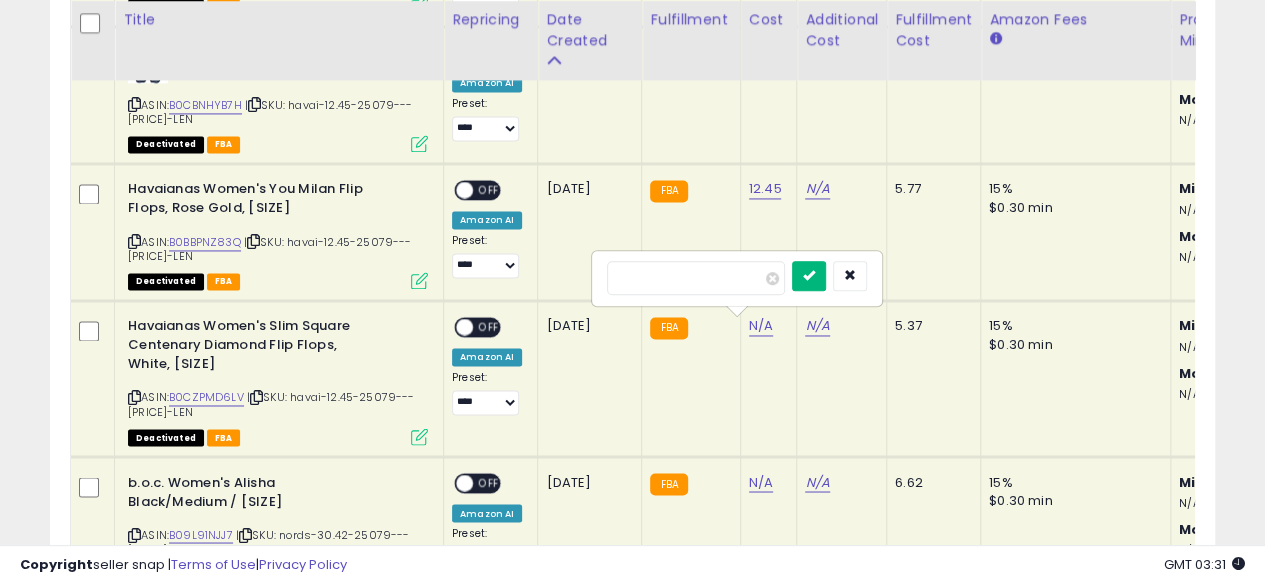 type on "*****" 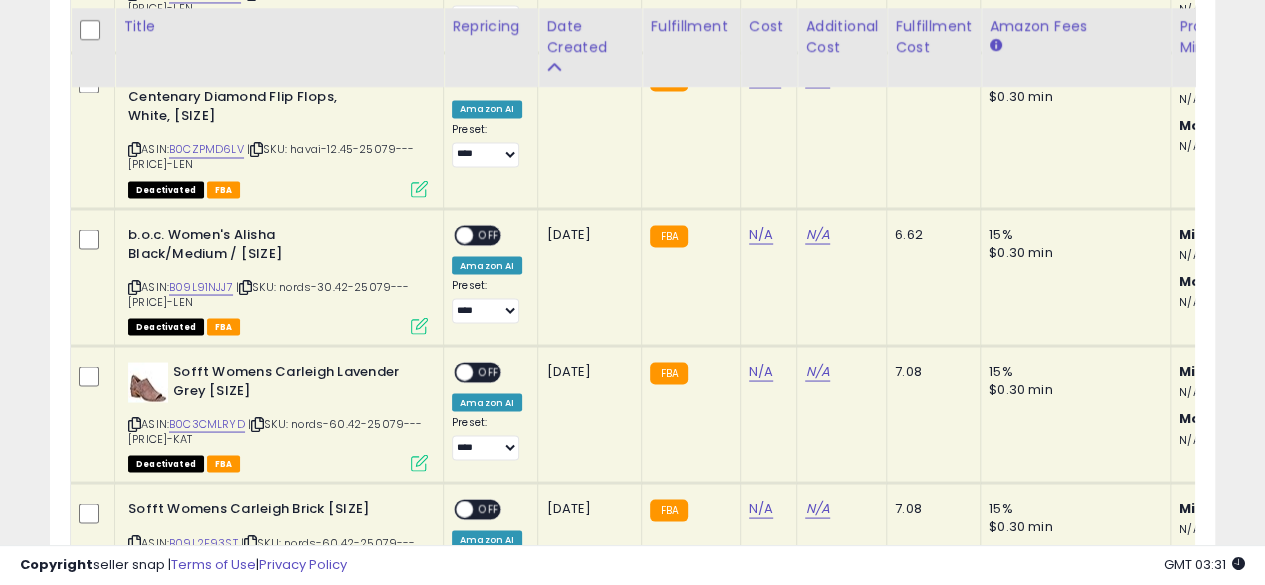 scroll, scrollTop: 1724, scrollLeft: 0, axis: vertical 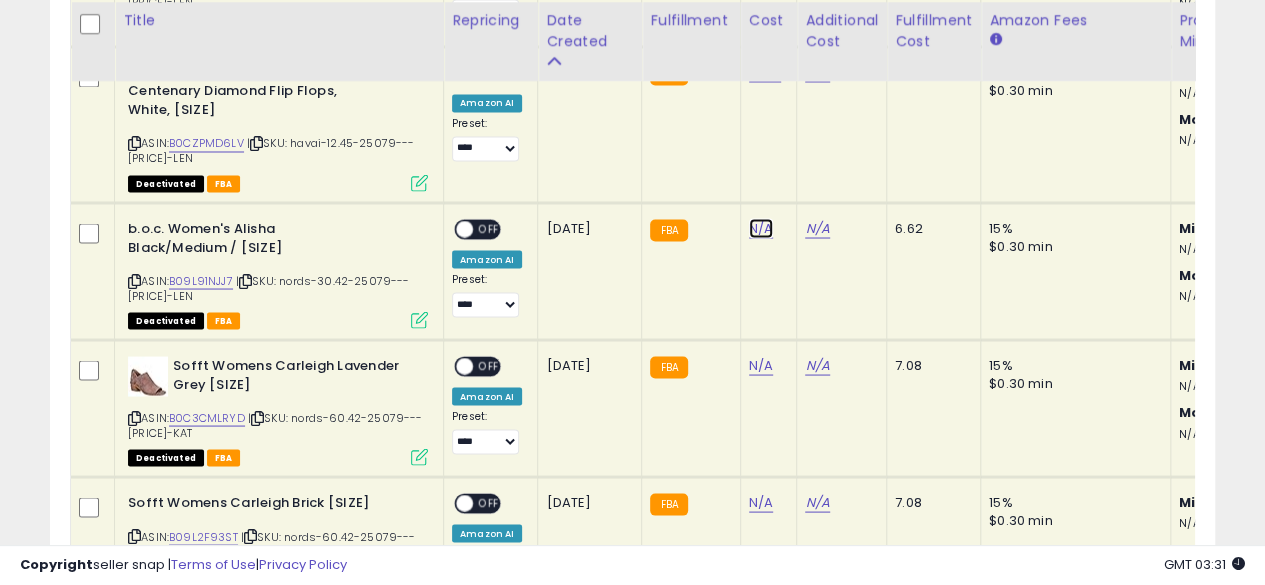 click on "N/A" at bounding box center [761, 228] 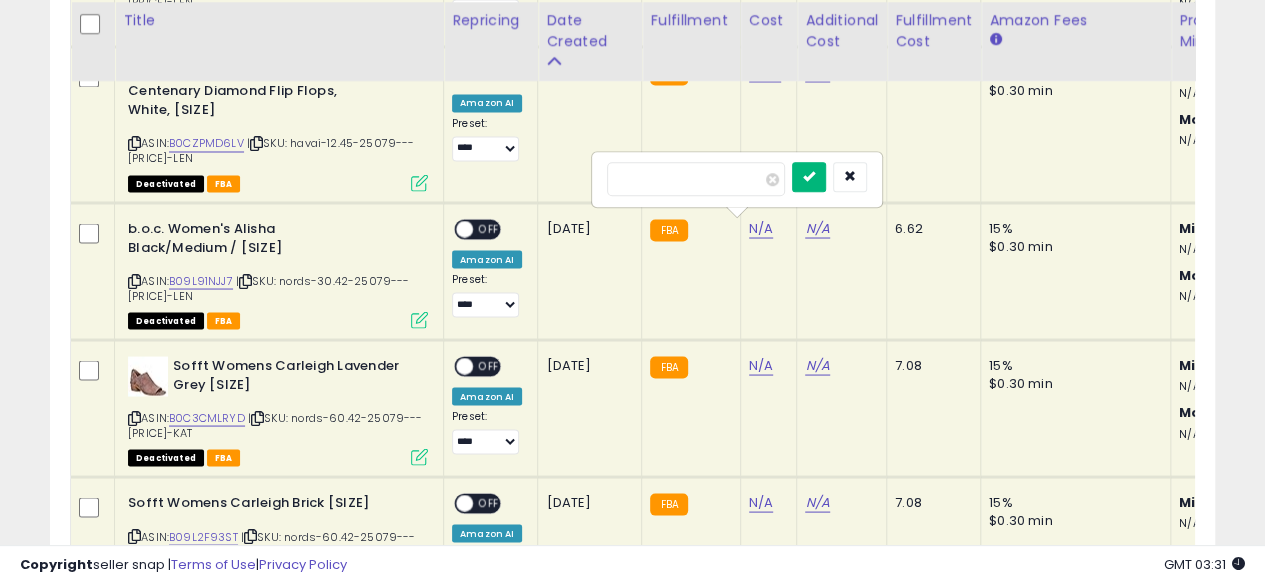 type on "*****" 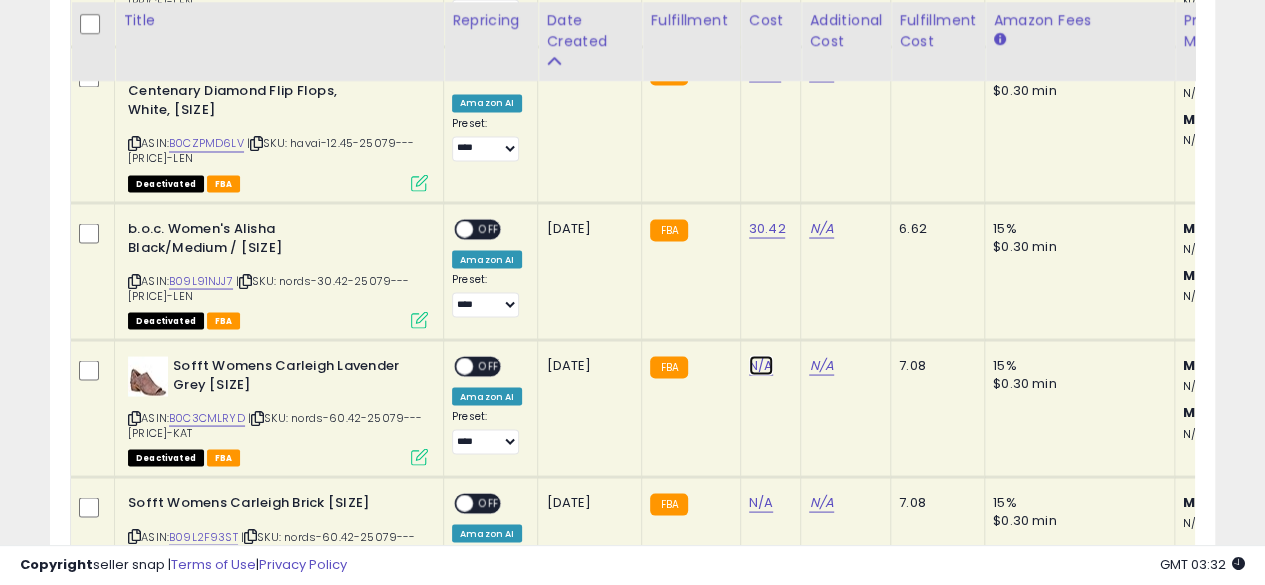 click on "N/A" at bounding box center (761, 365) 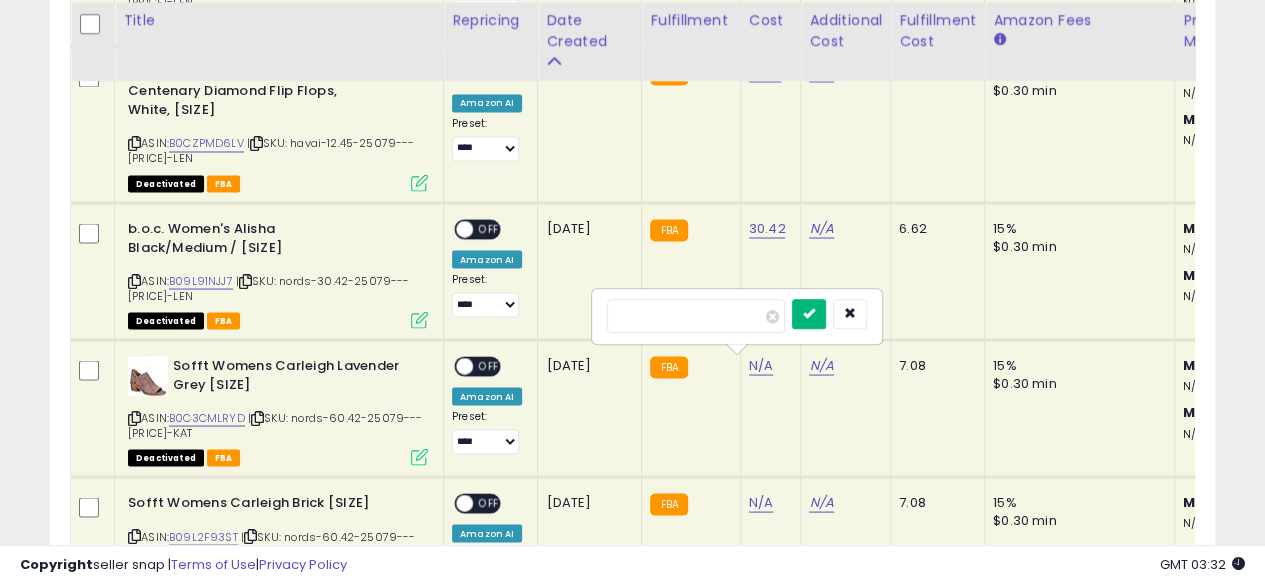 type on "*****" 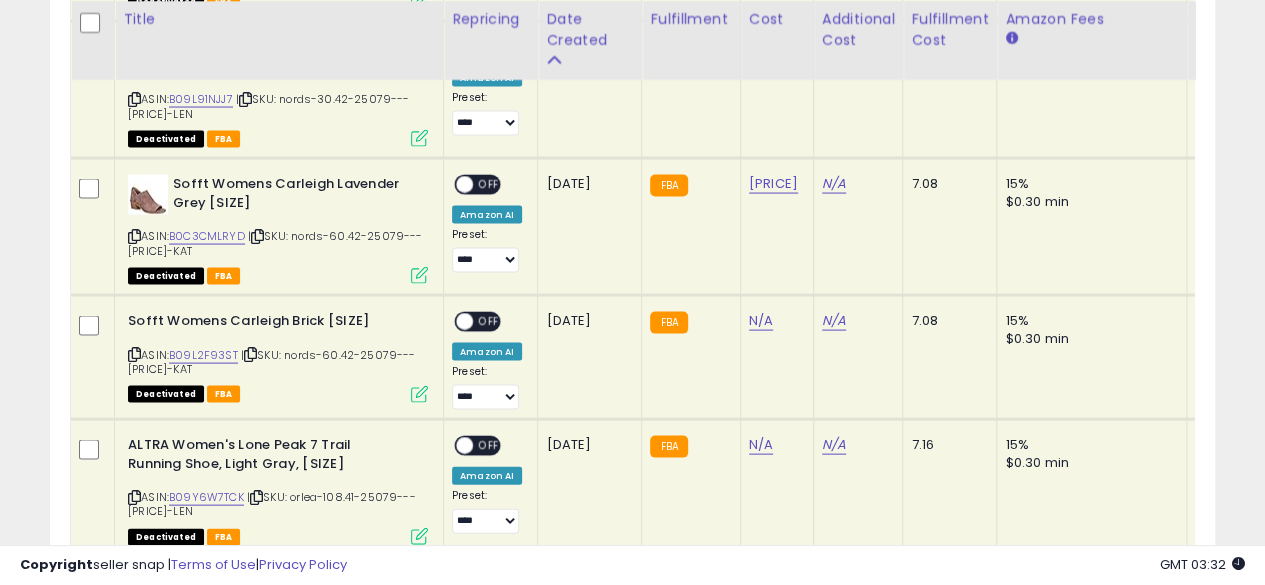 scroll, scrollTop: 1912, scrollLeft: 0, axis: vertical 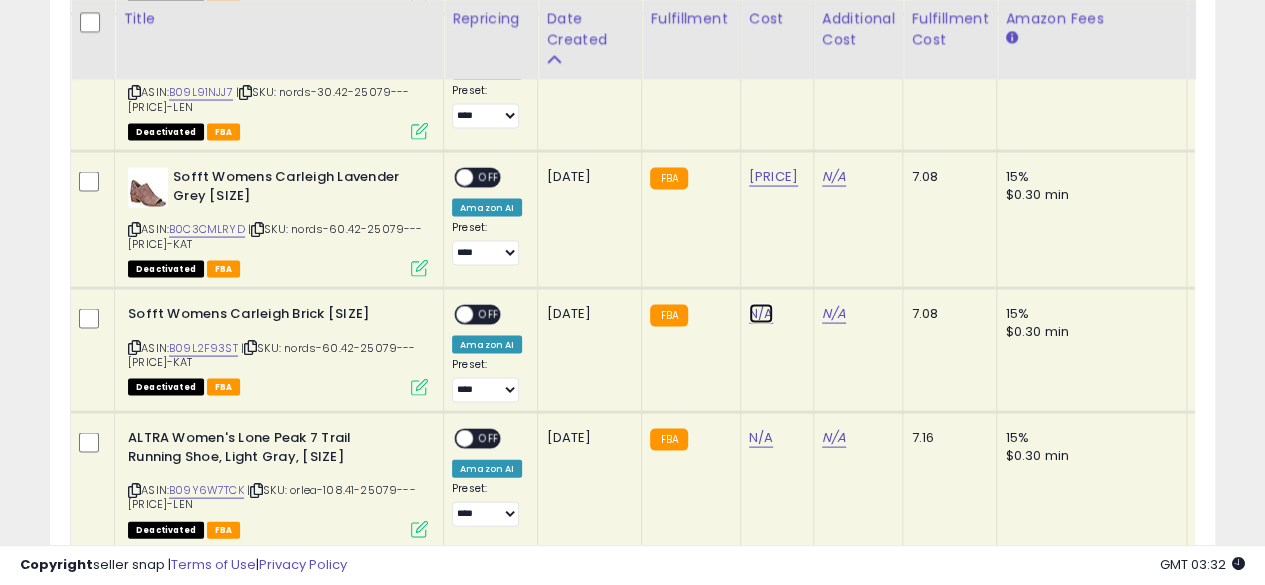 click on "N/A" at bounding box center (761, 314) 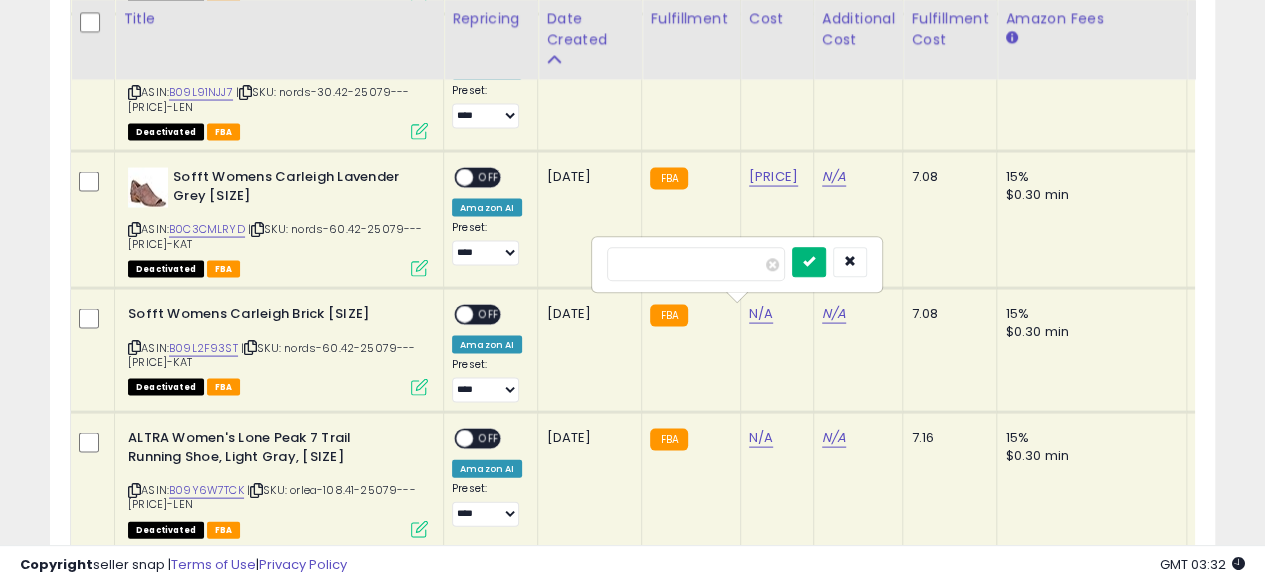 type on "*****" 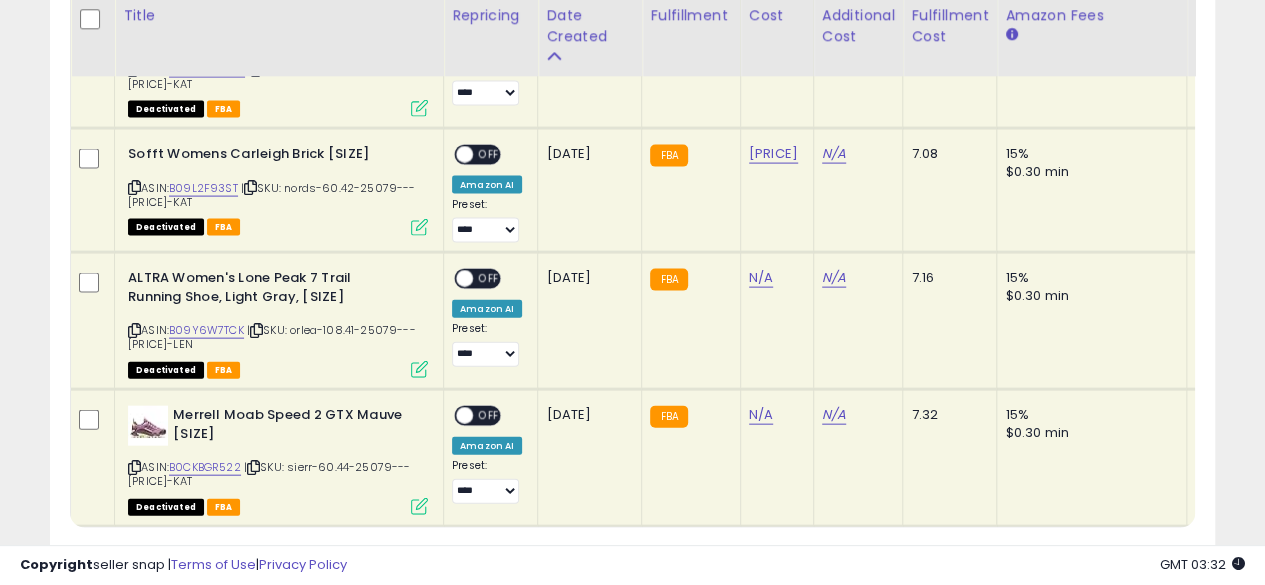 scroll, scrollTop: 2082, scrollLeft: 0, axis: vertical 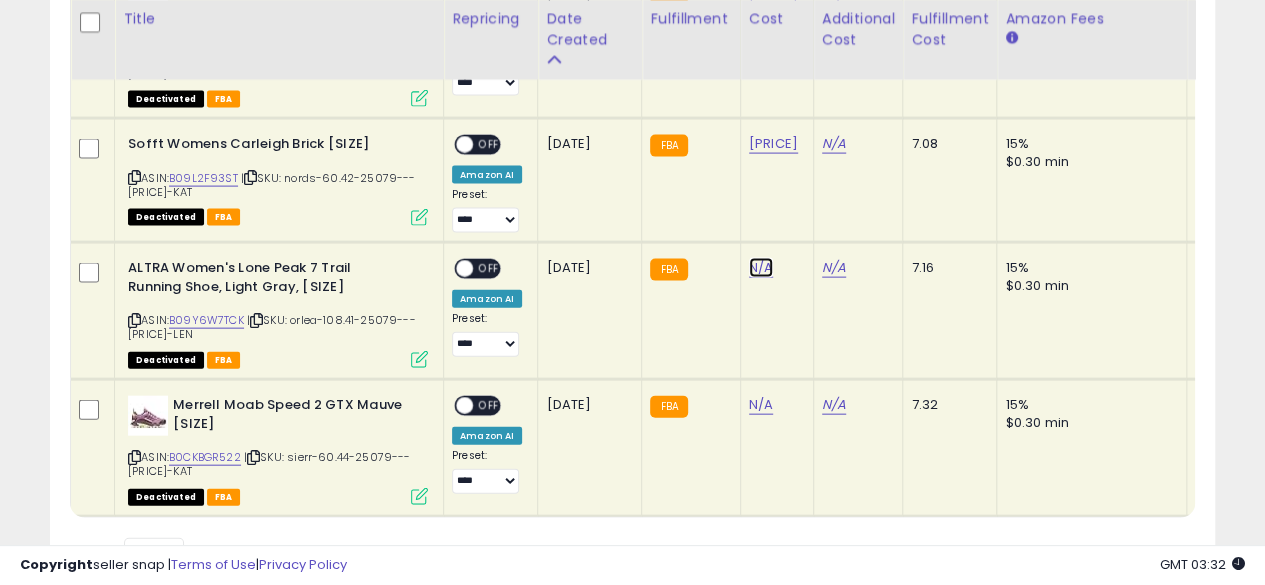 click on "N/A" at bounding box center (761, 268) 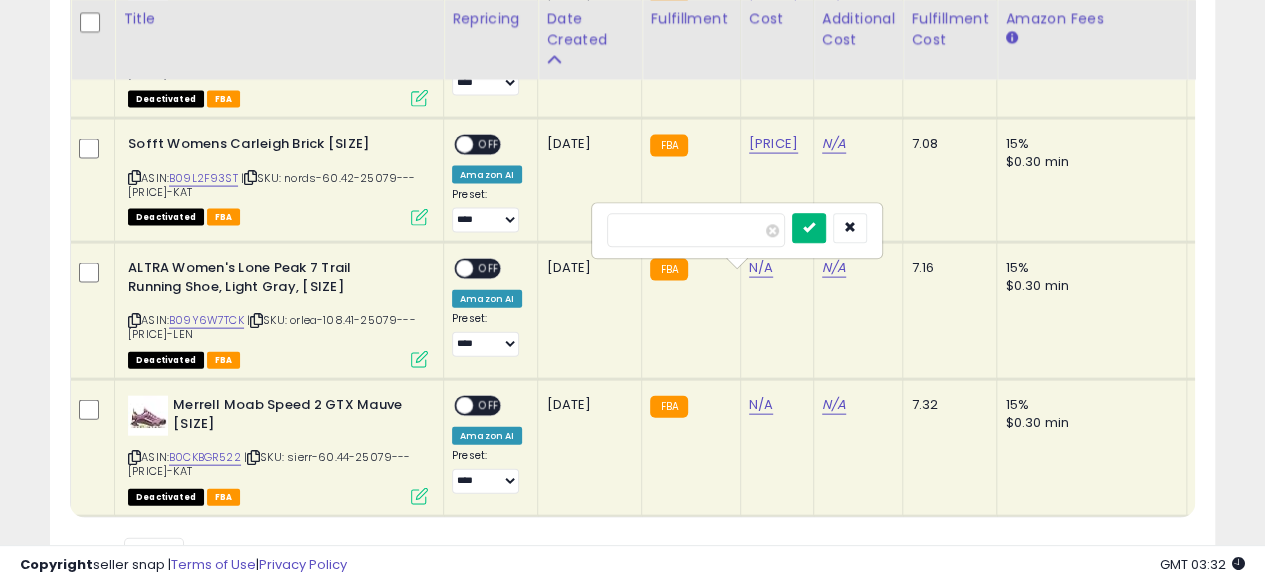 type on "******" 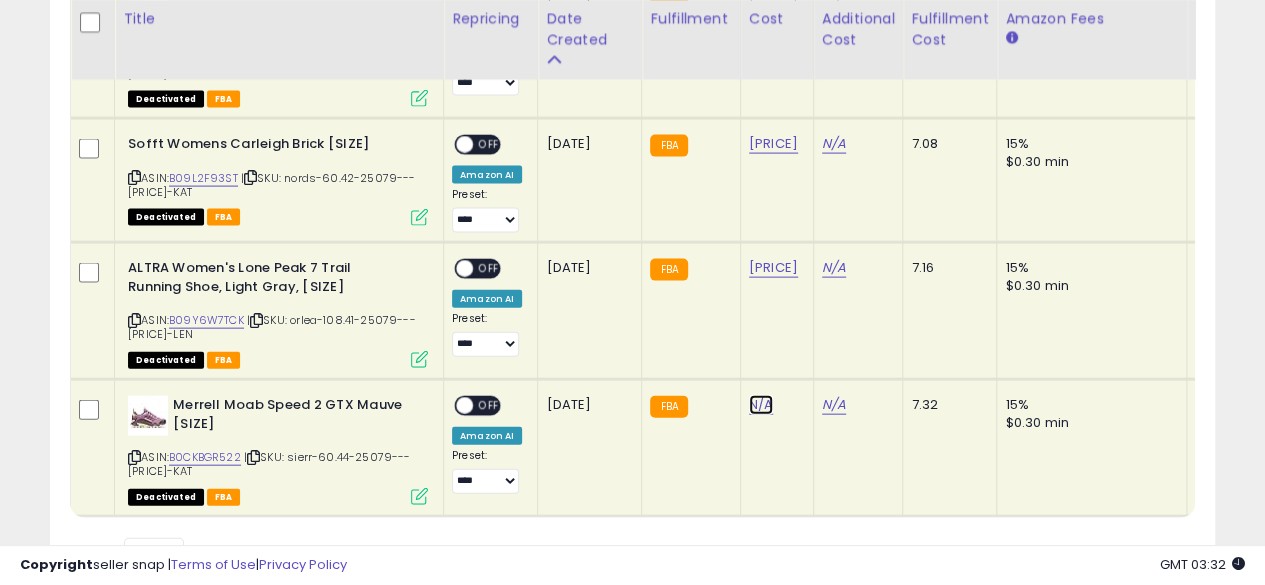 click on "N/A" at bounding box center [761, 405] 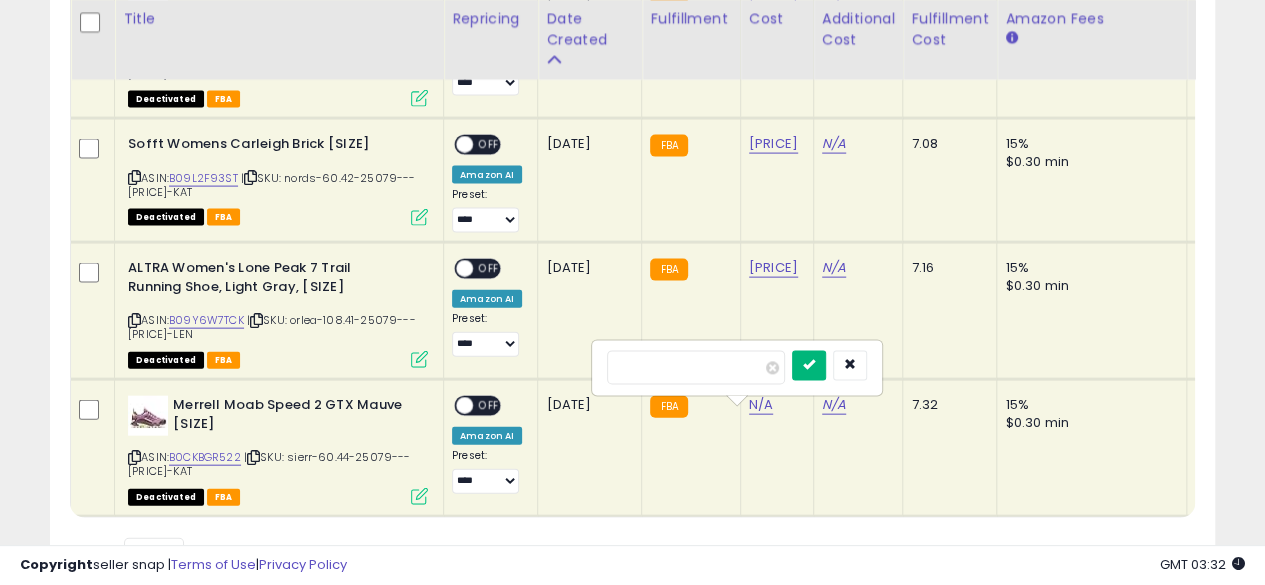 type on "*****" 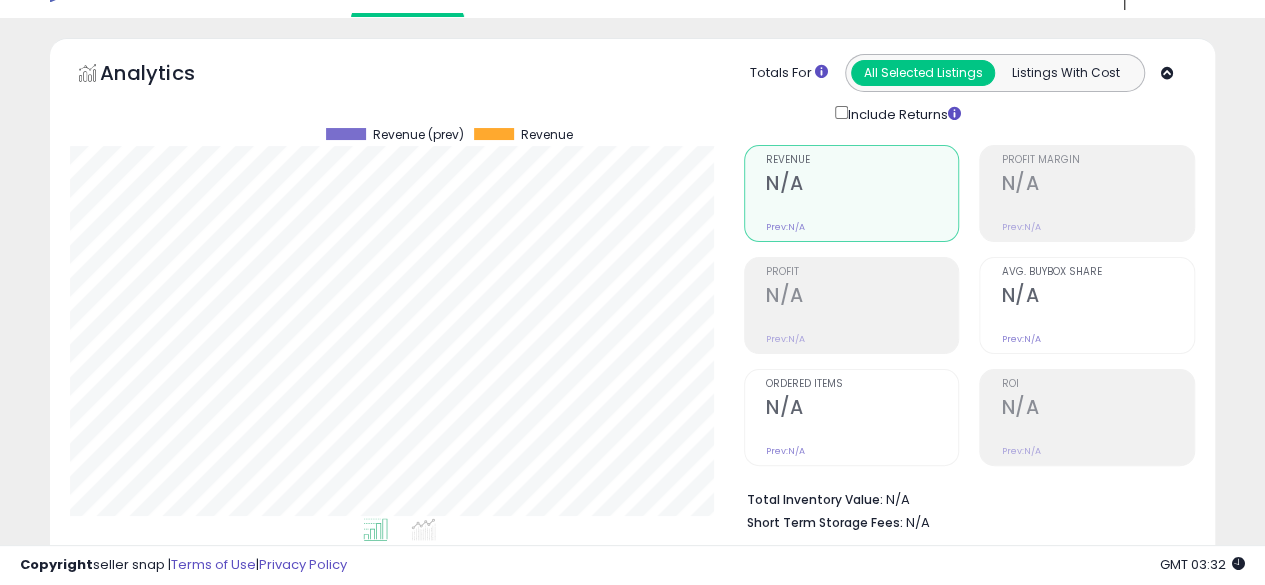 scroll, scrollTop: 0, scrollLeft: 0, axis: both 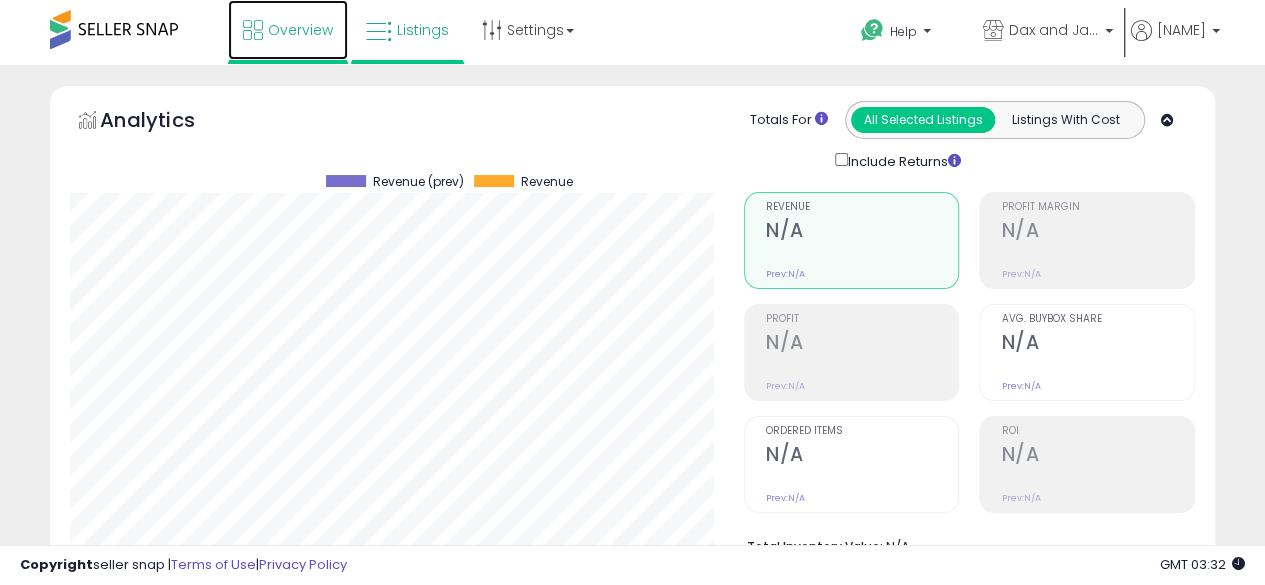 click on "Overview" at bounding box center (300, 30) 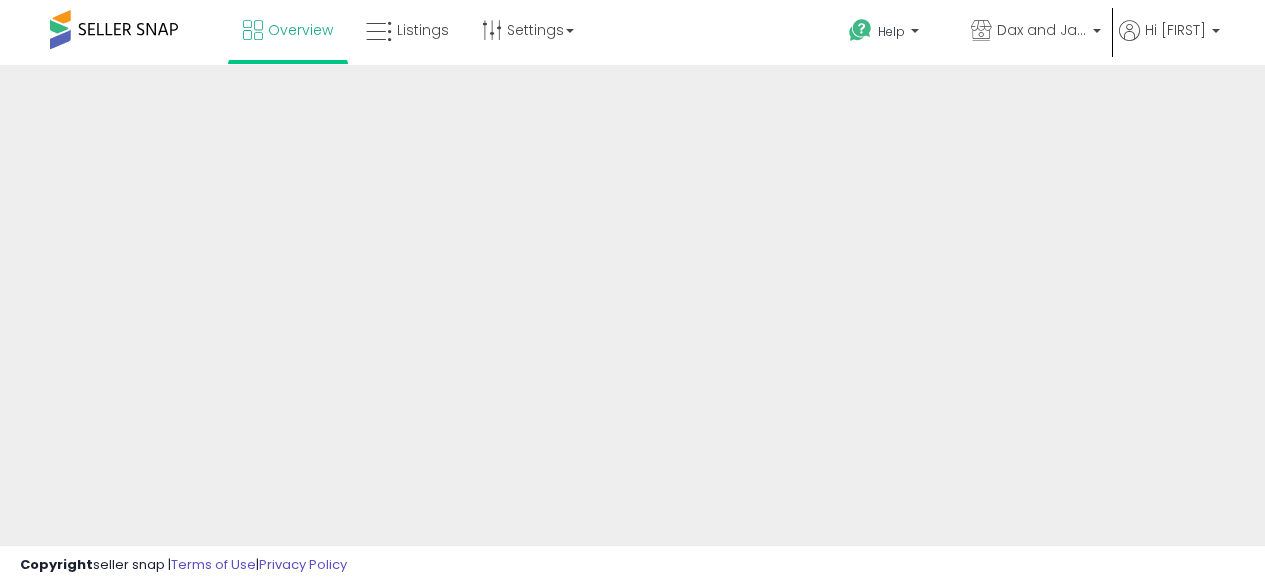 scroll, scrollTop: 0, scrollLeft: 0, axis: both 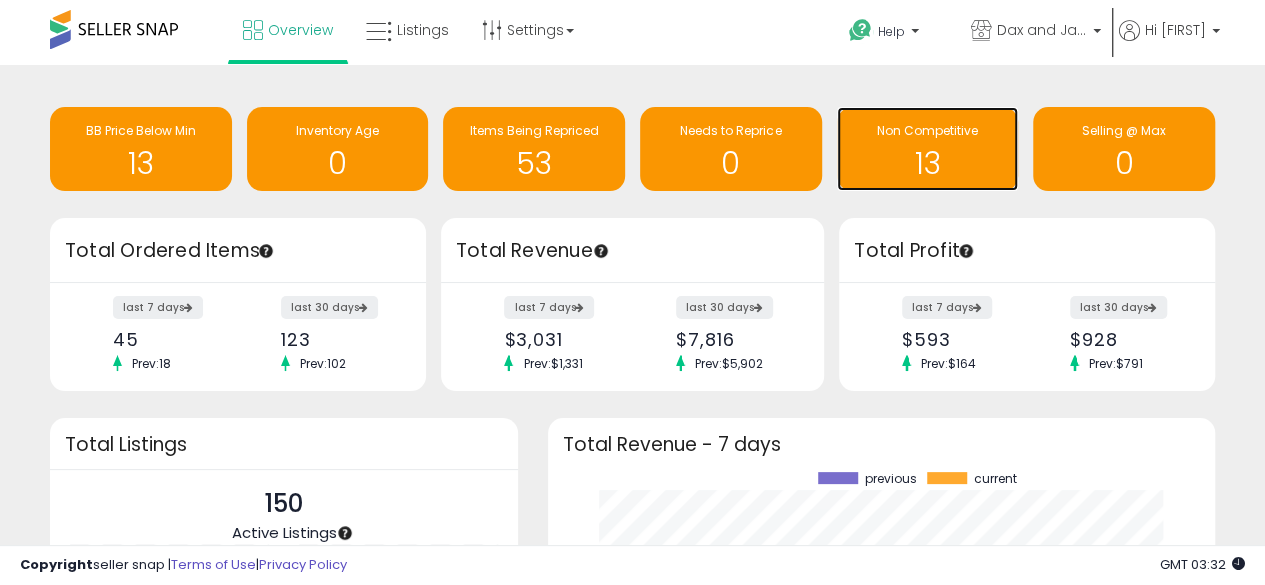 click on "13" at bounding box center [928, 163] 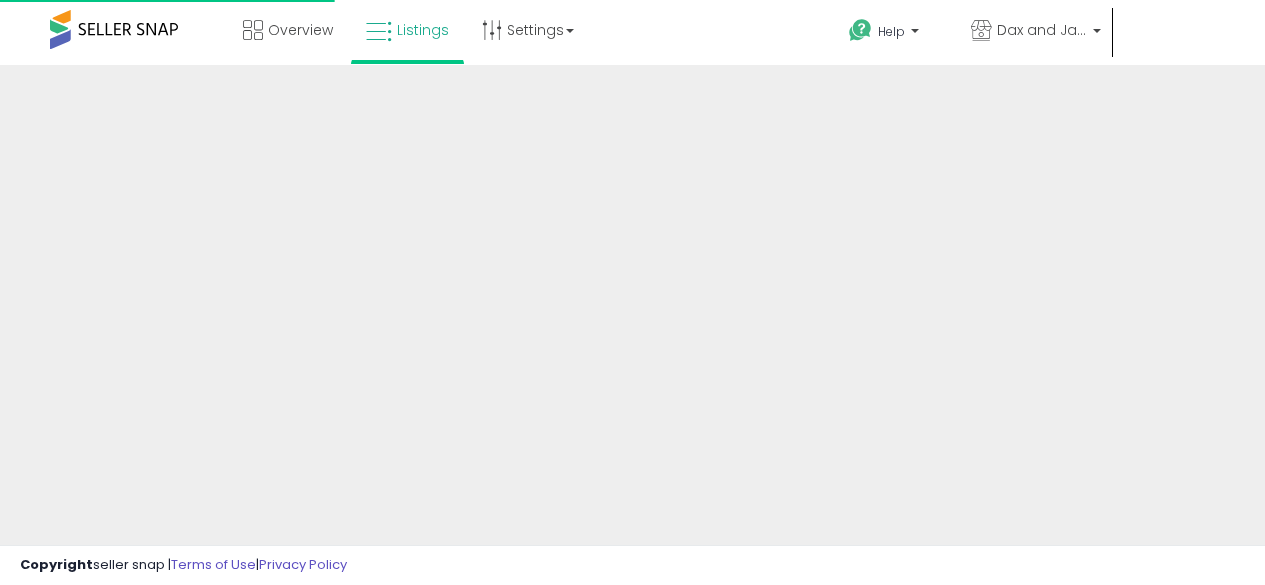 scroll, scrollTop: 0, scrollLeft: 0, axis: both 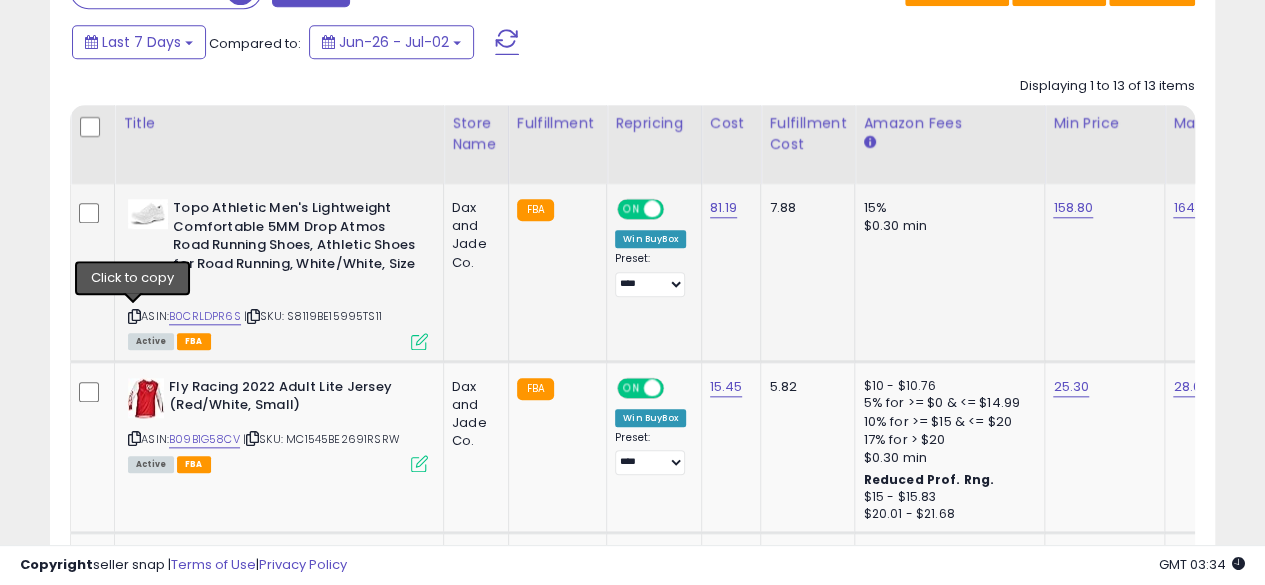 click at bounding box center [134, 316] 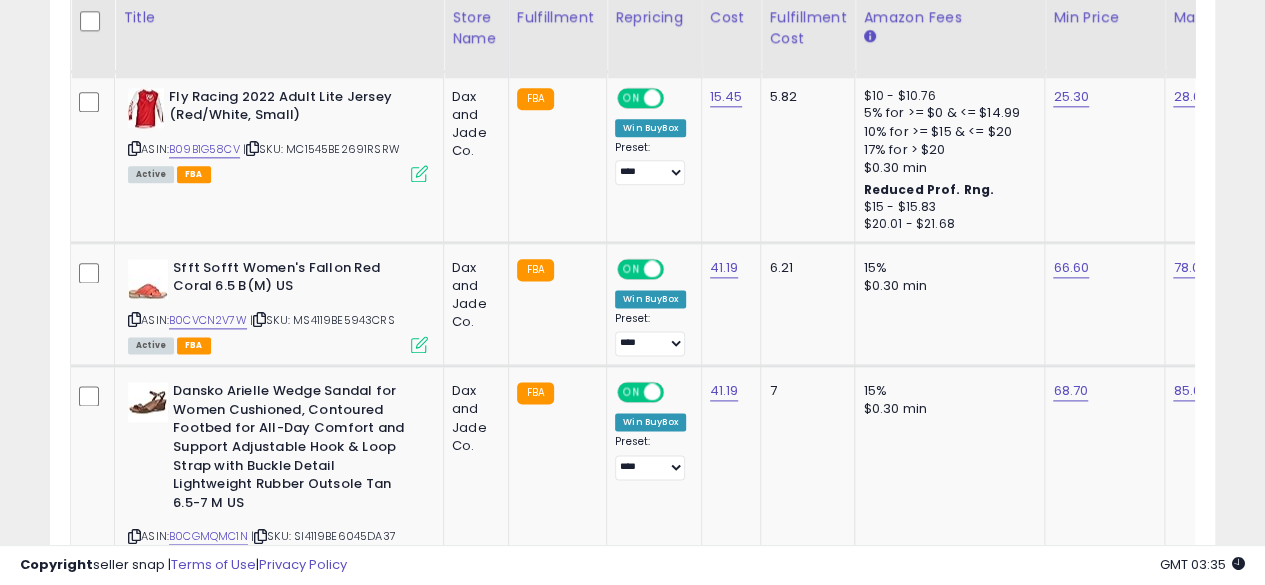 scroll, scrollTop: 1148, scrollLeft: 0, axis: vertical 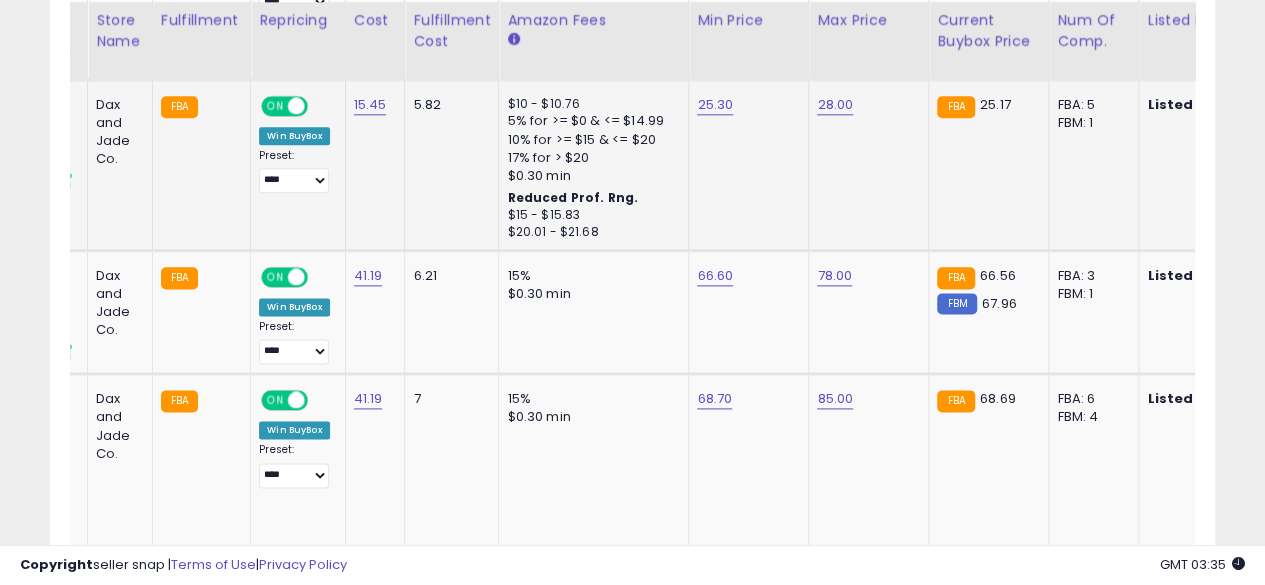 click on "25.30" 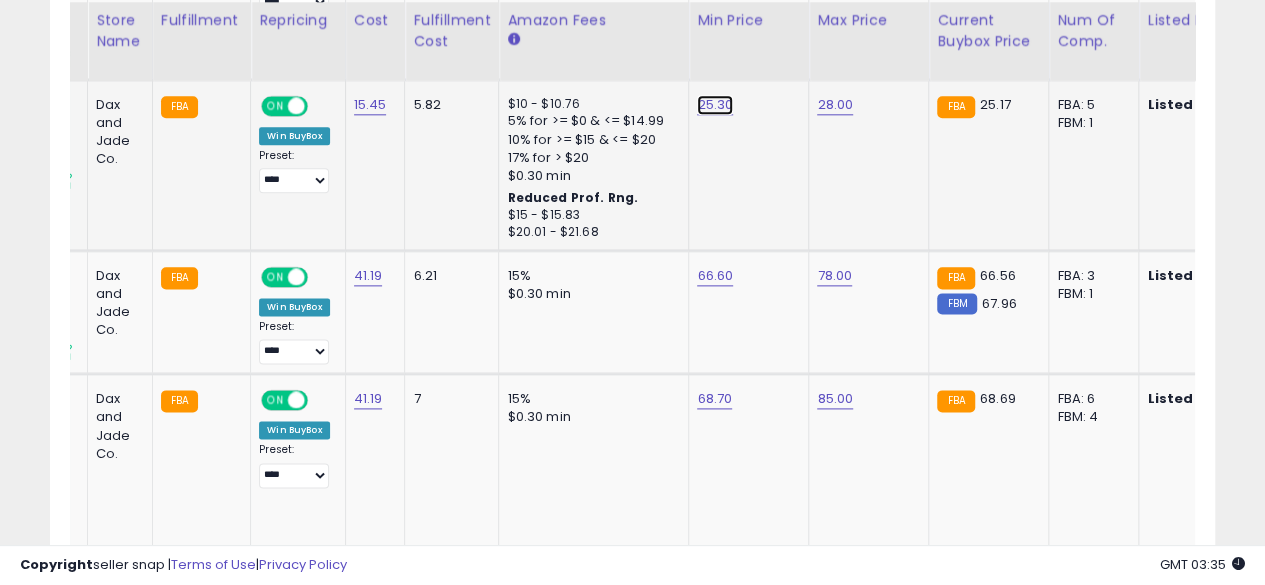 click on "25.30" at bounding box center [717, -74] 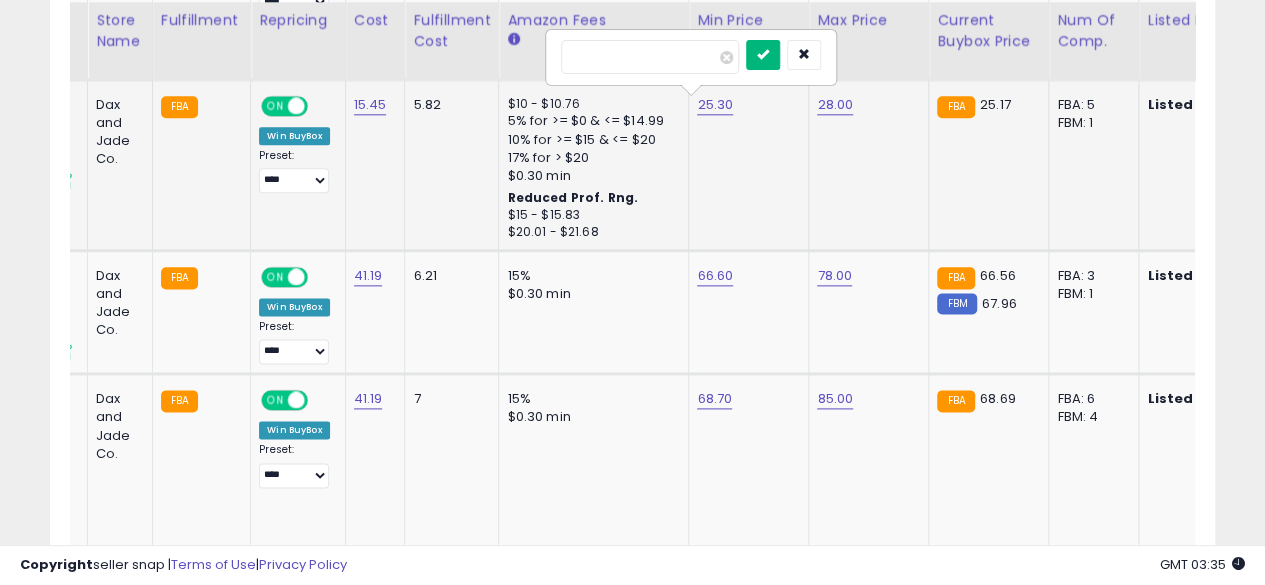 type on "*****" 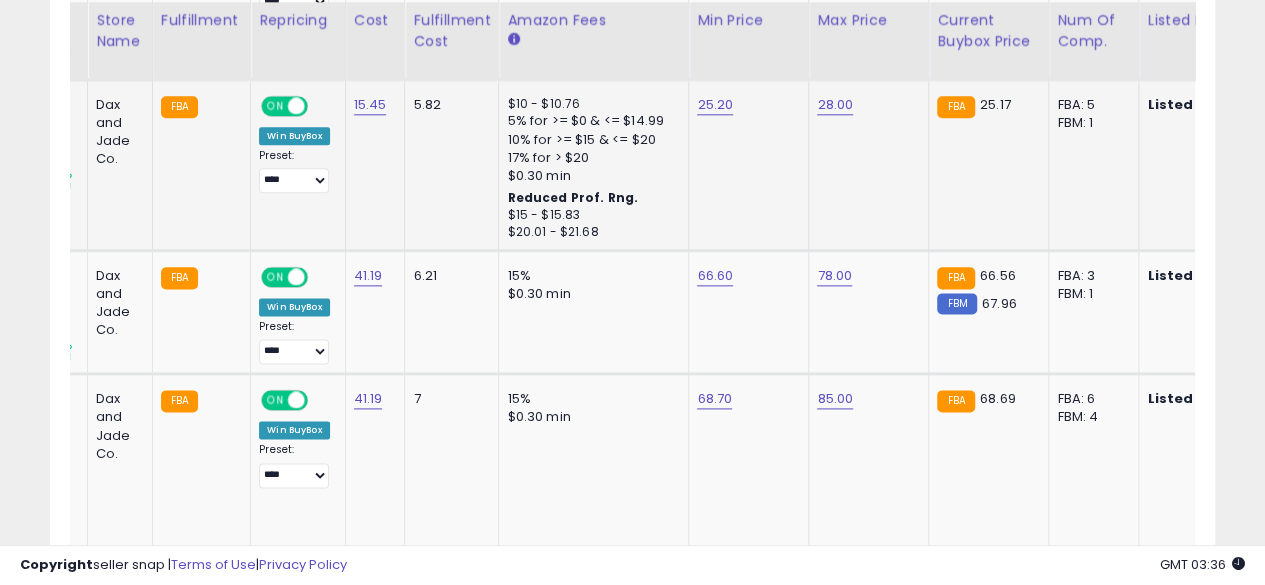 scroll, scrollTop: 0, scrollLeft: 243, axis: horizontal 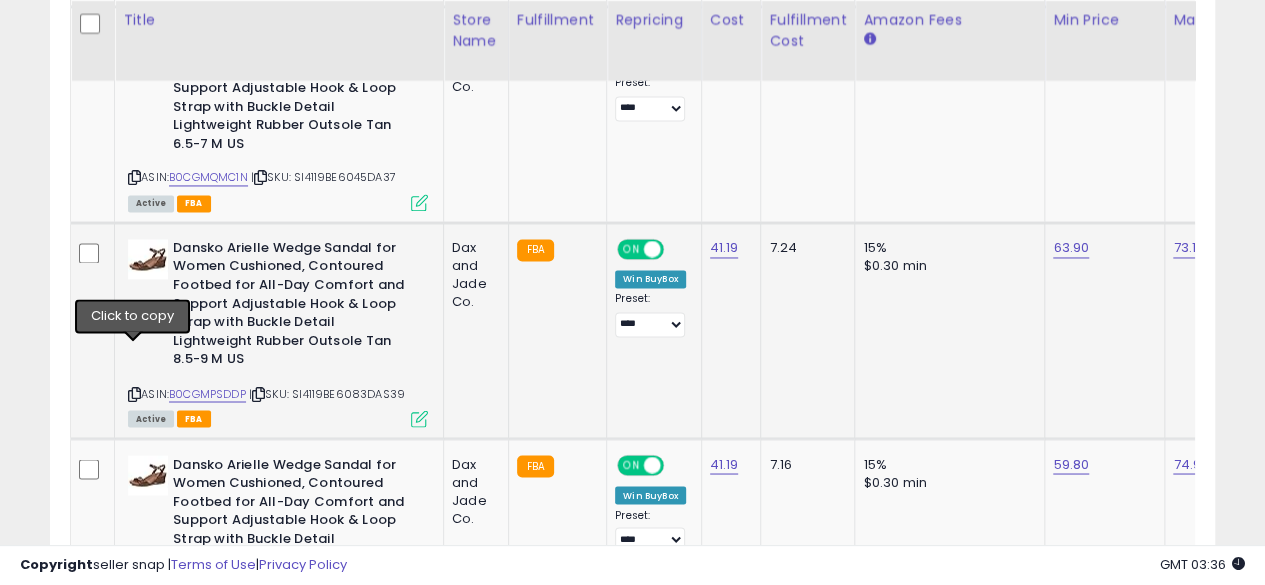 click at bounding box center [134, 393] 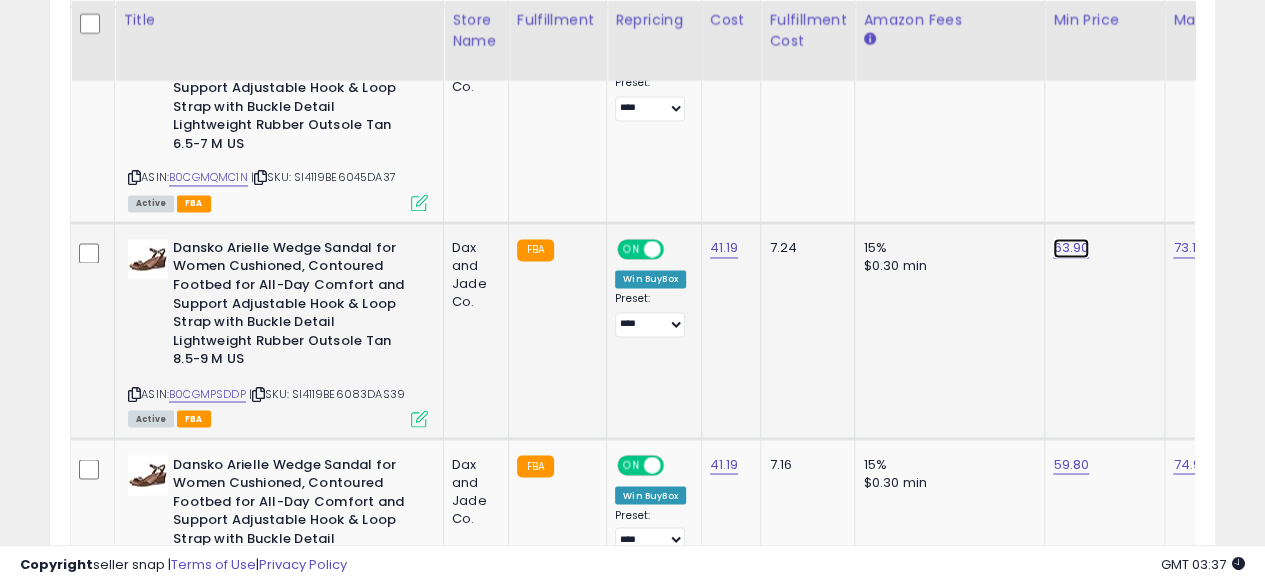 click on "63.90" at bounding box center [1073, -441] 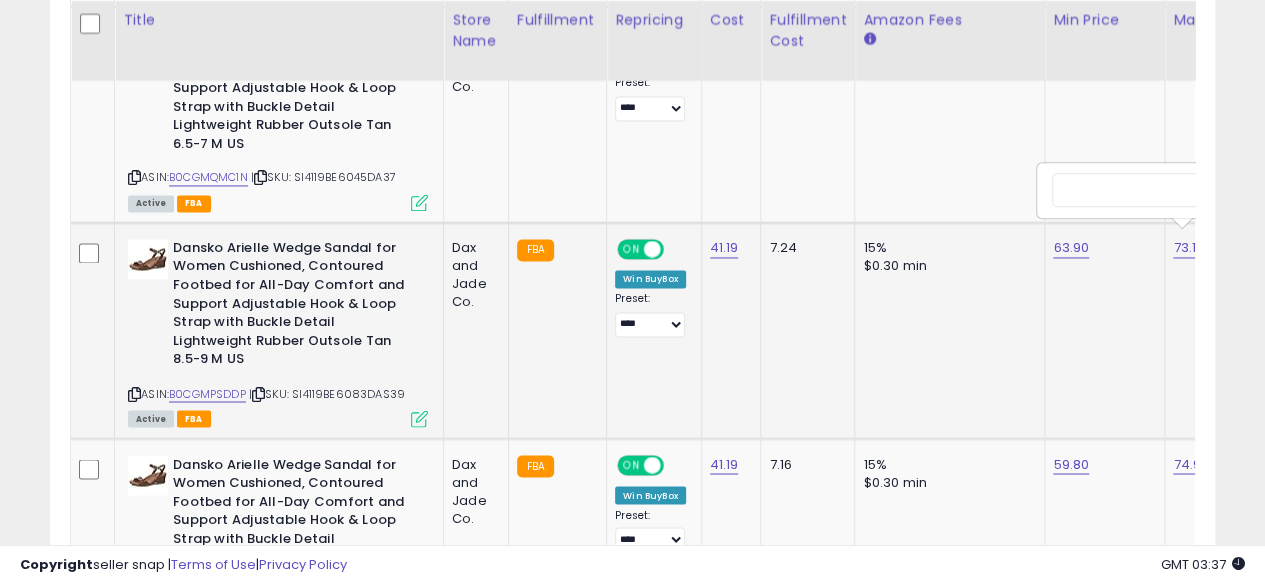 scroll, scrollTop: 0, scrollLeft: 71, axis: horizontal 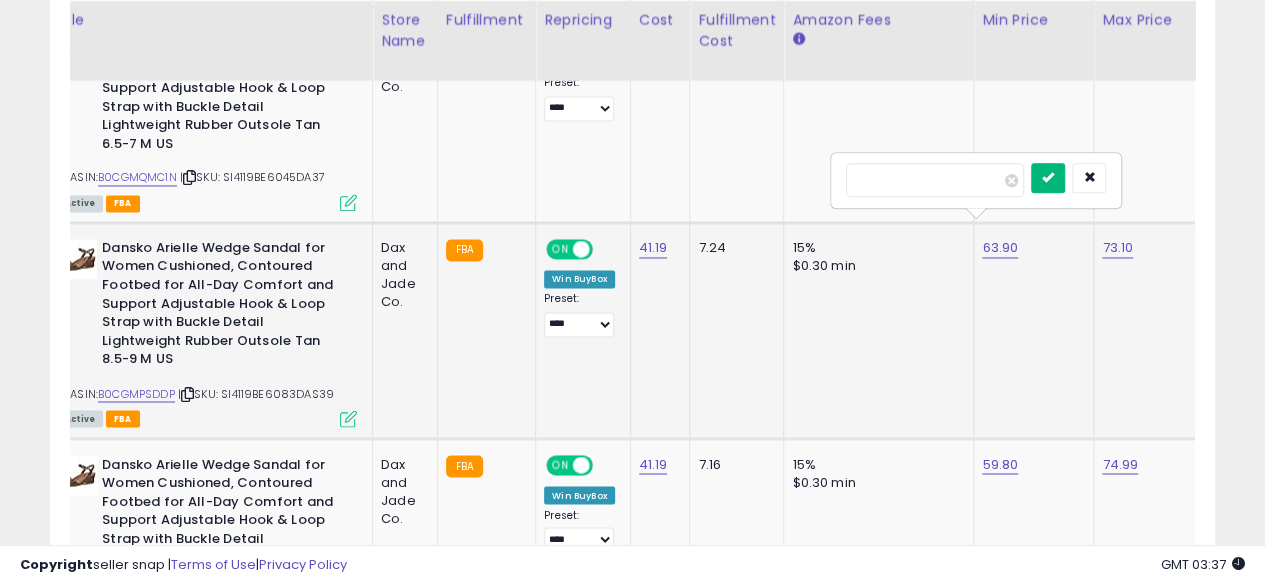 type on "*****" 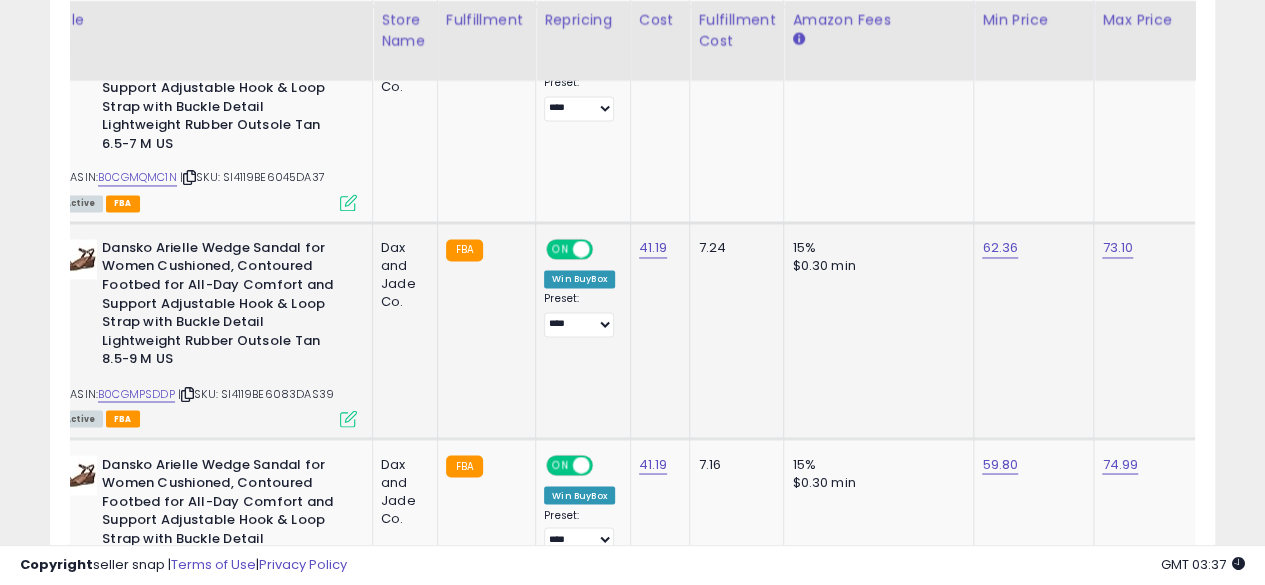 scroll, scrollTop: 0, scrollLeft: 5, axis: horizontal 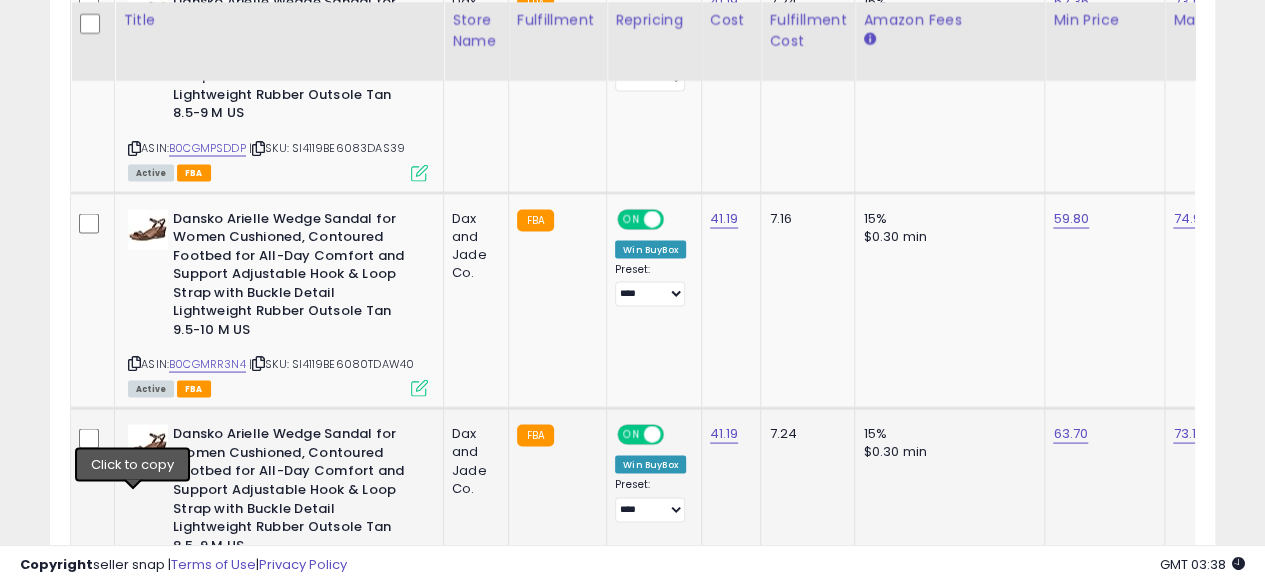 click at bounding box center [134, 578] 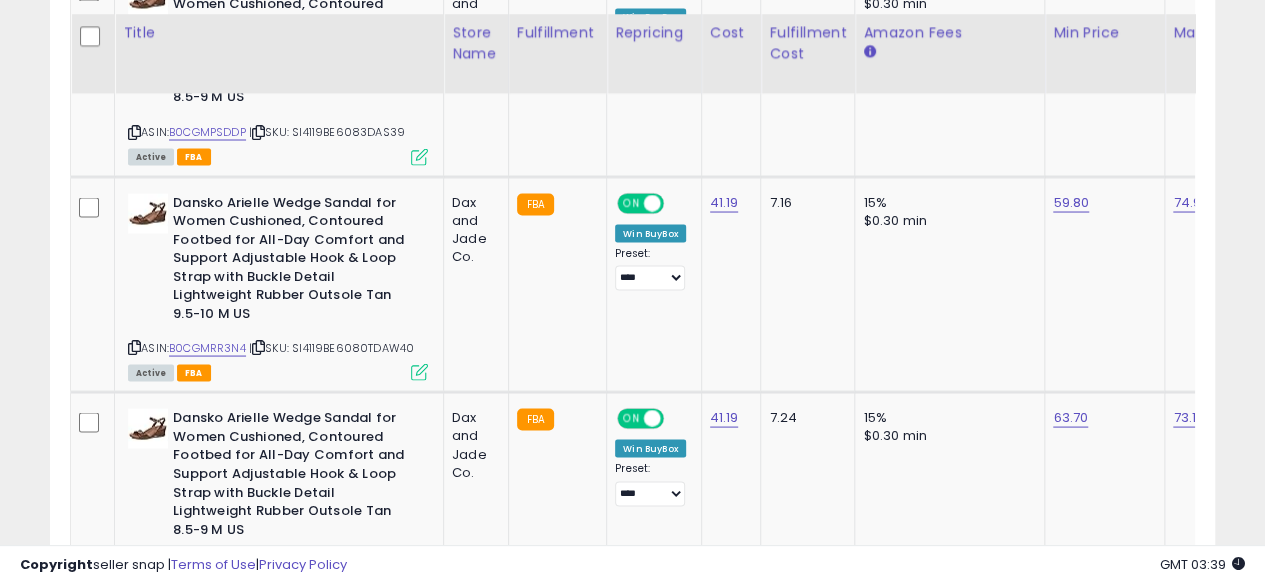 scroll, scrollTop: 1798, scrollLeft: 0, axis: vertical 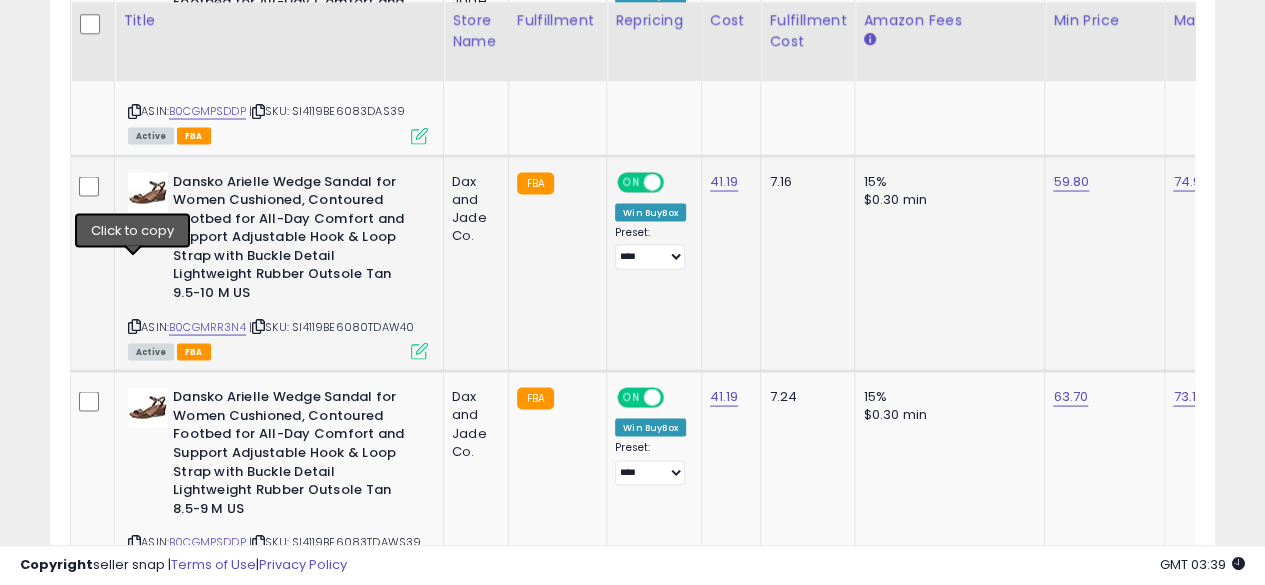 click at bounding box center (134, 325) 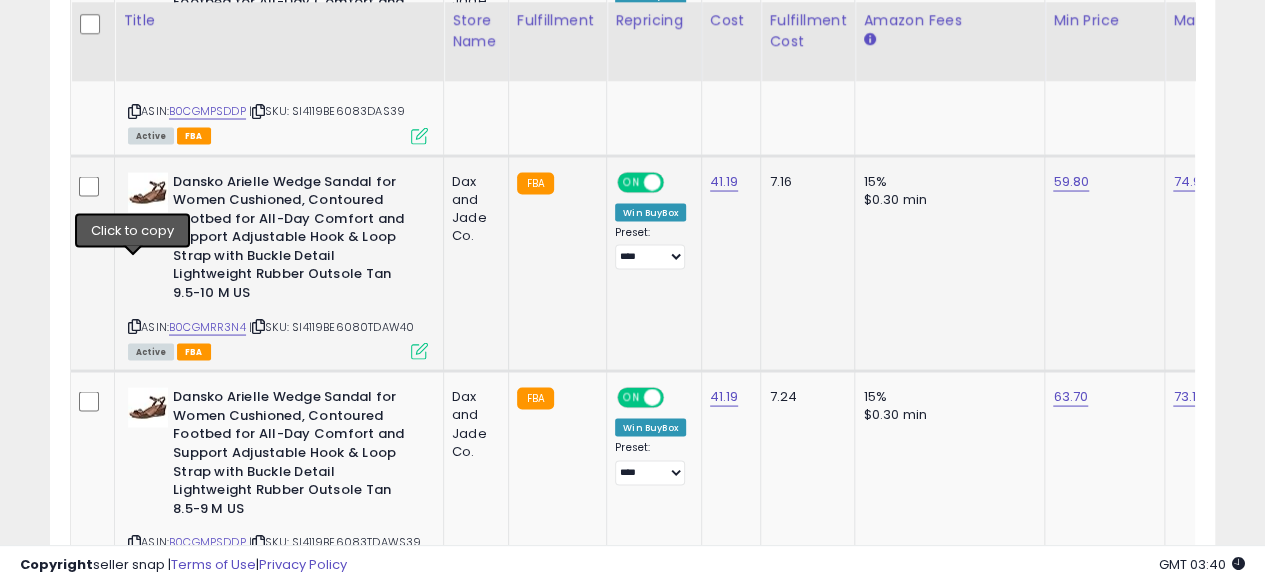 click at bounding box center (134, 325) 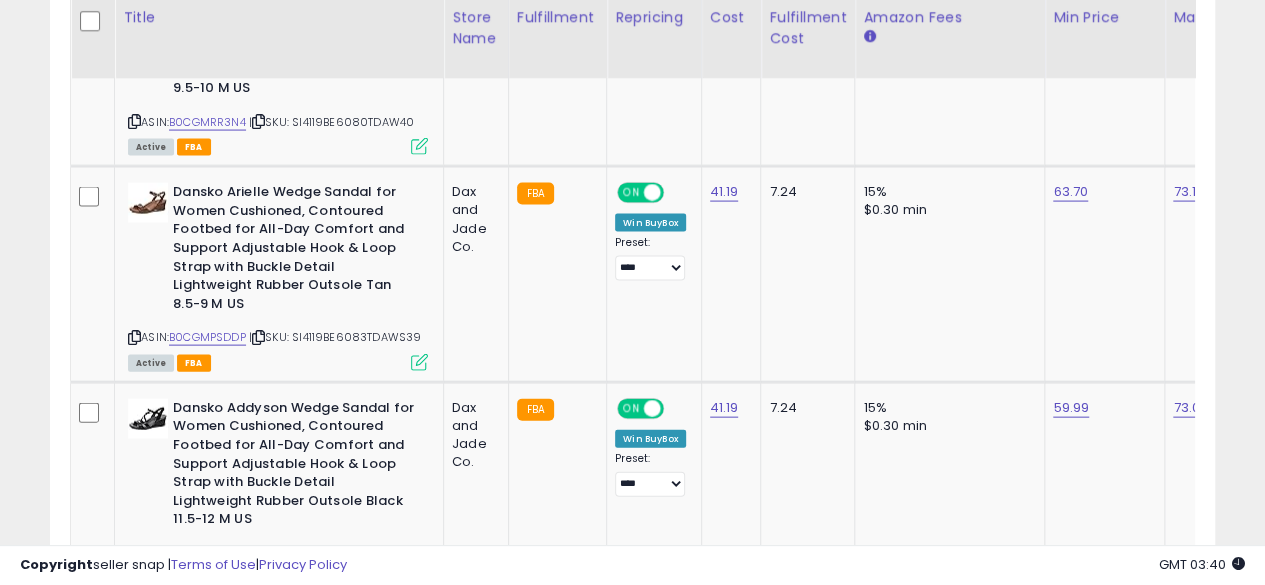 scroll, scrollTop: 2004, scrollLeft: 0, axis: vertical 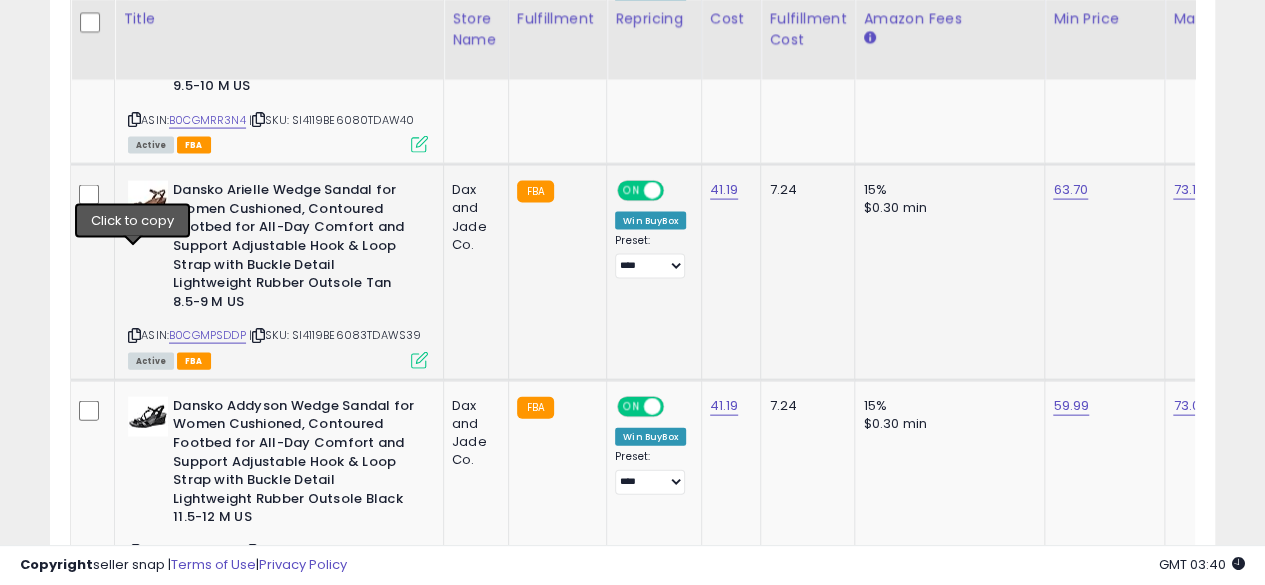 click at bounding box center (134, 335) 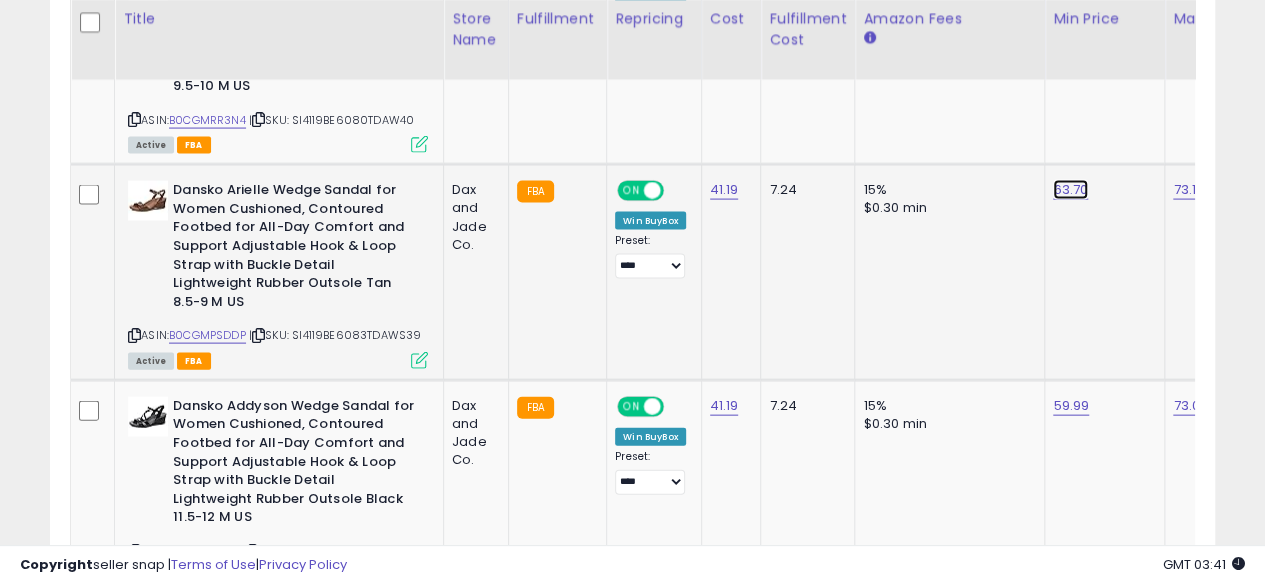 click on "63.70" at bounding box center (1073, -930) 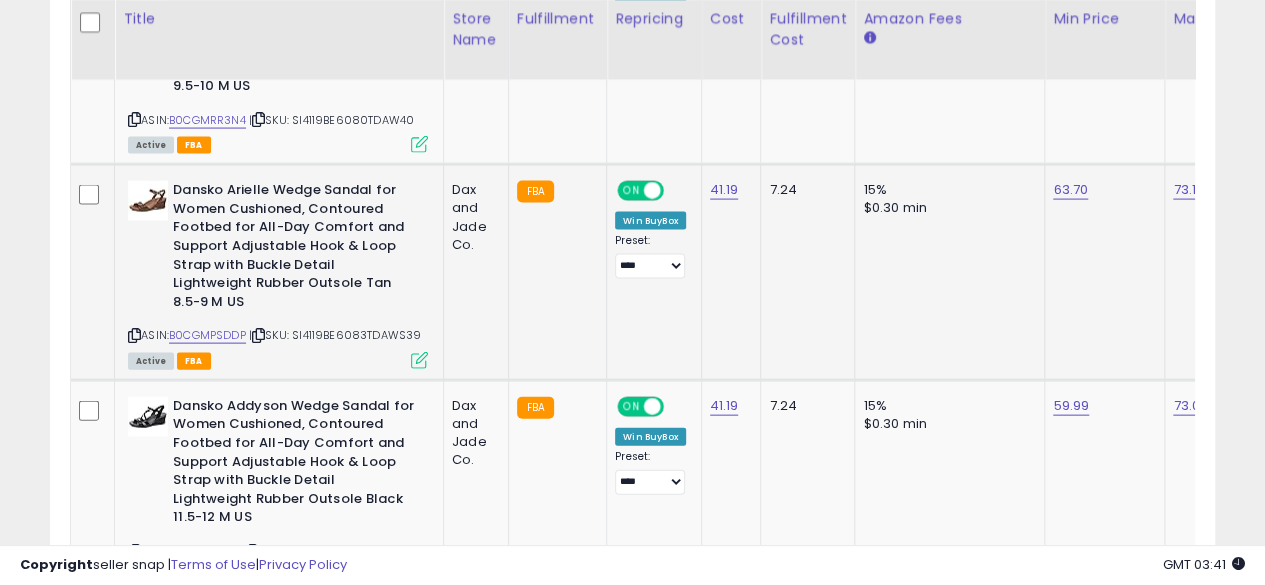 scroll, scrollTop: 0, scrollLeft: 70, axis: horizontal 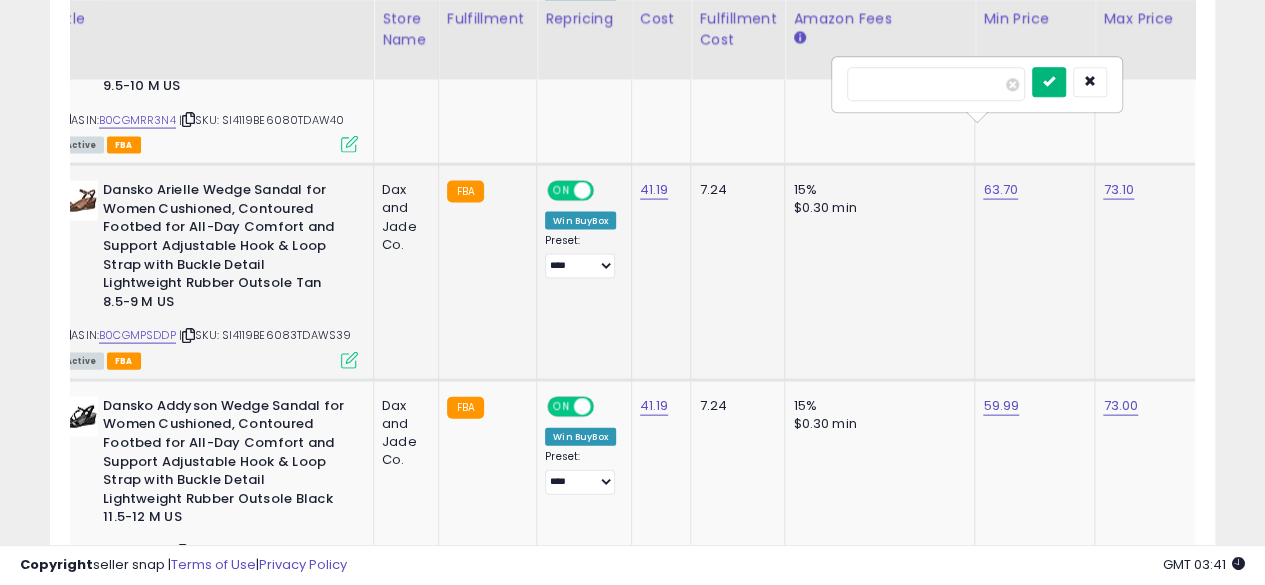 type on "*****" 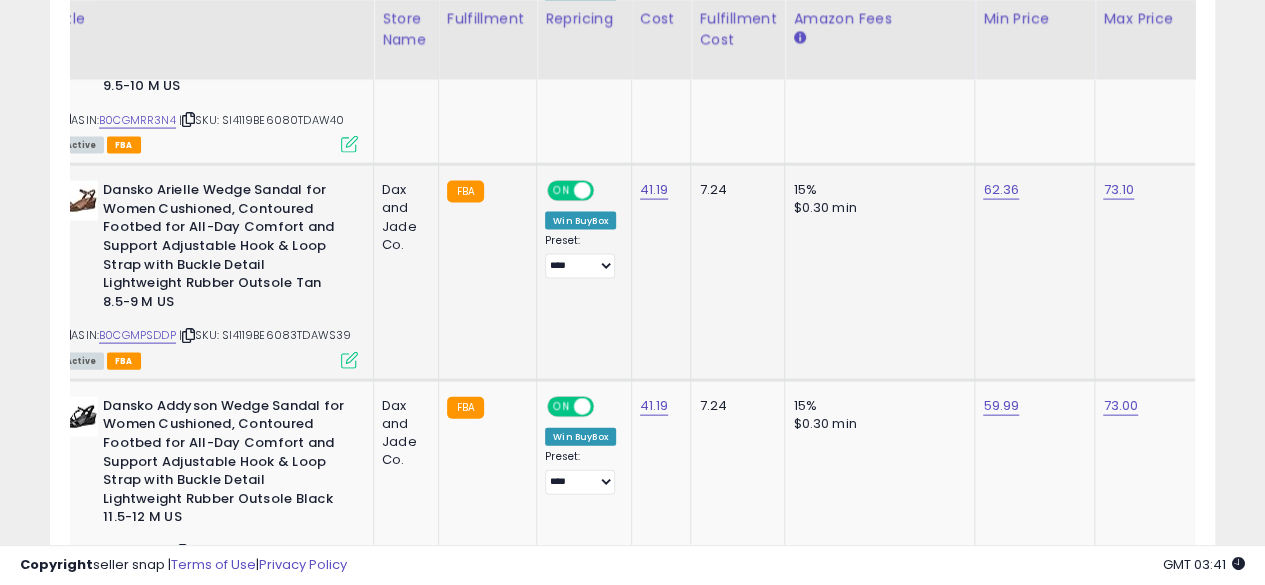 scroll, scrollTop: 0, scrollLeft: 0, axis: both 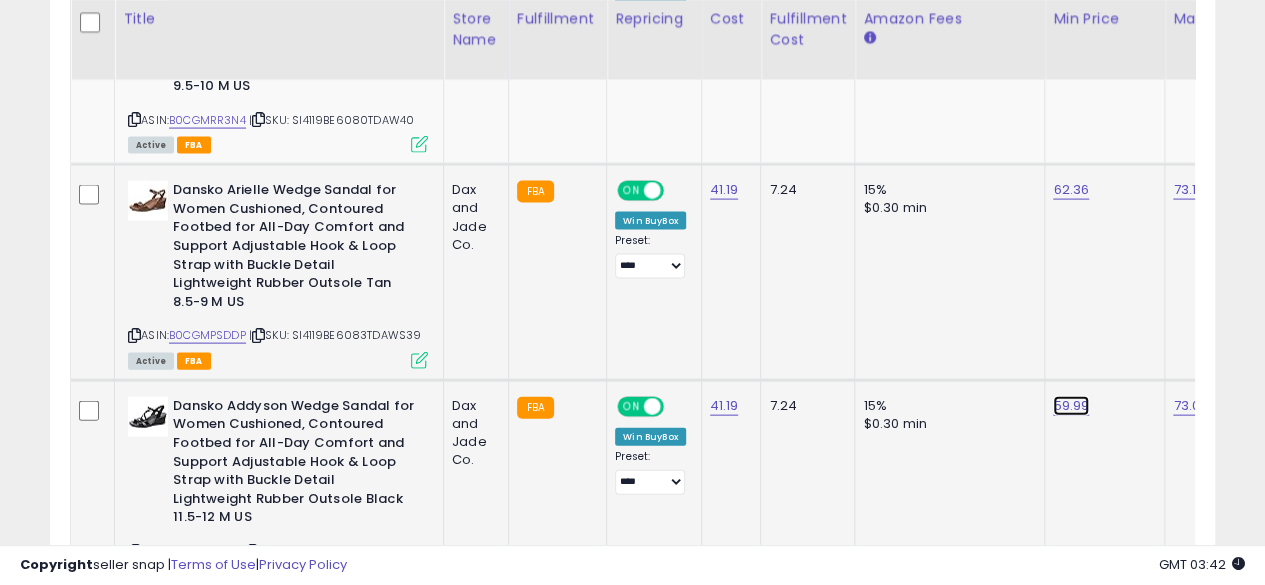 click on "59.99" at bounding box center (1073, -930) 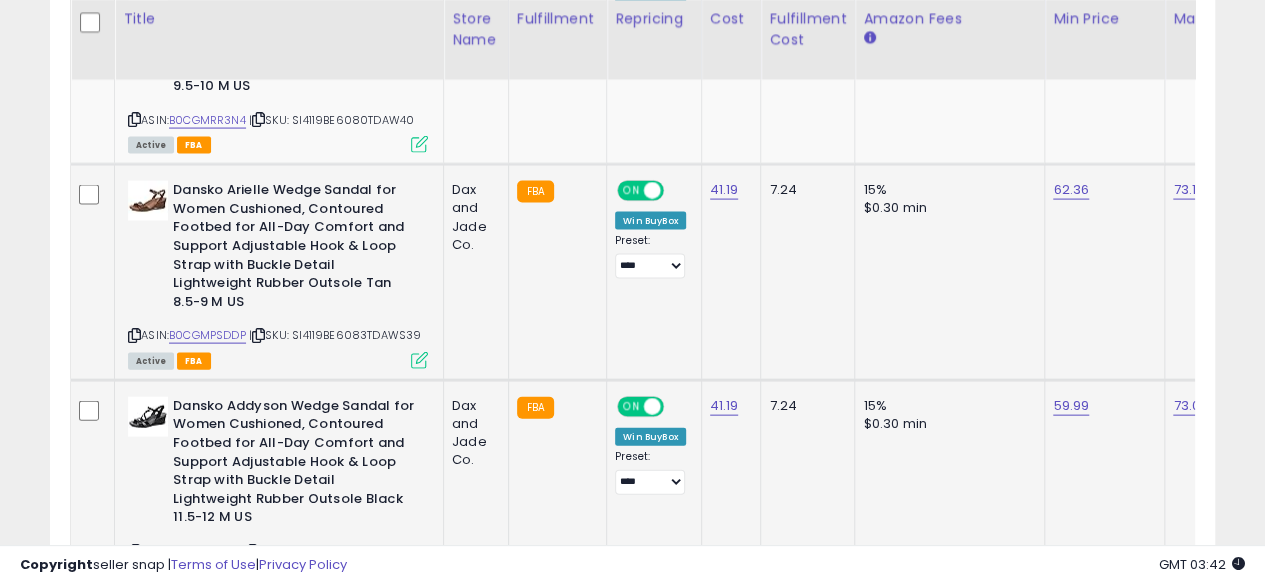 scroll, scrollTop: 0, scrollLeft: 71, axis: horizontal 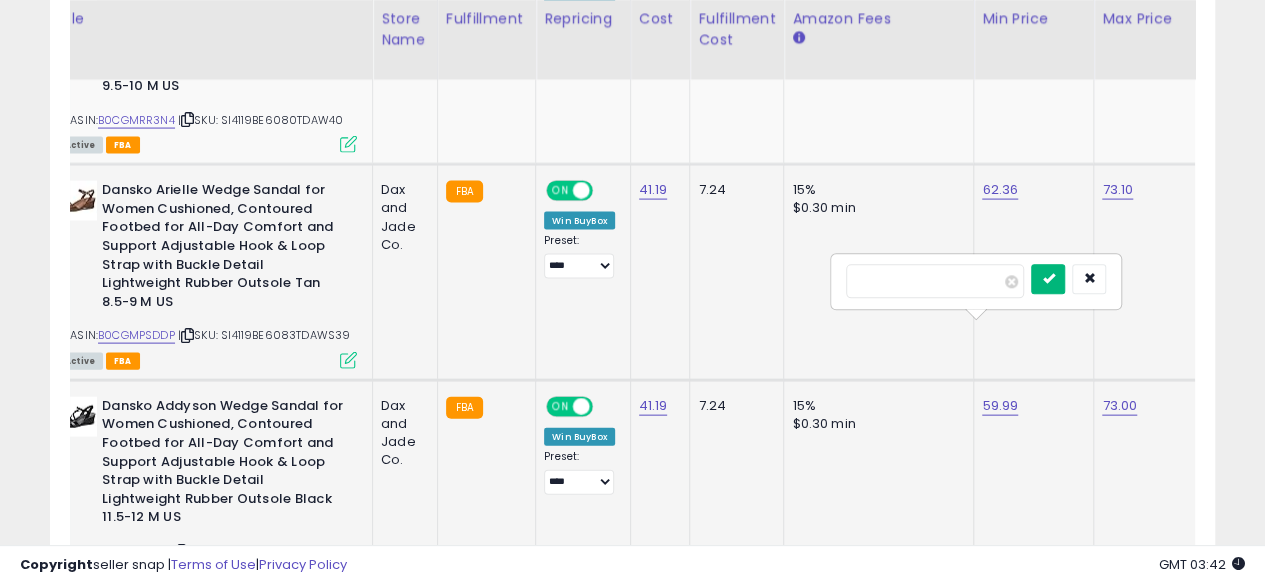 type on "*****" 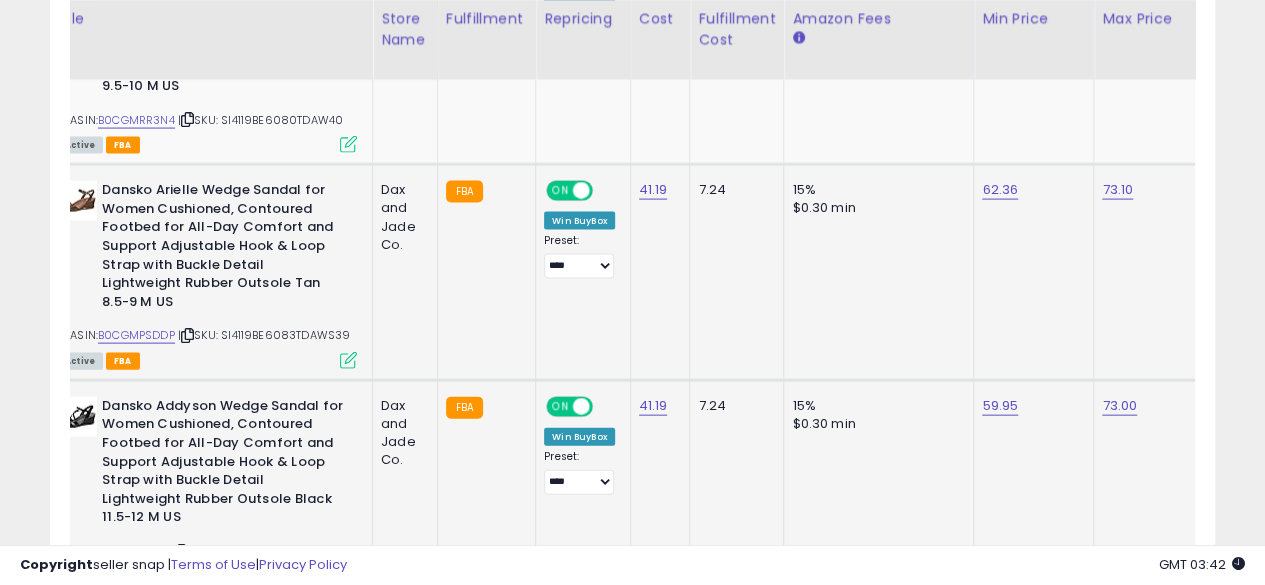 scroll, scrollTop: 0, scrollLeft: 0, axis: both 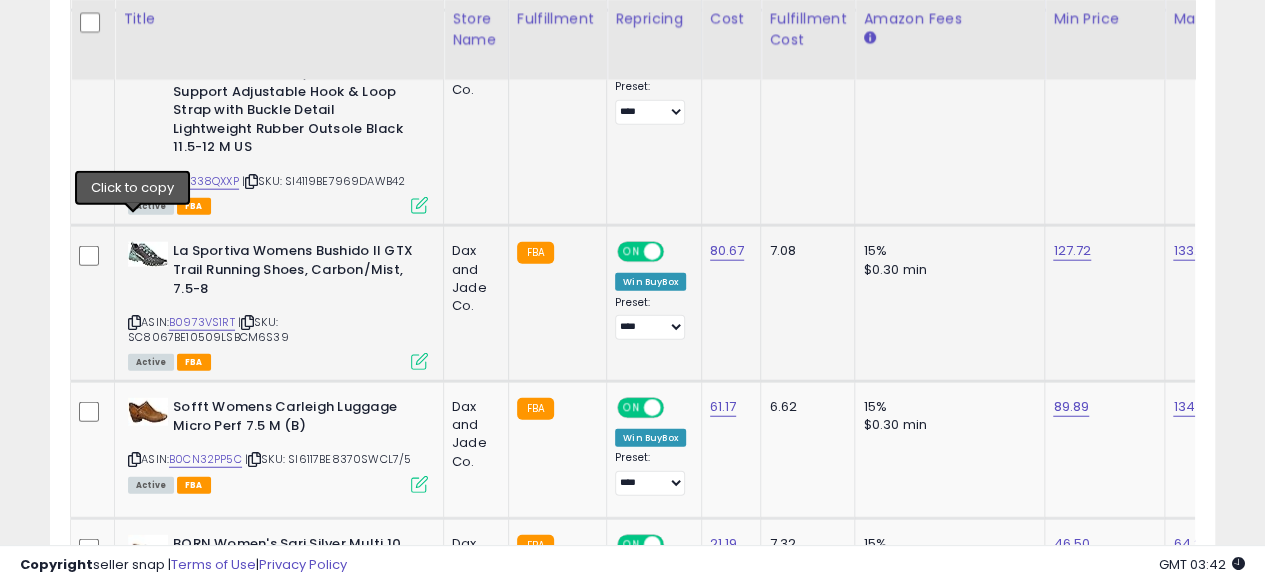 click at bounding box center (134, 322) 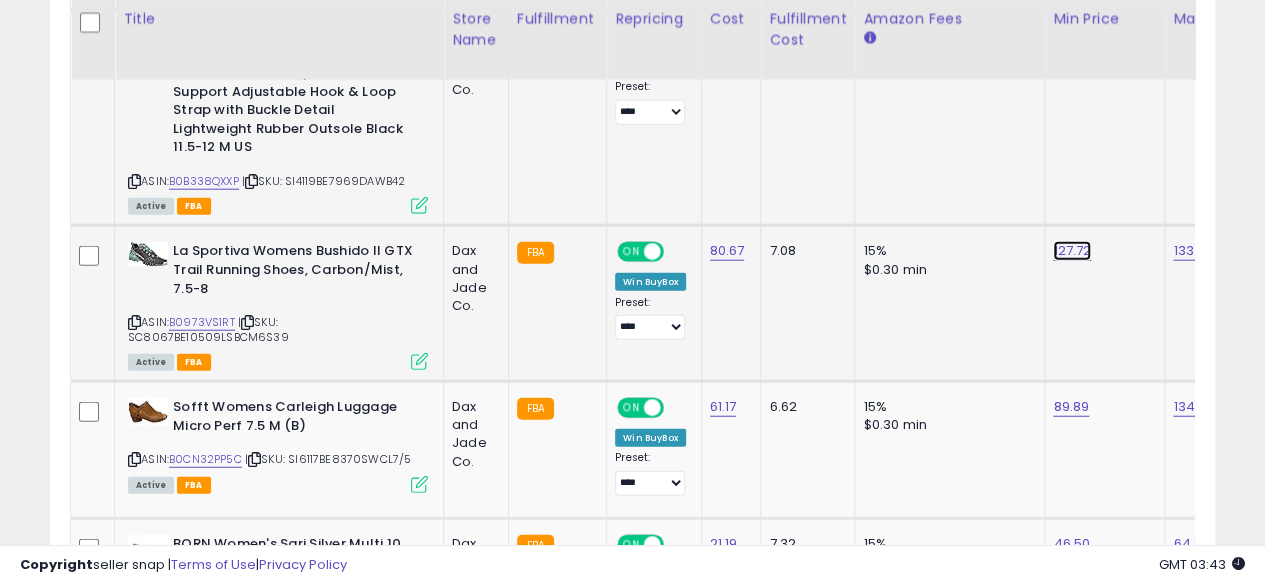 click on "127.72" at bounding box center [1073, -1300] 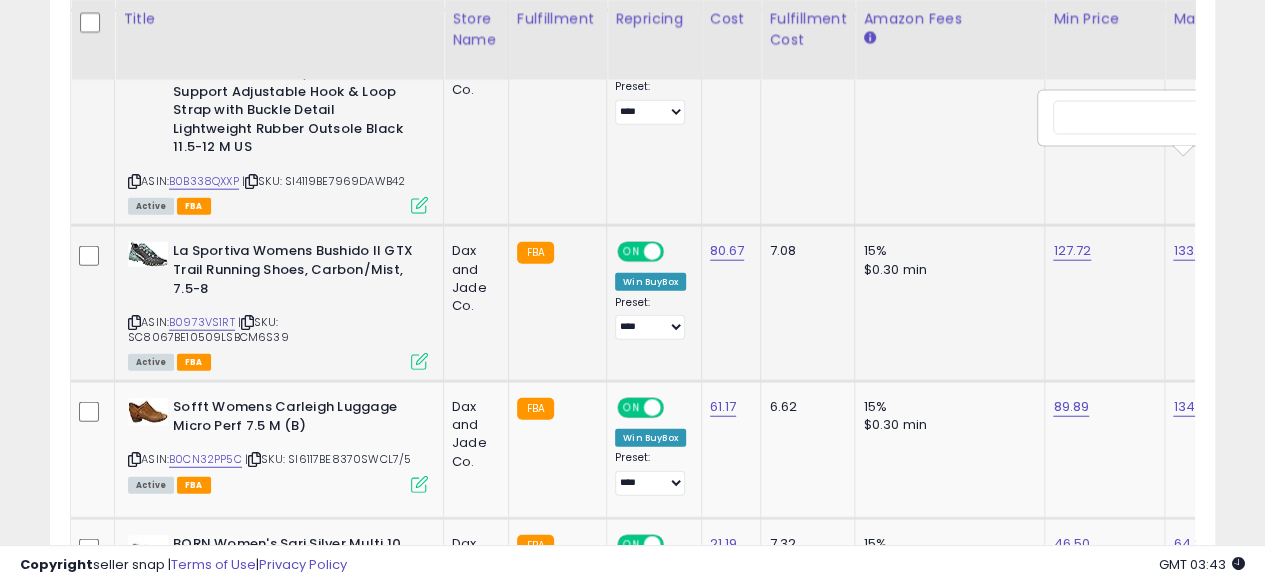 scroll, scrollTop: 0, scrollLeft: 72, axis: horizontal 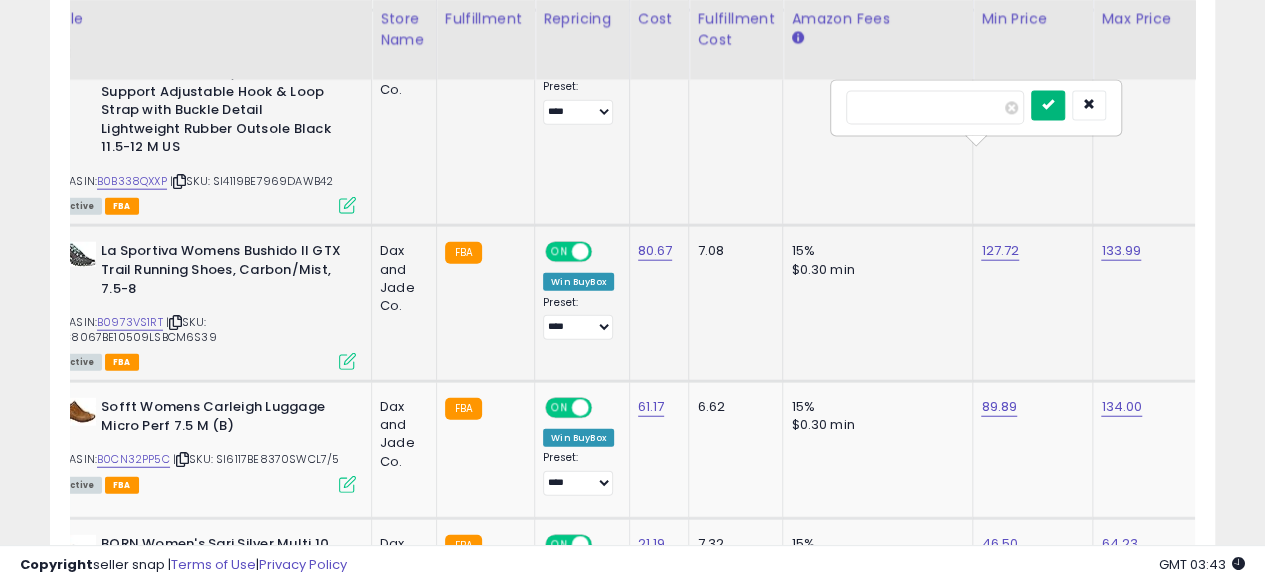 type on "******" 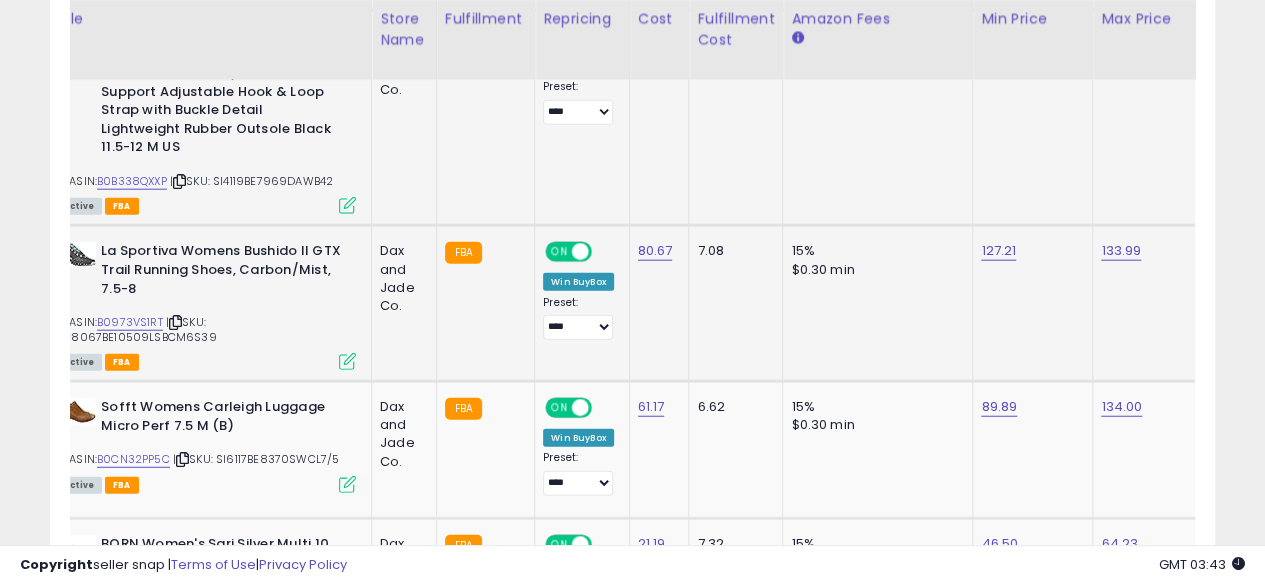 scroll, scrollTop: 0, scrollLeft: 0, axis: both 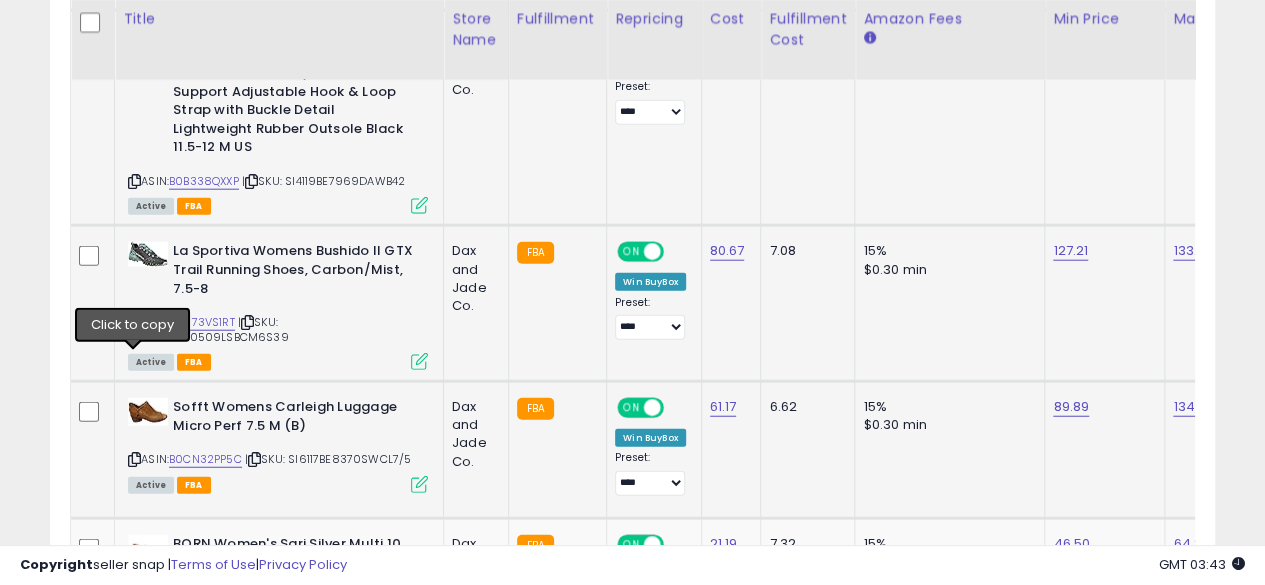 click at bounding box center (134, 459) 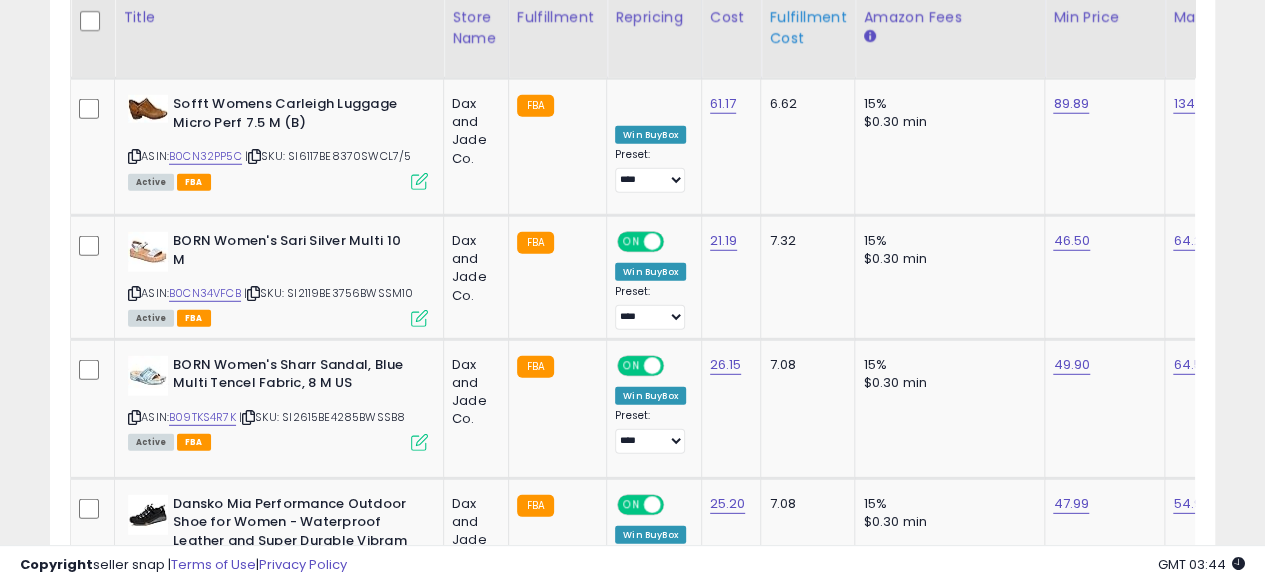 scroll, scrollTop: 2679, scrollLeft: 0, axis: vertical 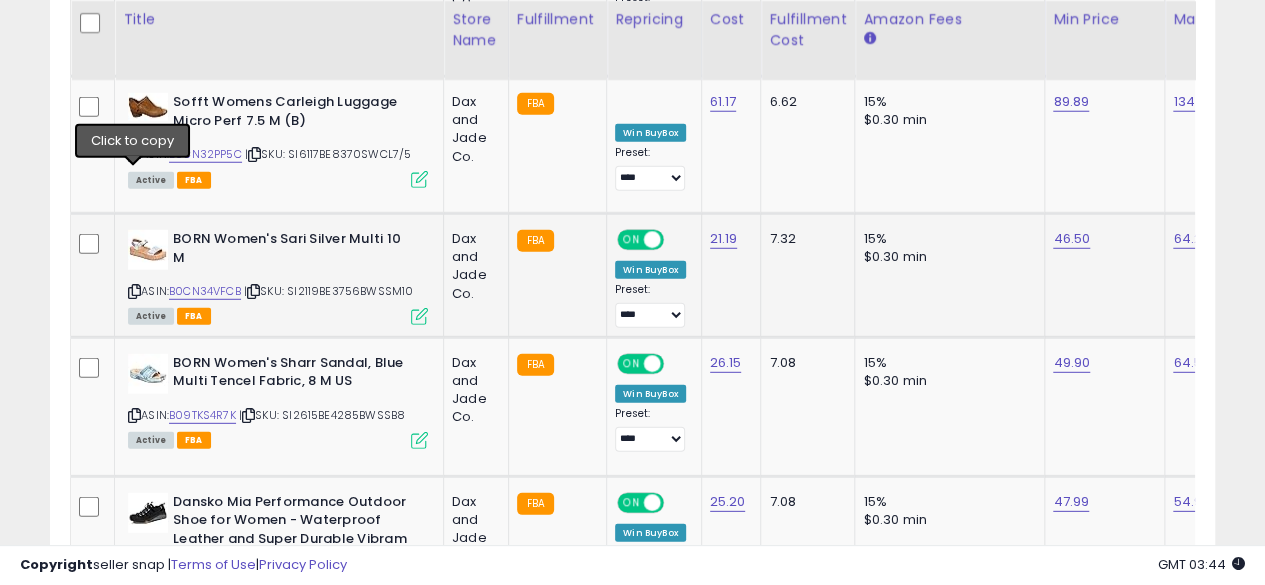 click at bounding box center [134, 291] 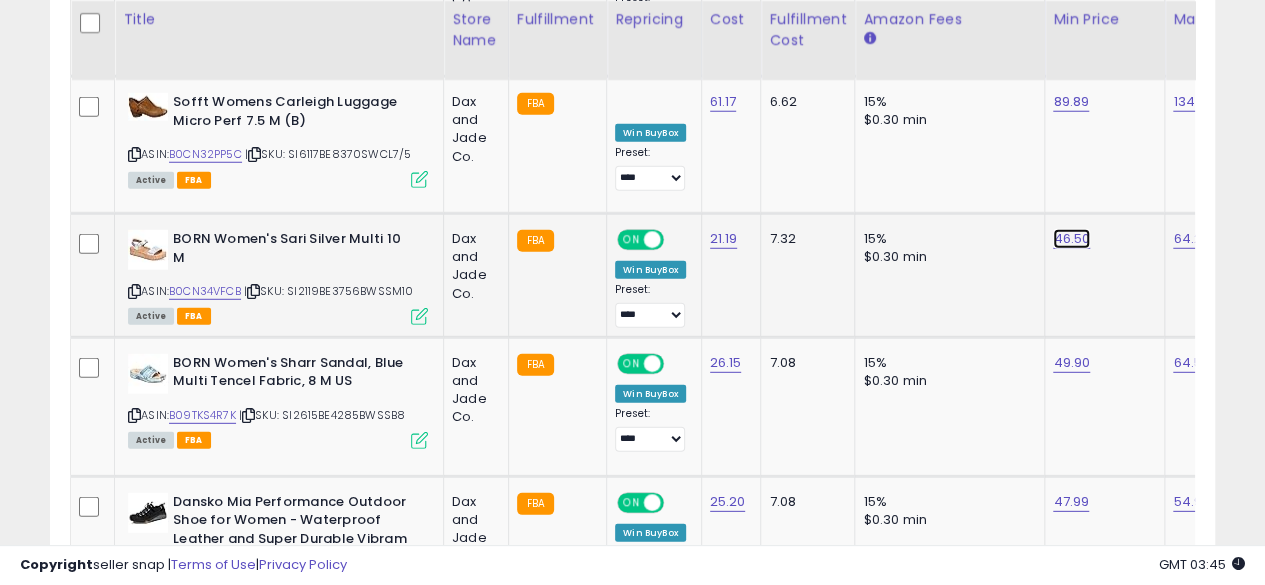 click on "46.50" at bounding box center [1073, -1605] 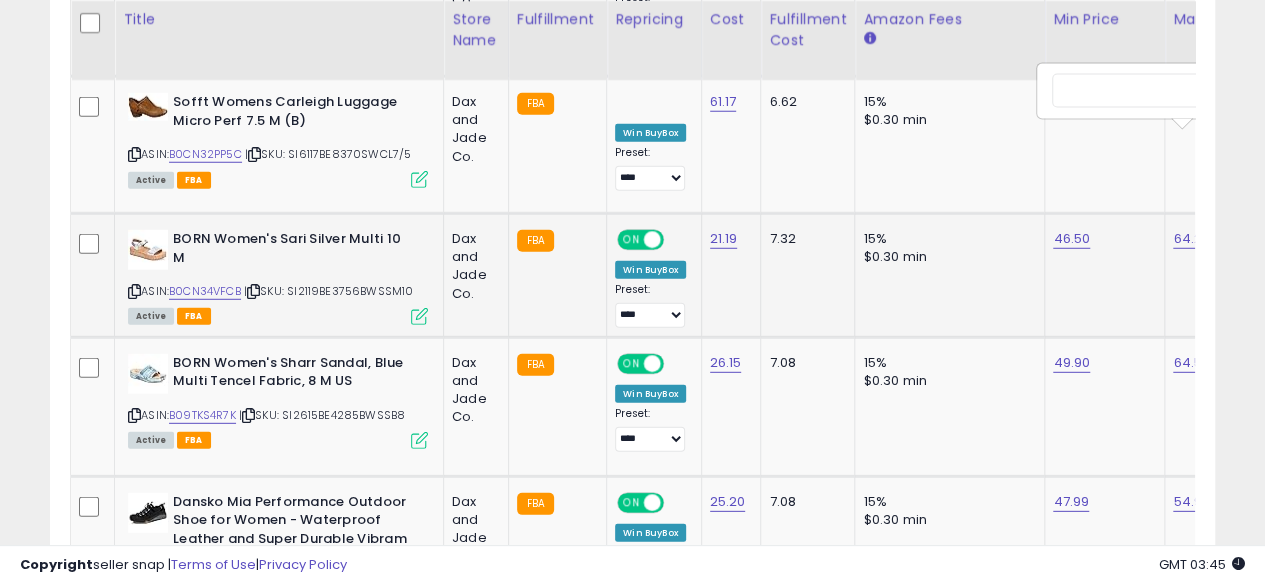 scroll, scrollTop: 0, scrollLeft: 71, axis: horizontal 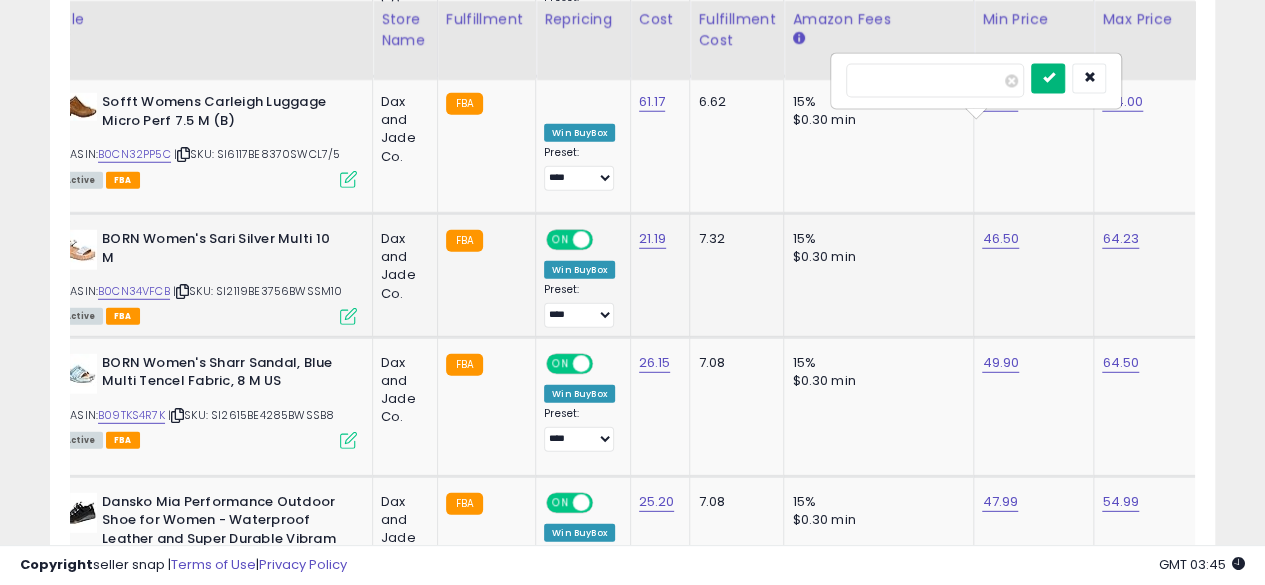 type on "*****" 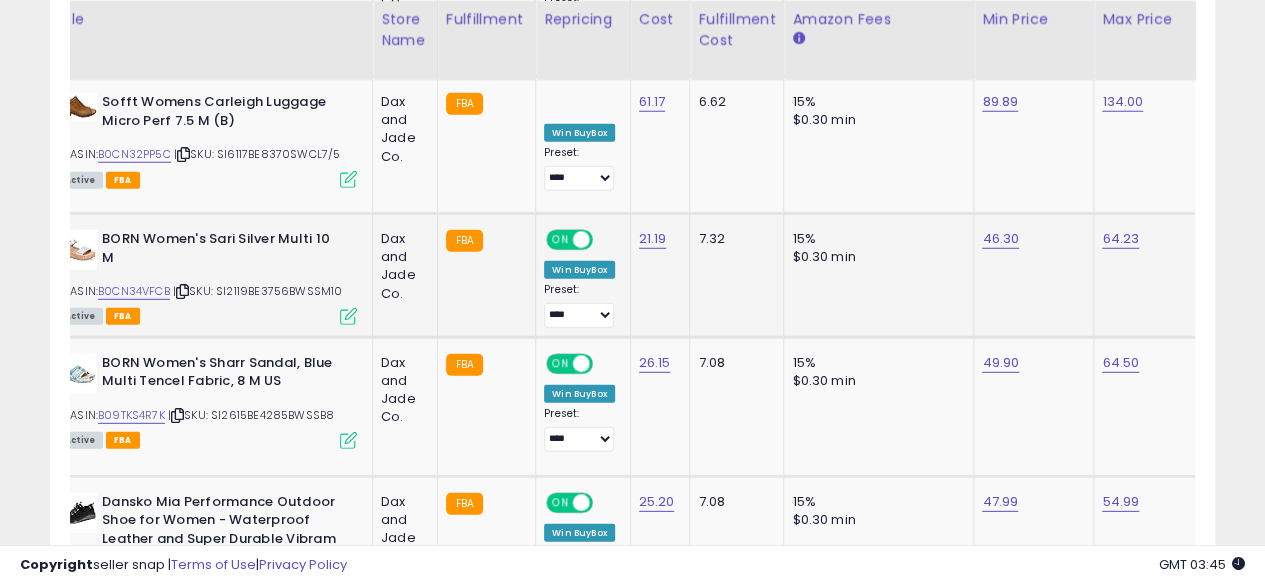 scroll, scrollTop: 0, scrollLeft: 0, axis: both 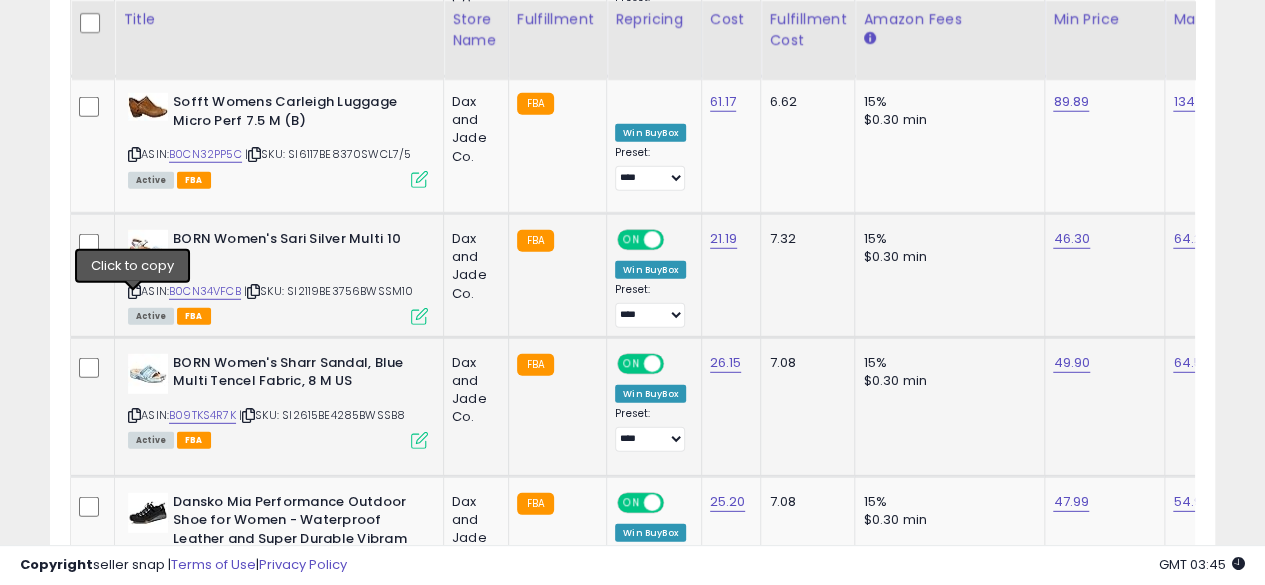click at bounding box center [134, 415] 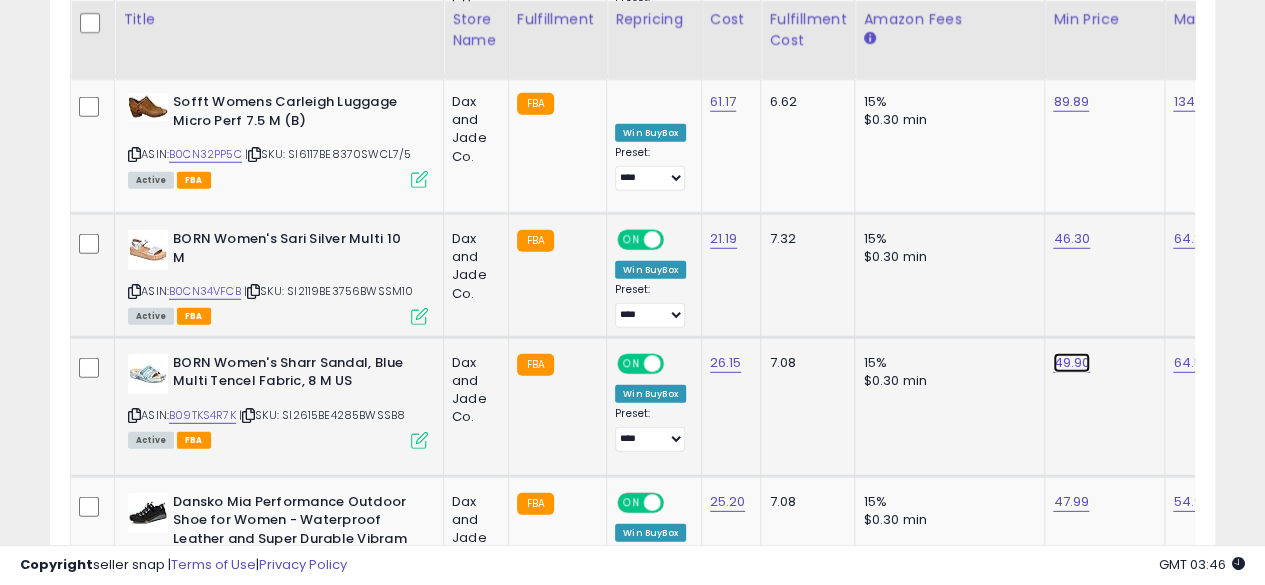 click on "49.90" at bounding box center (1073, -1605) 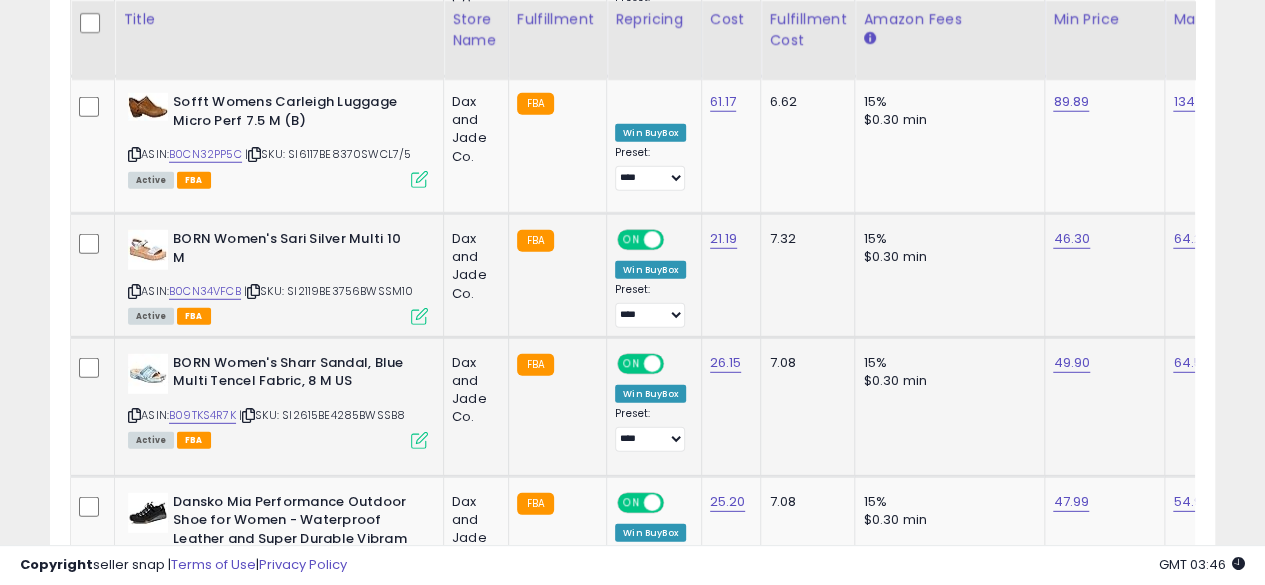 scroll, scrollTop: 0, scrollLeft: 71, axis: horizontal 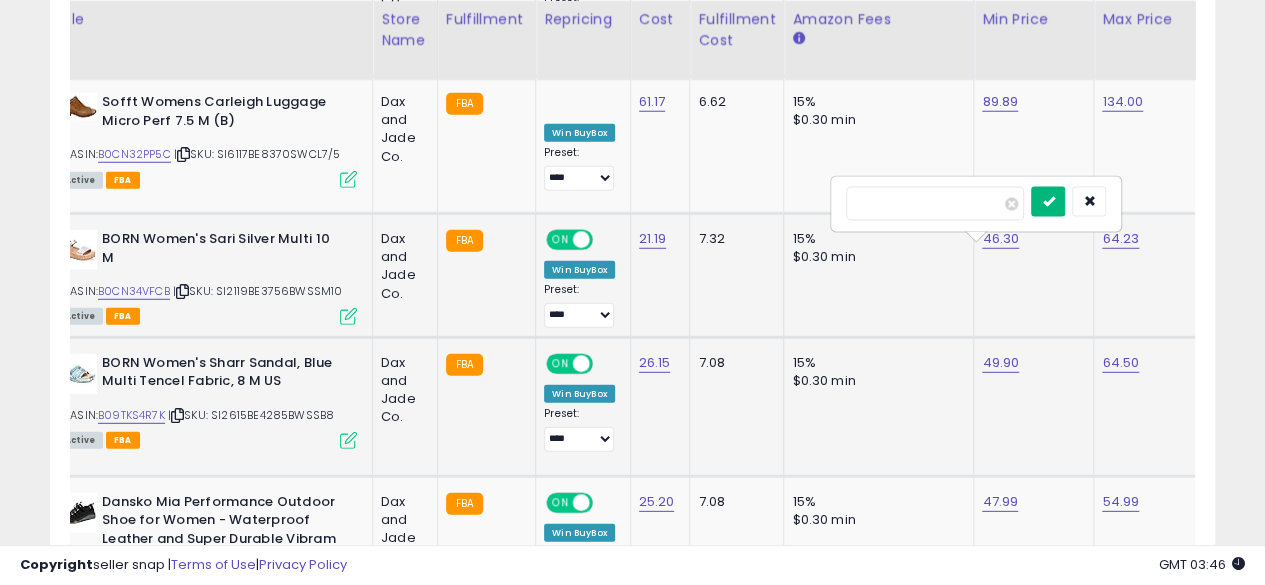 type on "*****" 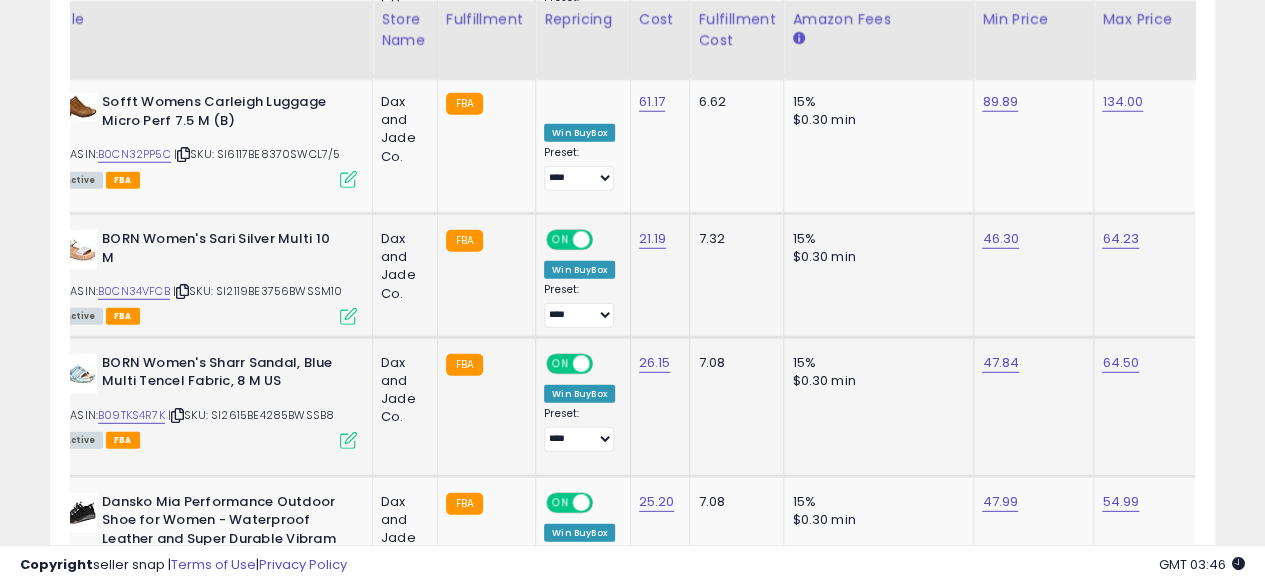 scroll, scrollTop: 0, scrollLeft: 0, axis: both 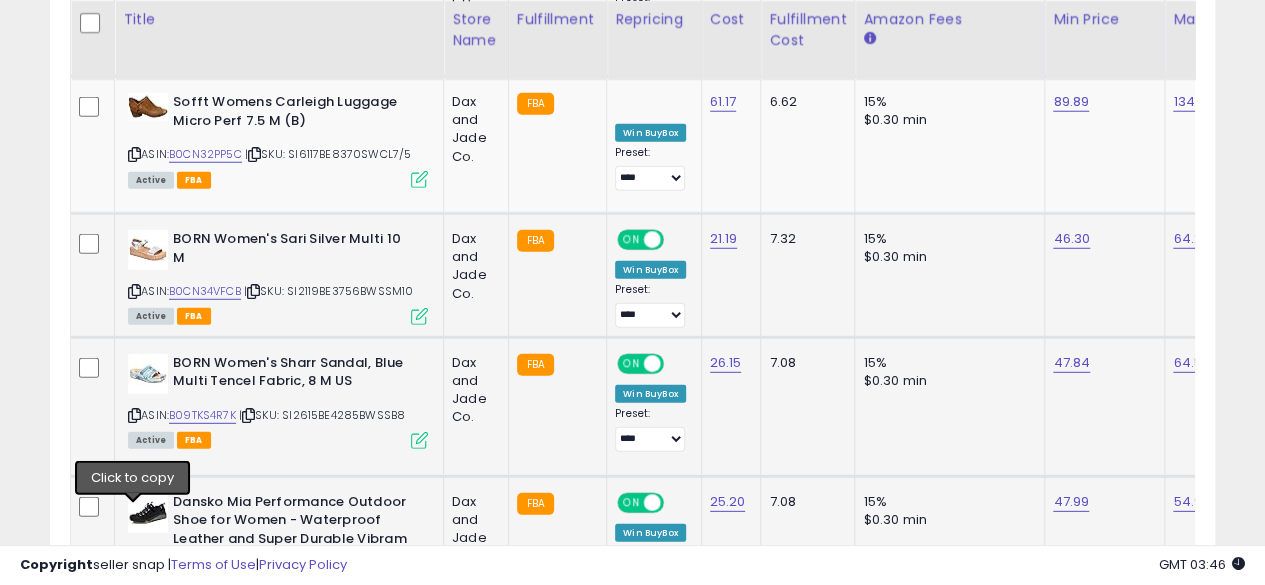 click at bounding box center [134, 628] 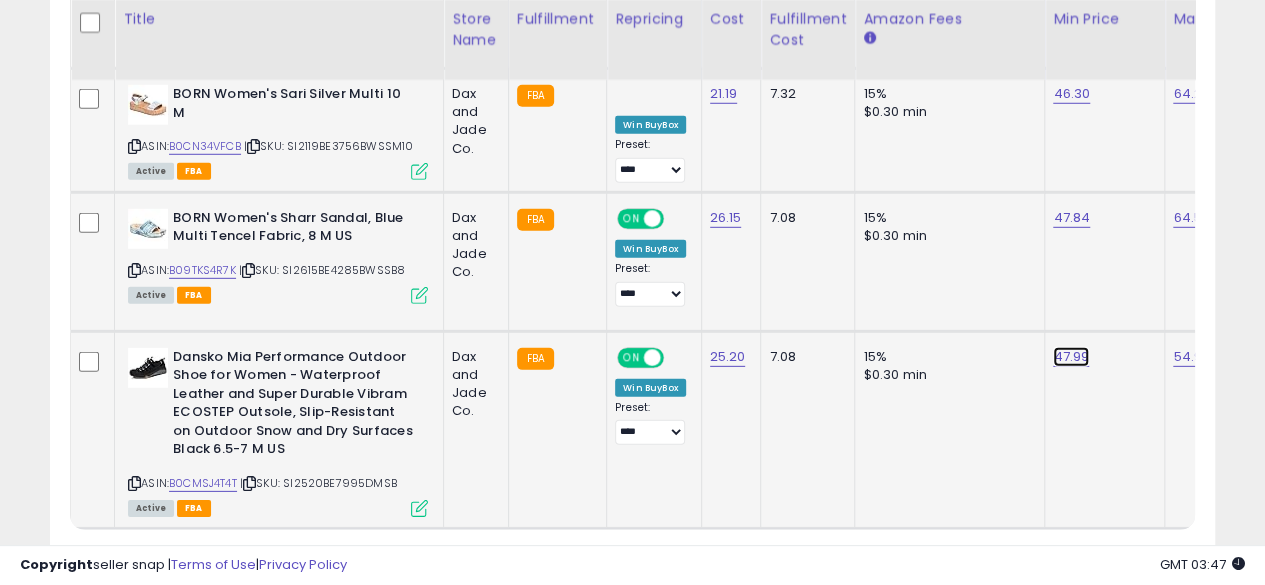 click on "47.99" at bounding box center [1073, -1750] 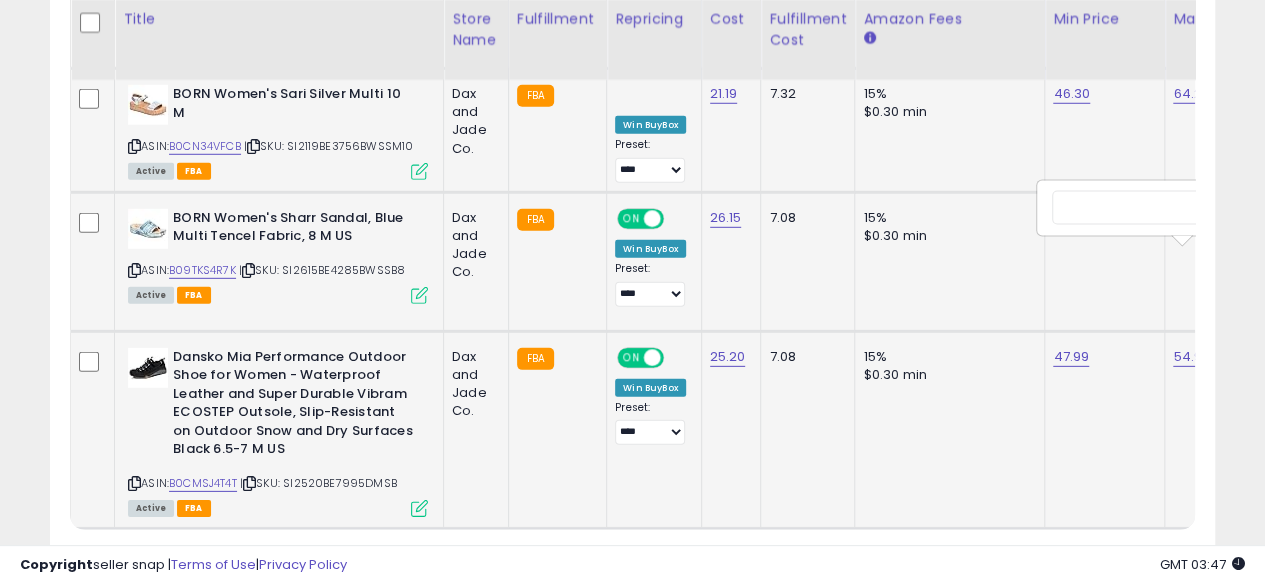 scroll, scrollTop: 0, scrollLeft: 70, axis: horizontal 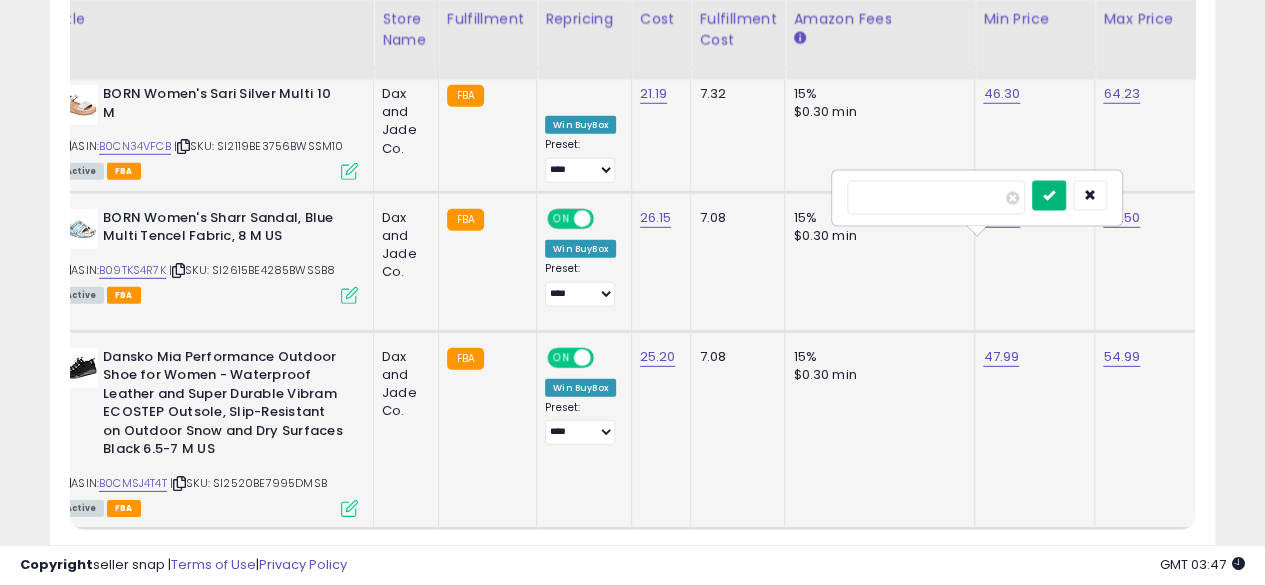 type on "*****" 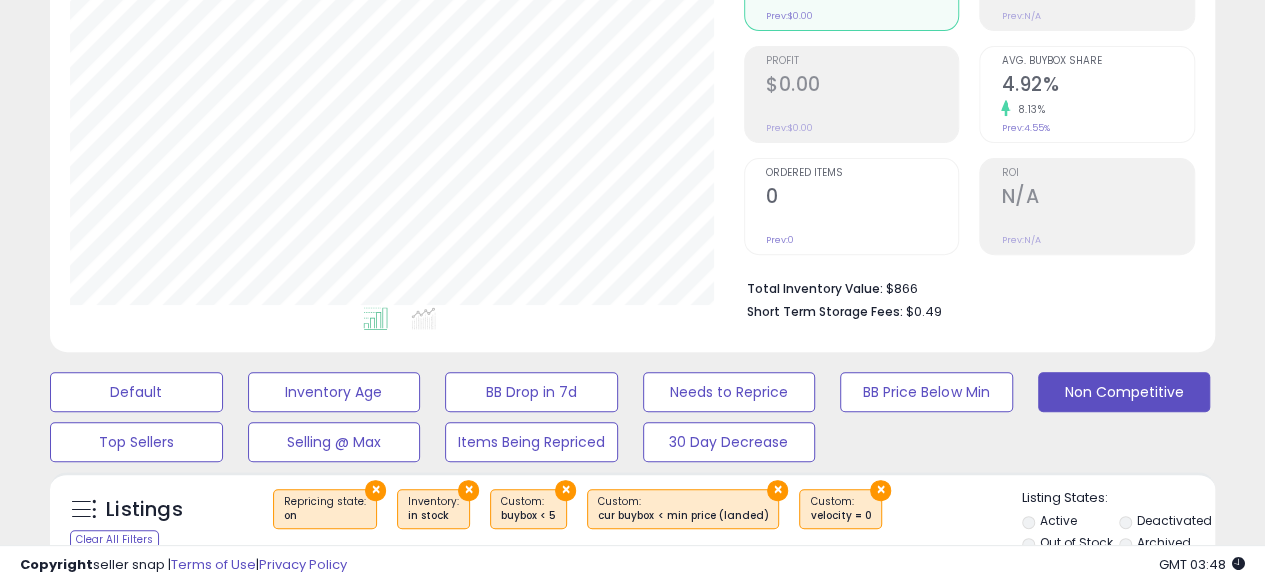 scroll, scrollTop: 0, scrollLeft: 0, axis: both 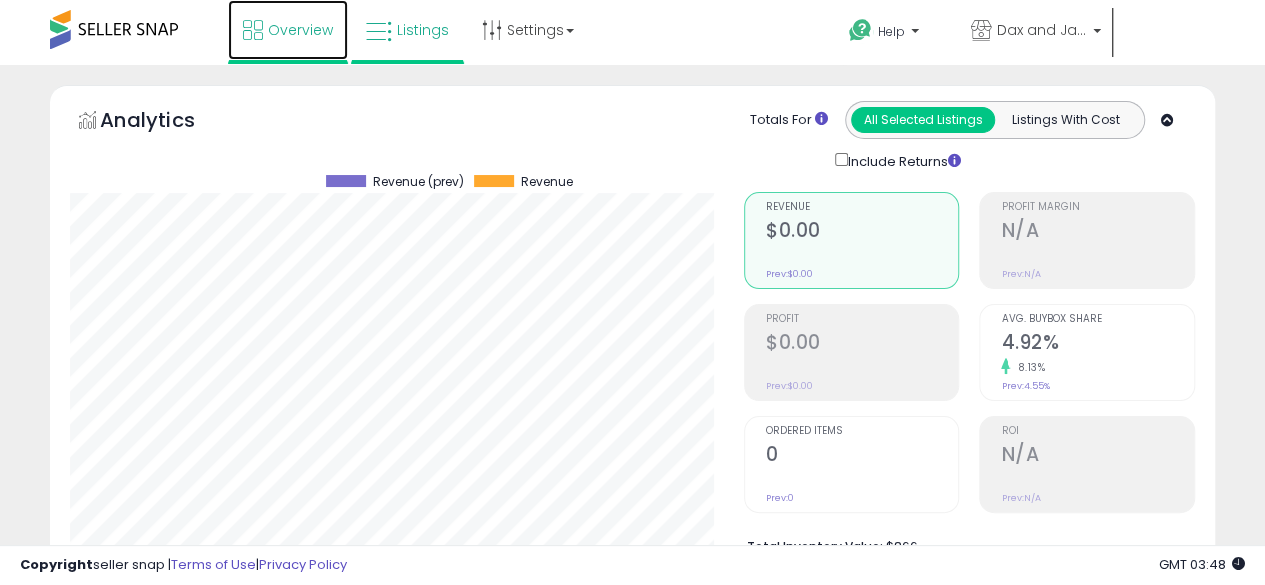 click on "Overview" at bounding box center (300, 30) 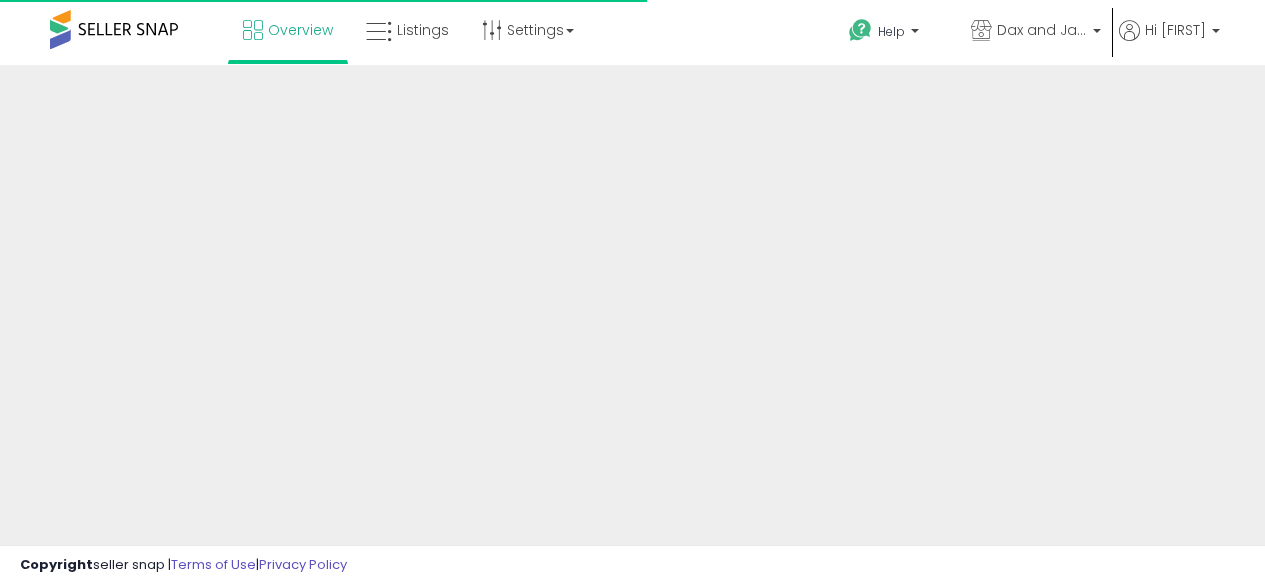 scroll, scrollTop: 0, scrollLeft: 0, axis: both 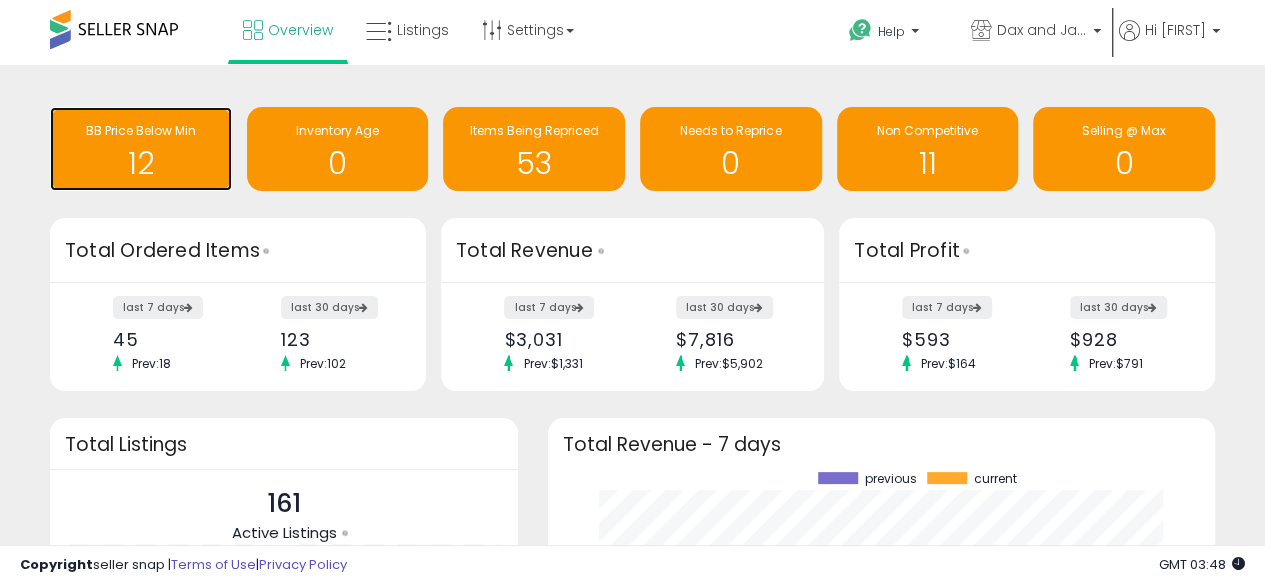 click on "12" at bounding box center [141, 163] 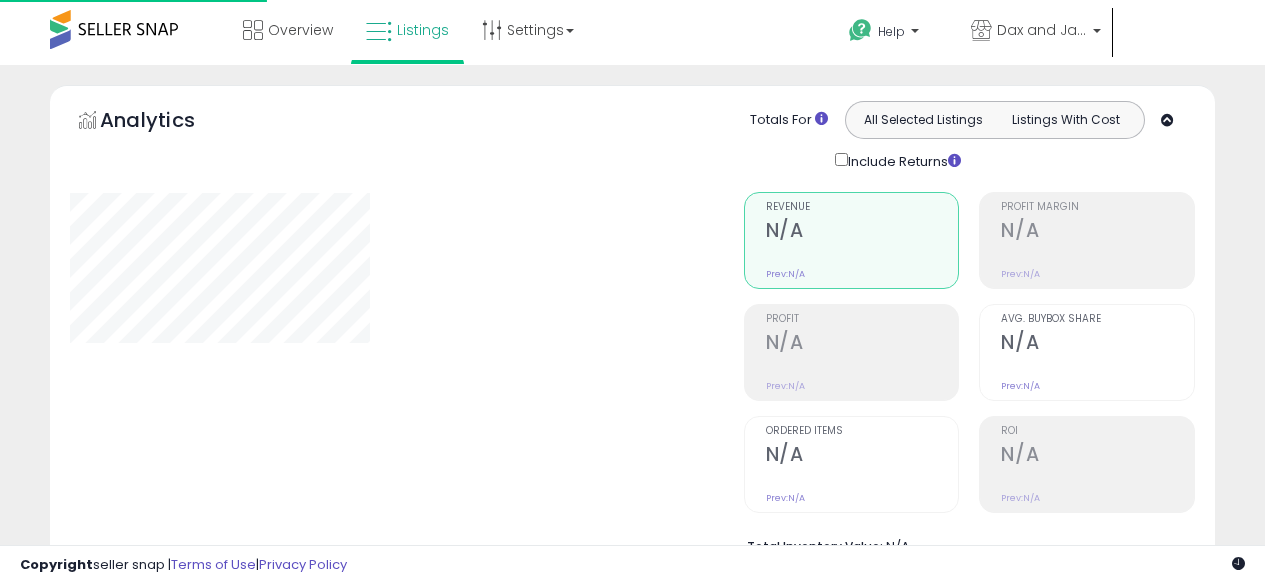 scroll, scrollTop: 0, scrollLeft: 0, axis: both 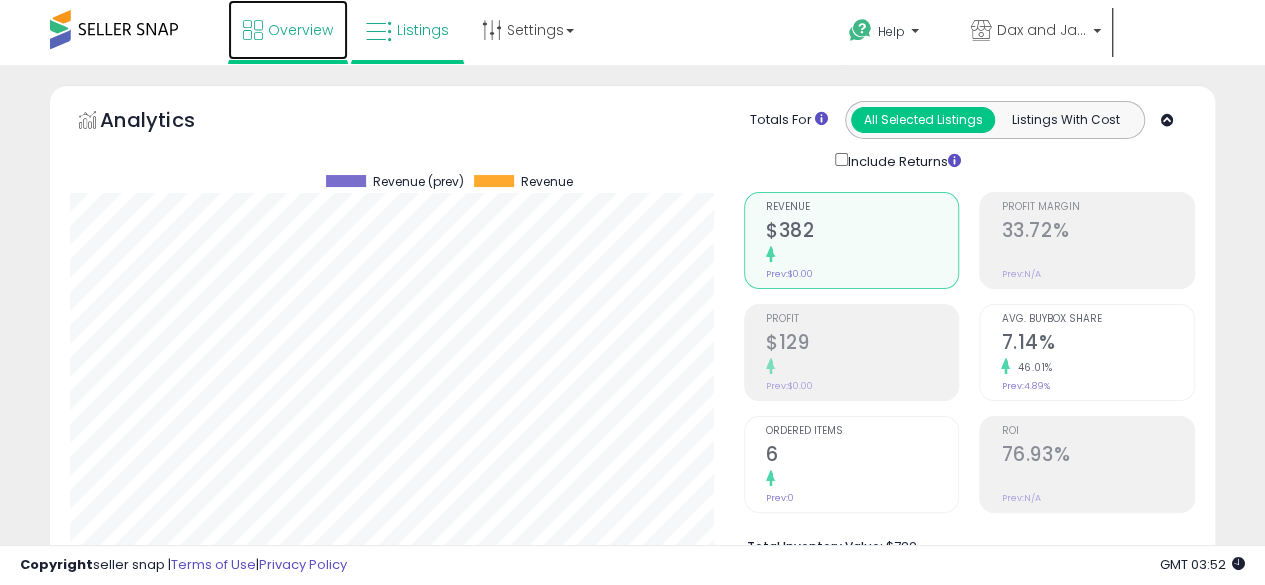 click on "Overview" at bounding box center [300, 30] 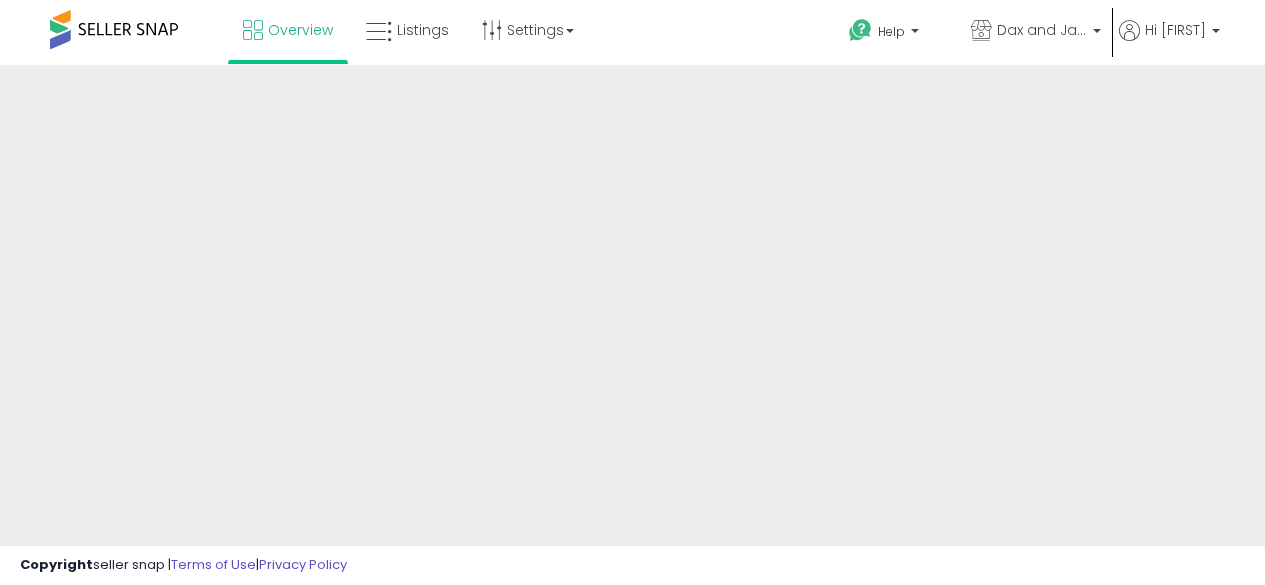 scroll, scrollTop: 0, scrollLeft: 0, axis: both 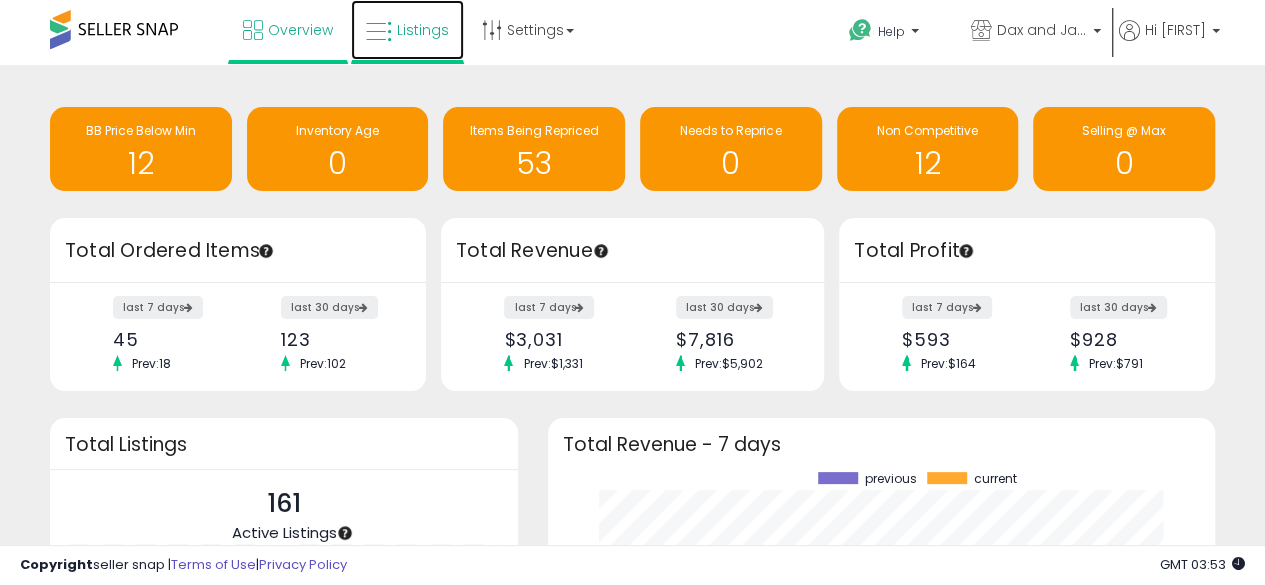 click on "Listings" at bounding box center (423, 30) 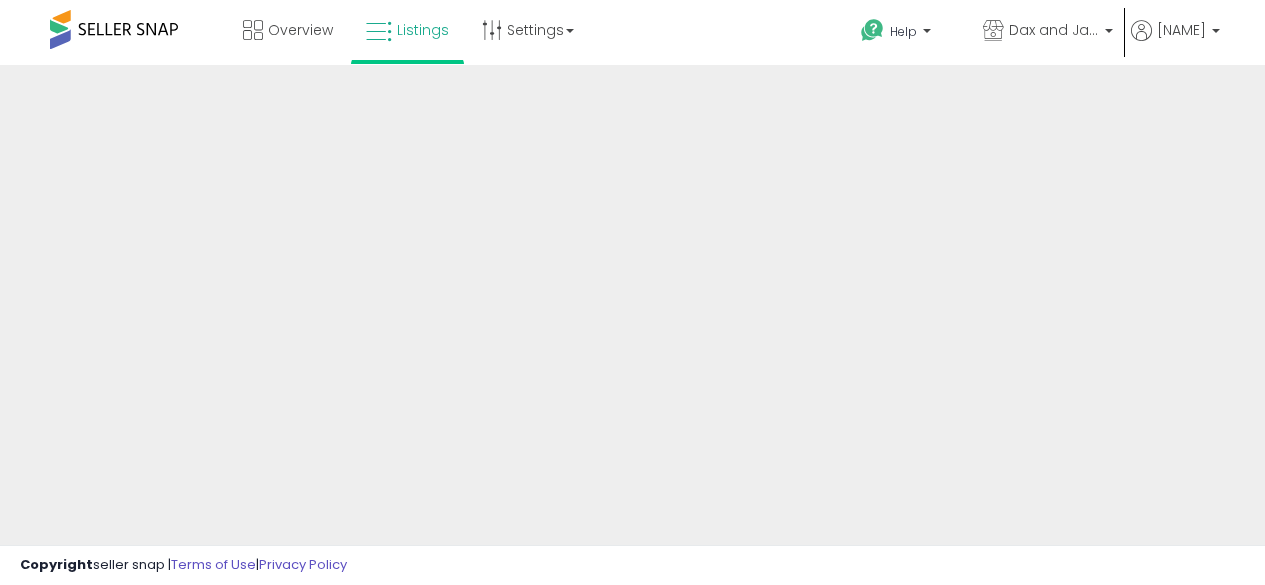 scroll, scrollTop: 0, scrollLeft: 0, axis: both 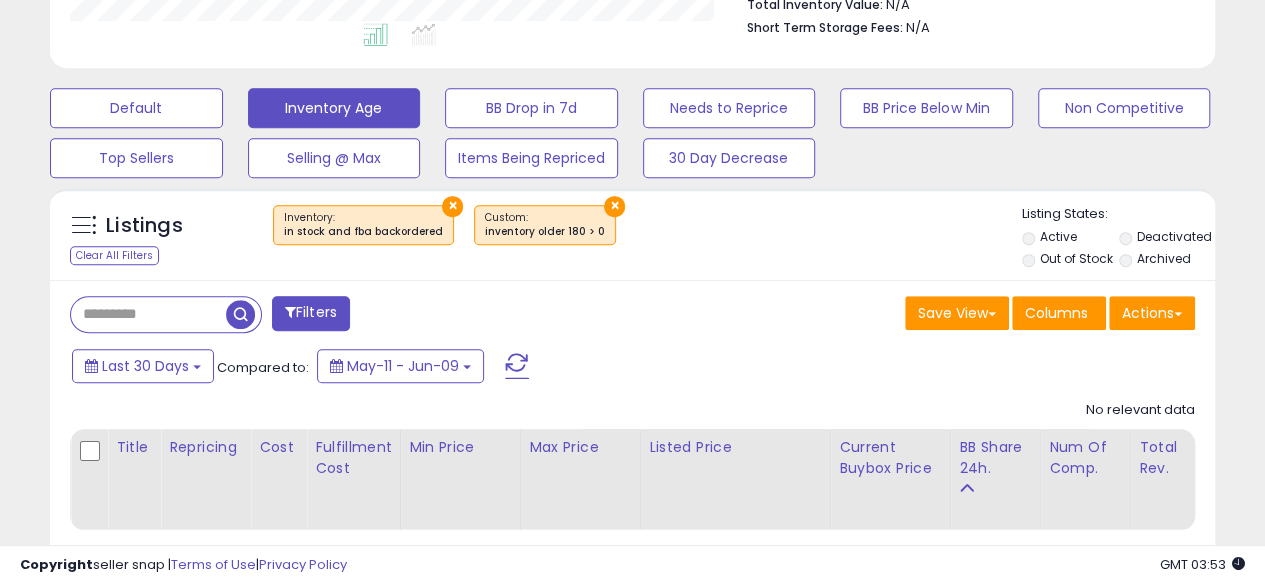 click on "×" at bounding box center [452, 206] 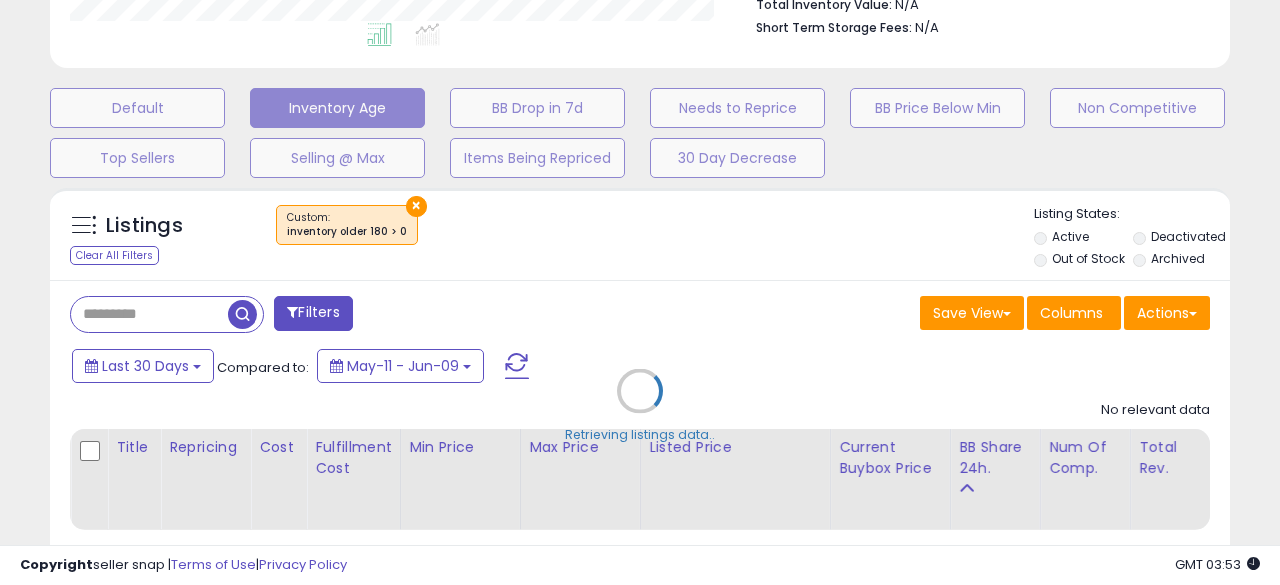 scroll, scrollTop: 999590, scrollLeft: 999317, axis: both 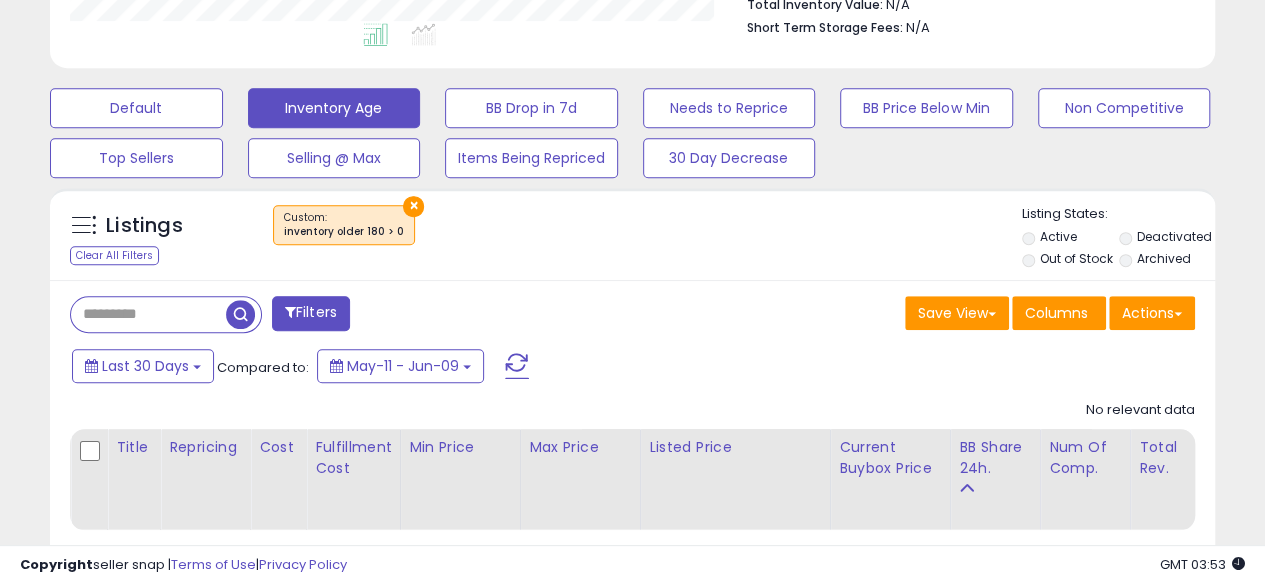 click on "×" at bounding box center [413, 206] 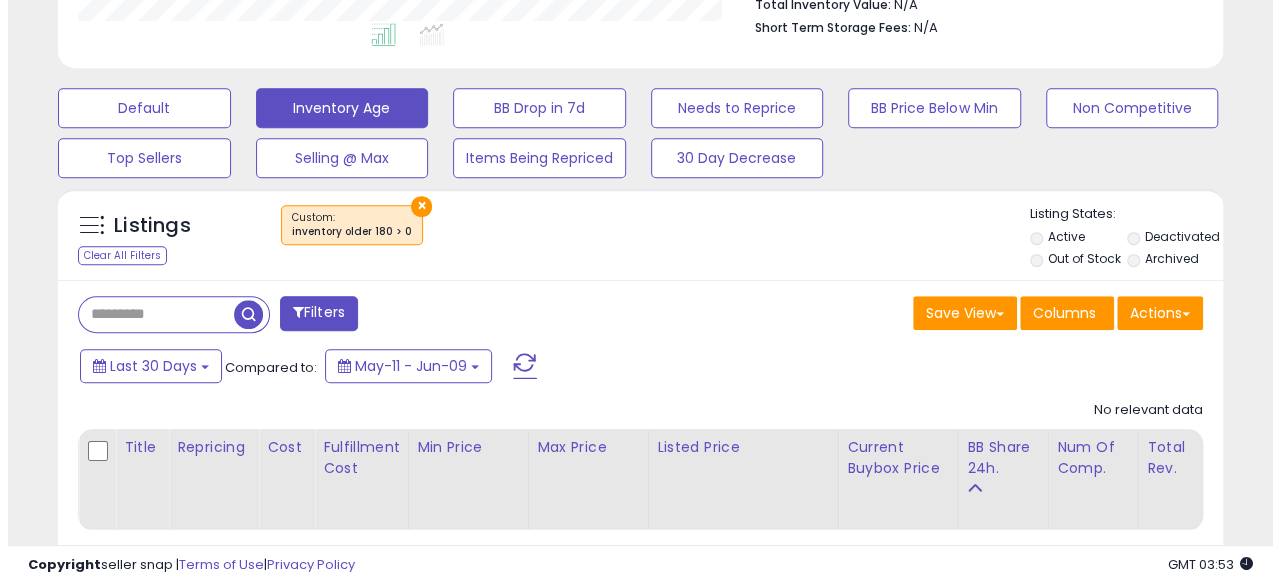scroll, scrollTop: 999590, scrollLeft: 999317, axis: both 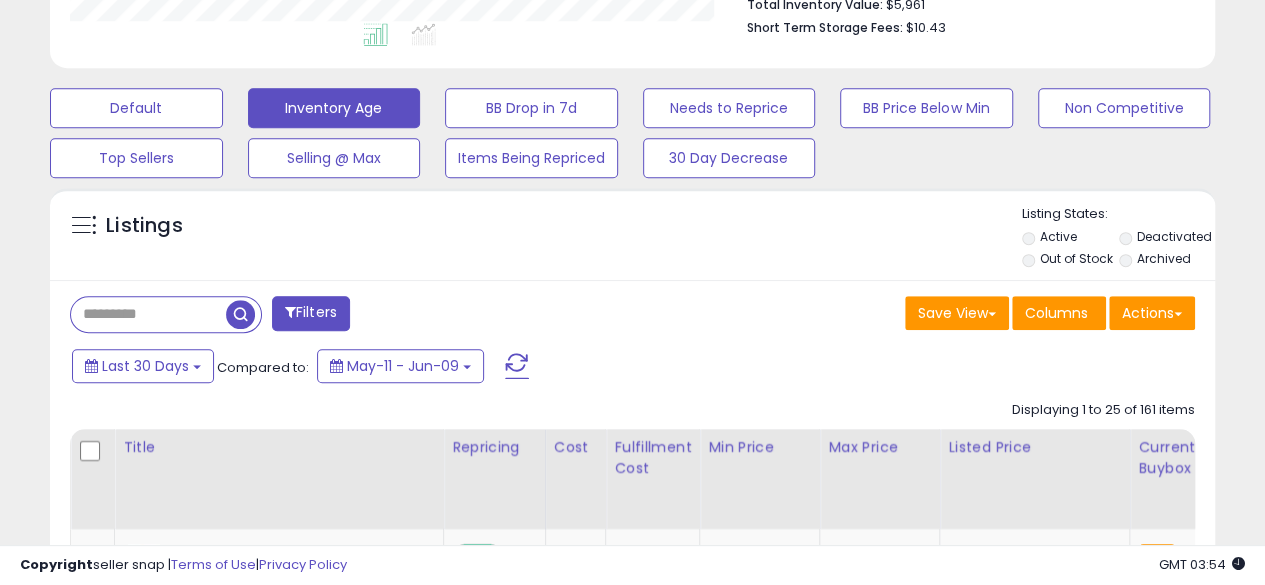 click at bounding box center [148, 314] 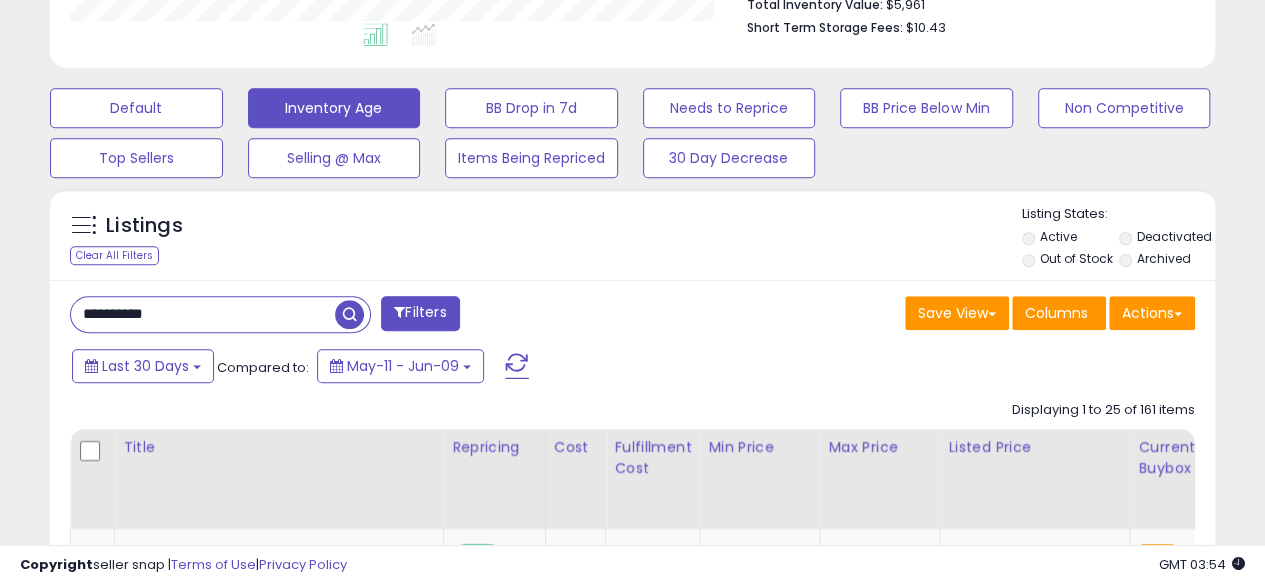 type on "**********" 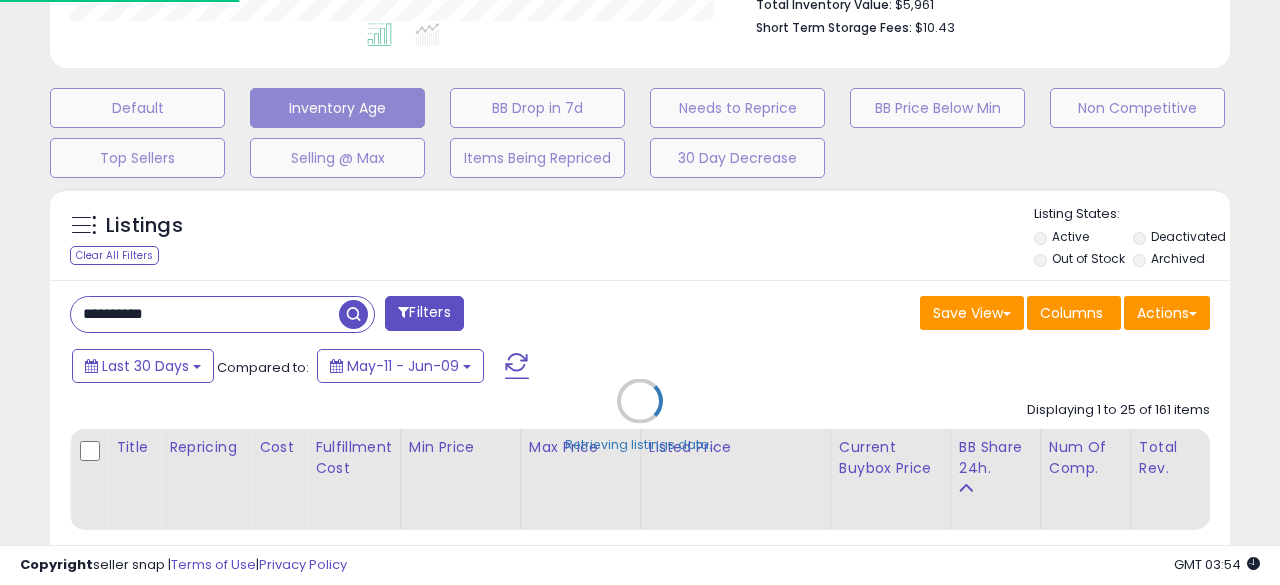 scroll, scrollTop: 999590, scrollLeft: 999317, axis: both 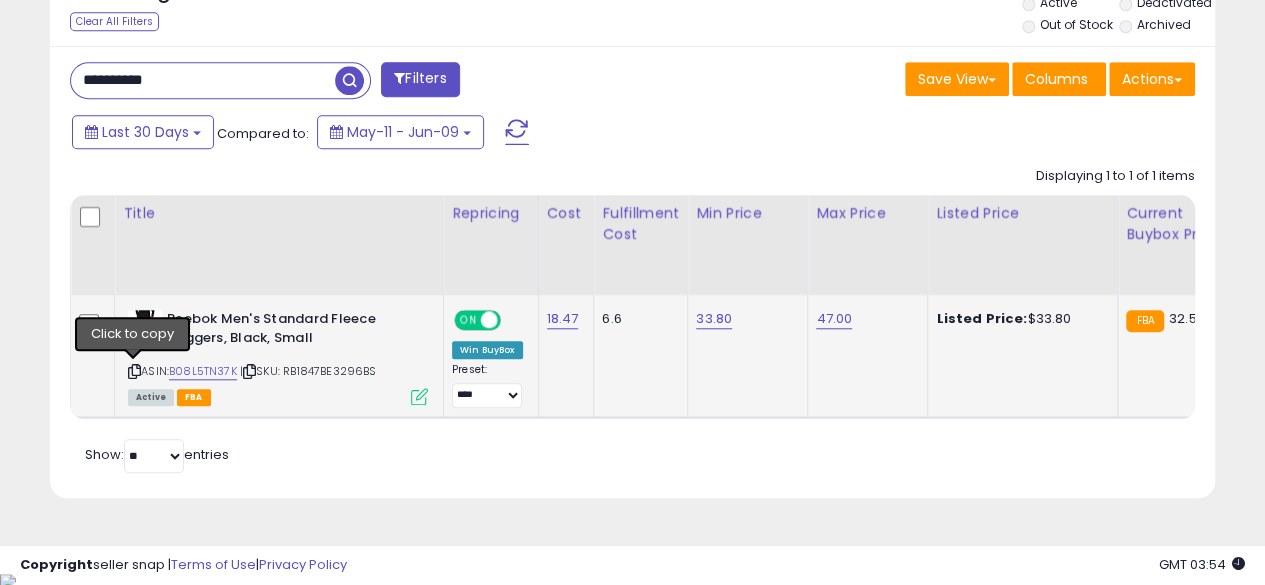 click at bounding box center (134, 371) 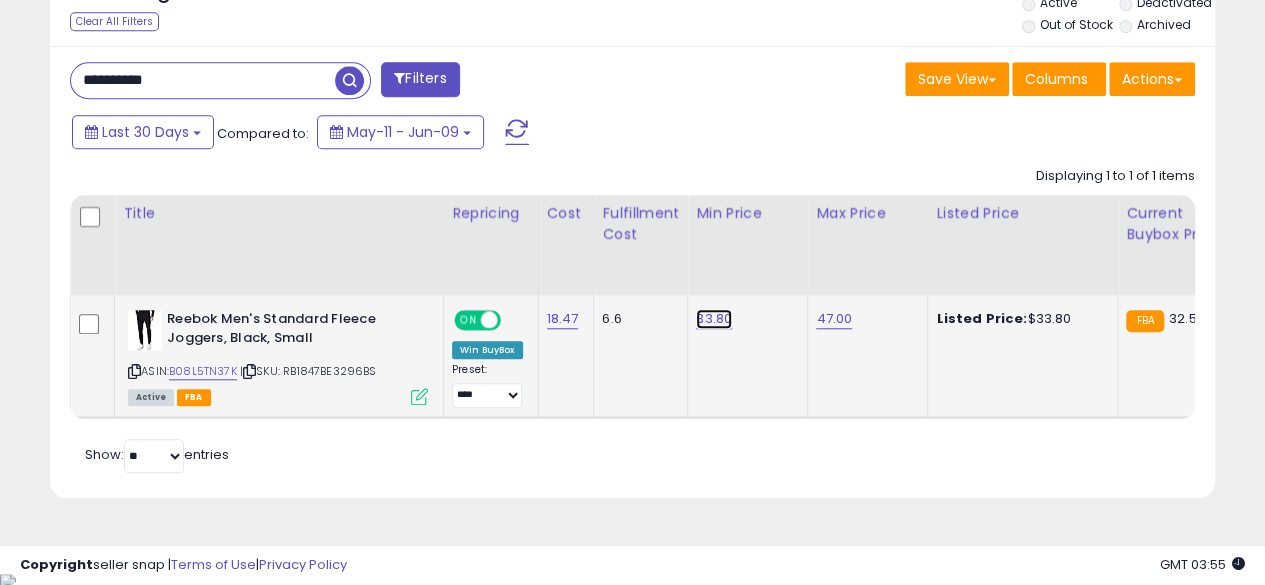 click on "33.80" at bounding box center (714, 319) 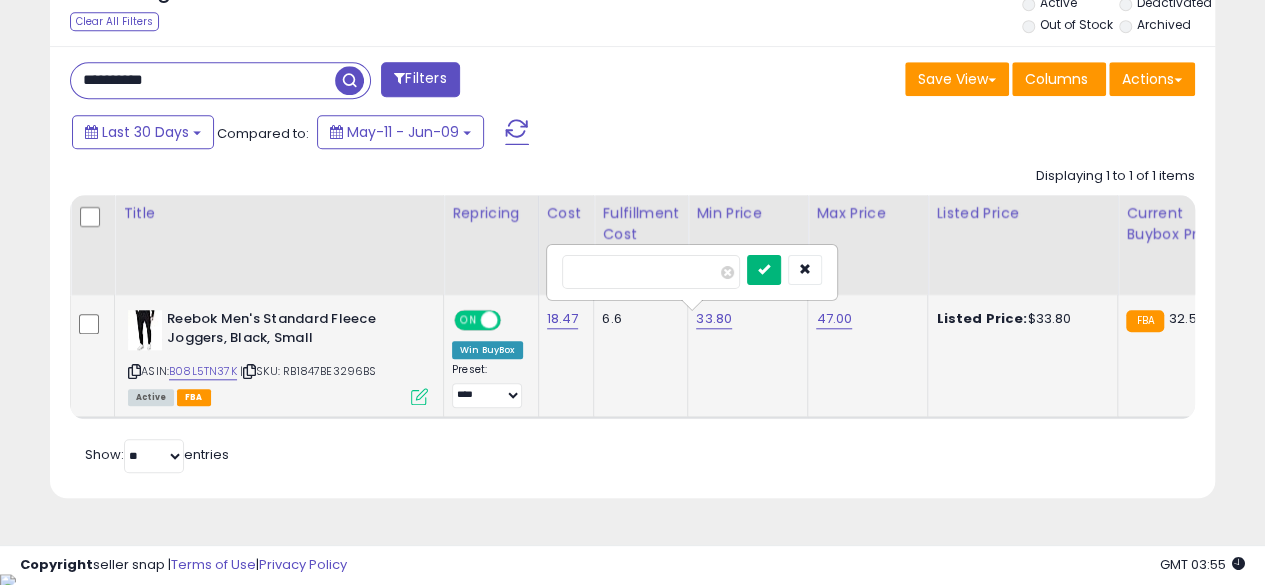 type on "*****" 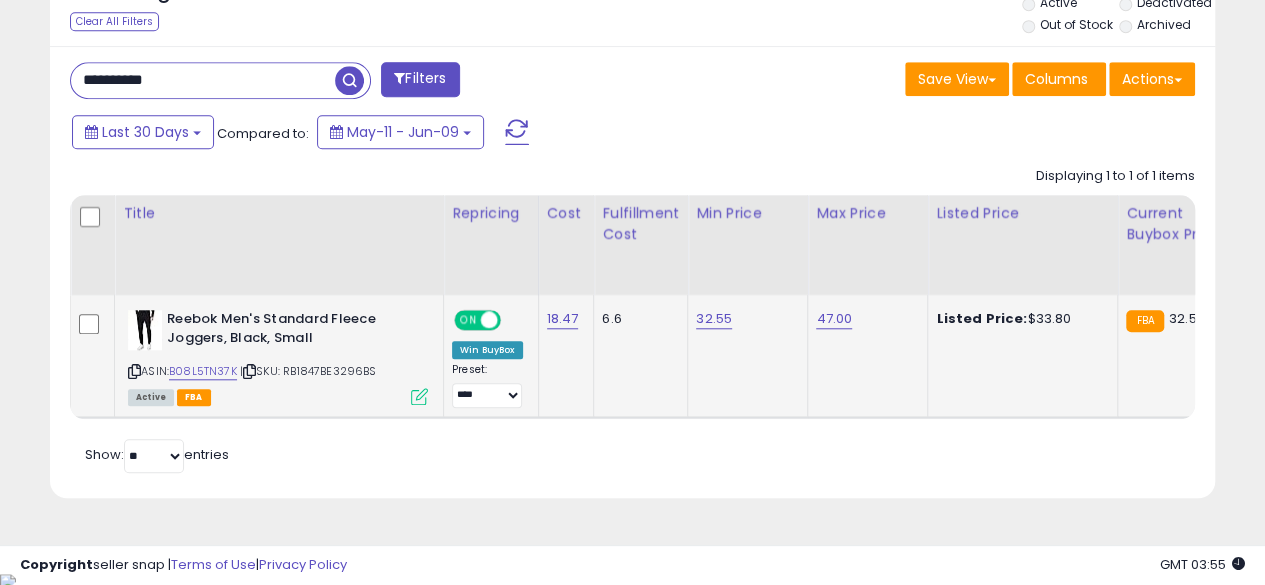 click on "**********" at bounding box center [203, 80] 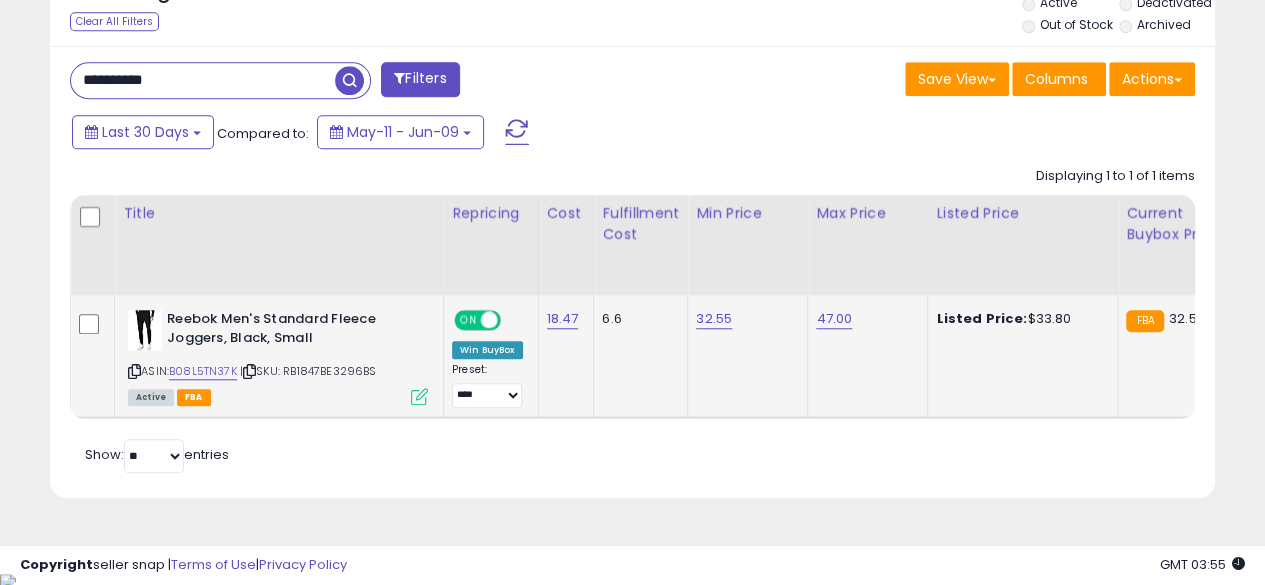 type on "**********" 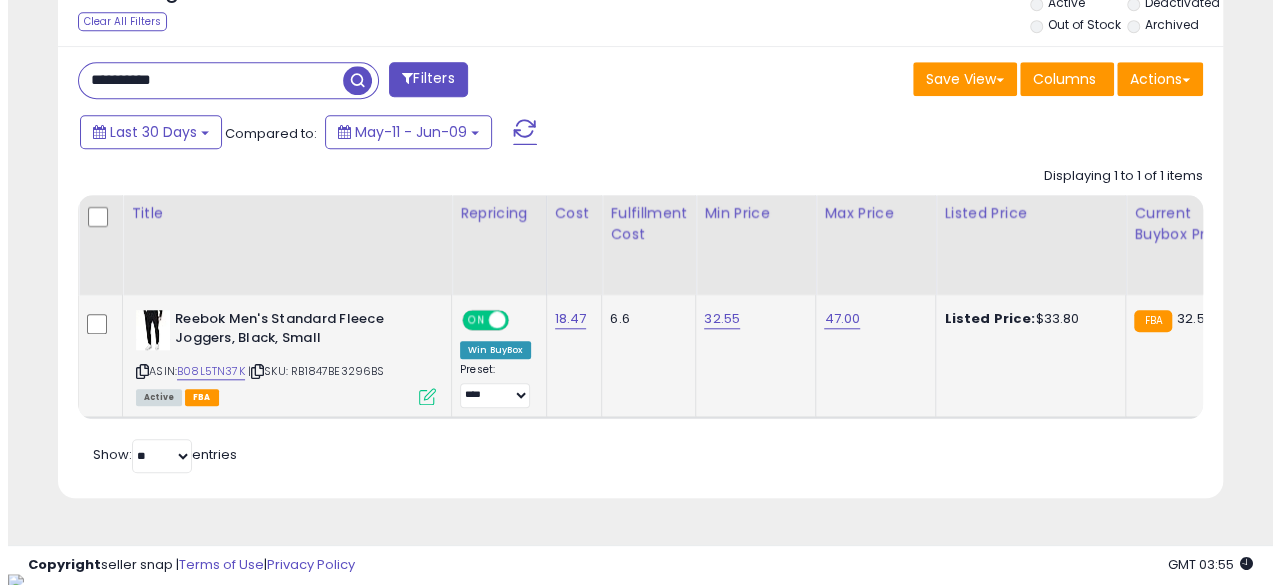 scroll, scrollTop: 654, scrollLeft: 0, axis: vertical 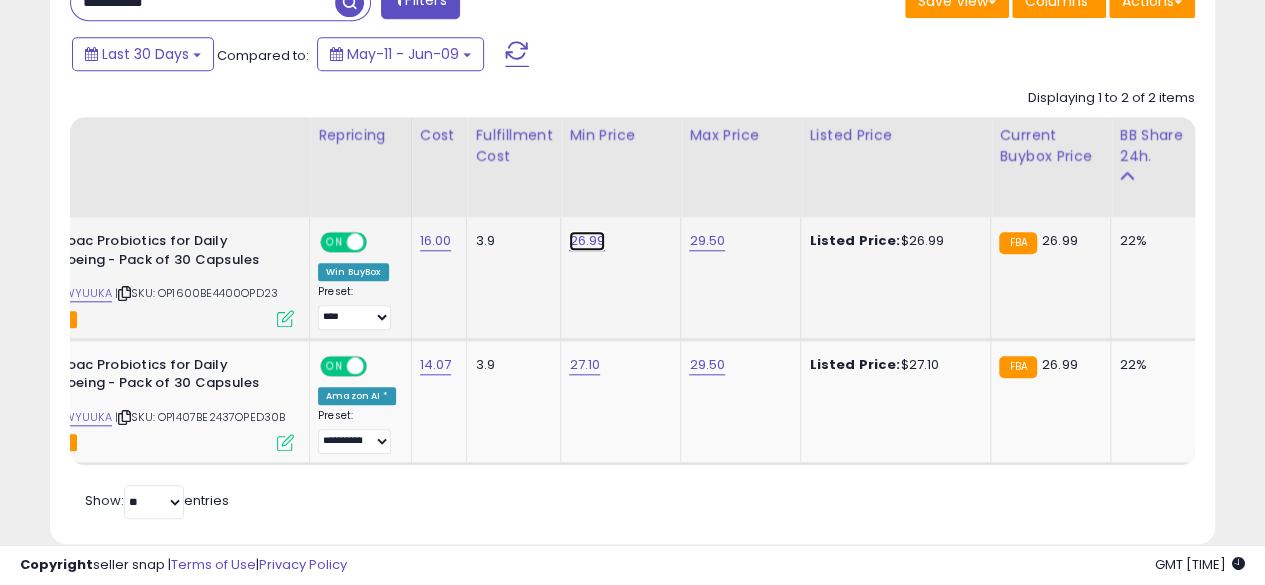 click on "26.99" at bounding box center [587, 241] 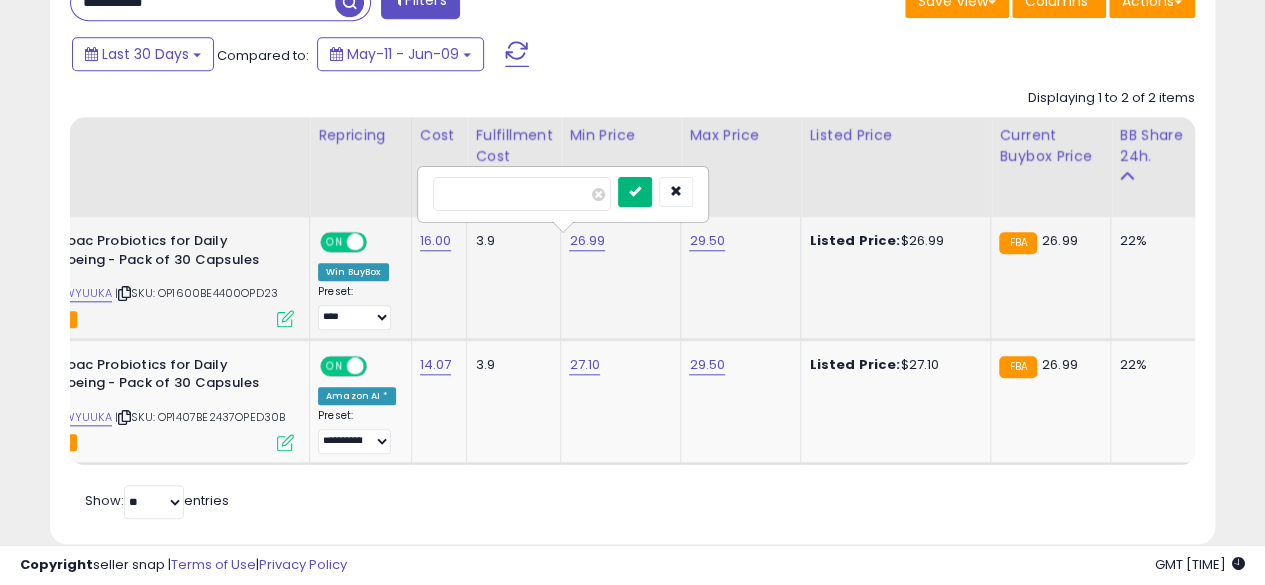 type on "*****" 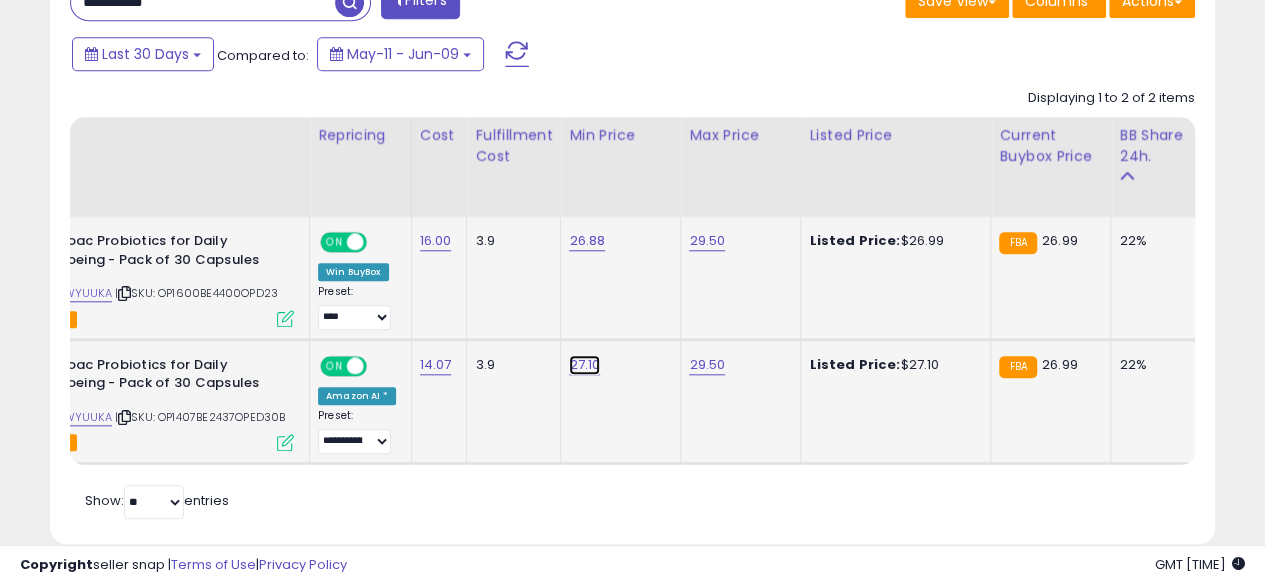 click on "27.10" at bounding box center [587, 241] 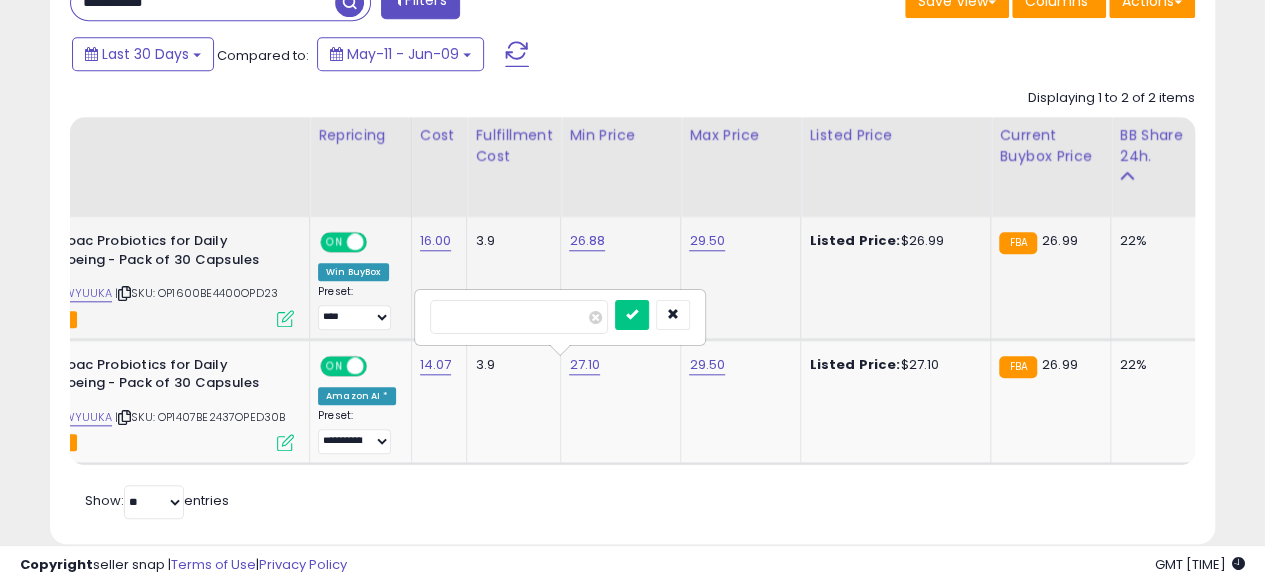 scroll, scrollTop: 0, scrollLeft: 250, axis: horizontal 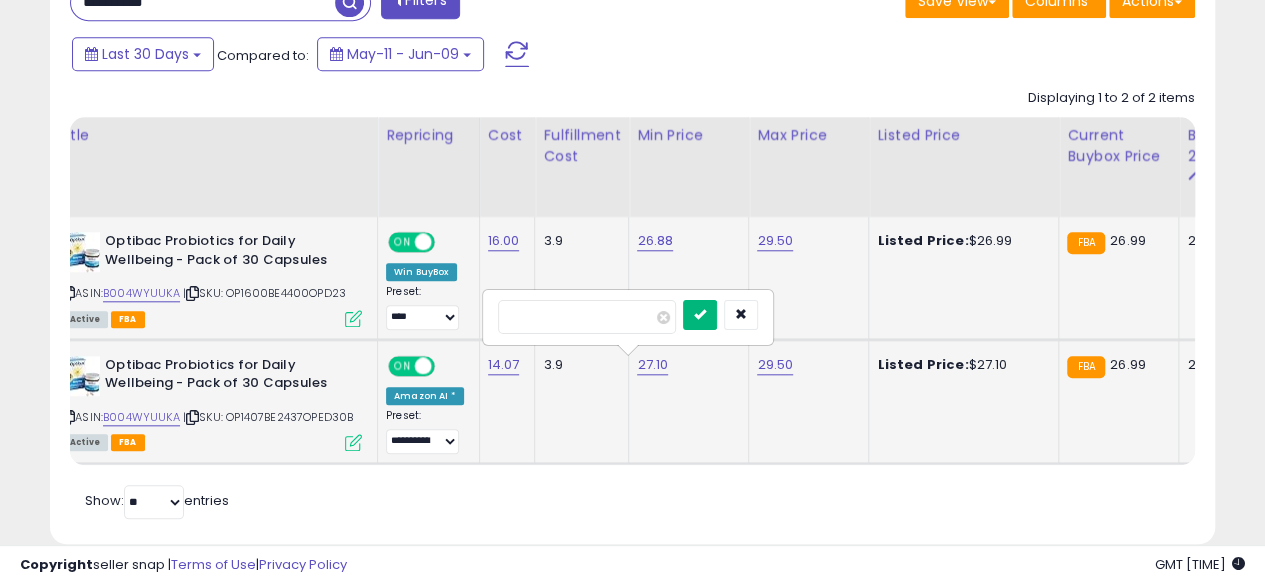 type on "*****" 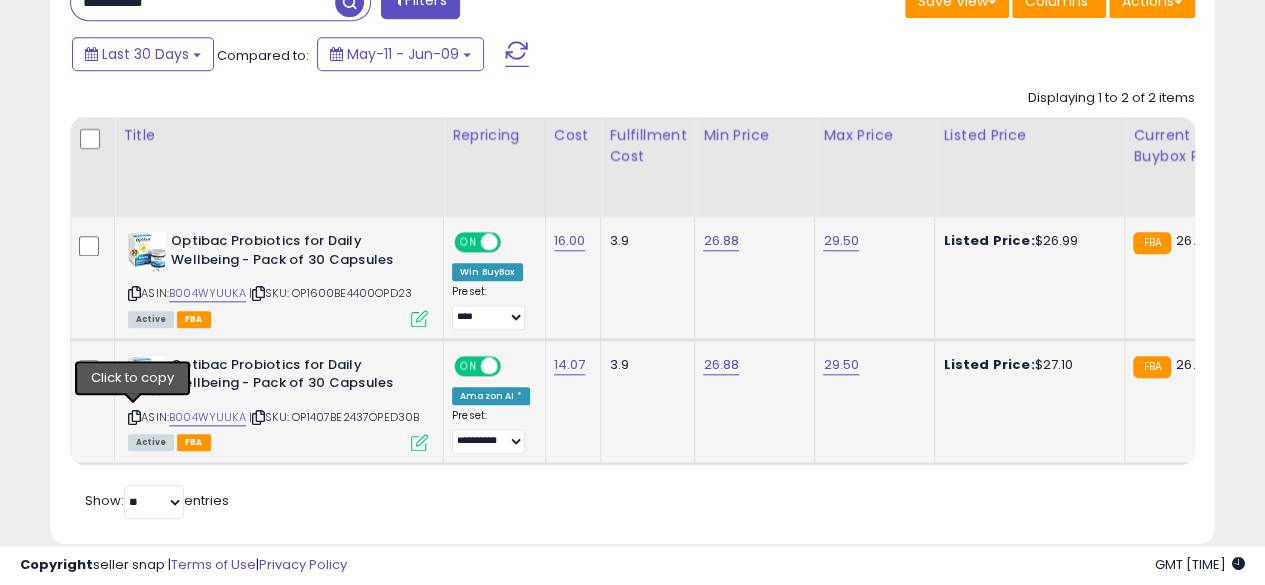 click at bounding box center (134, 417) 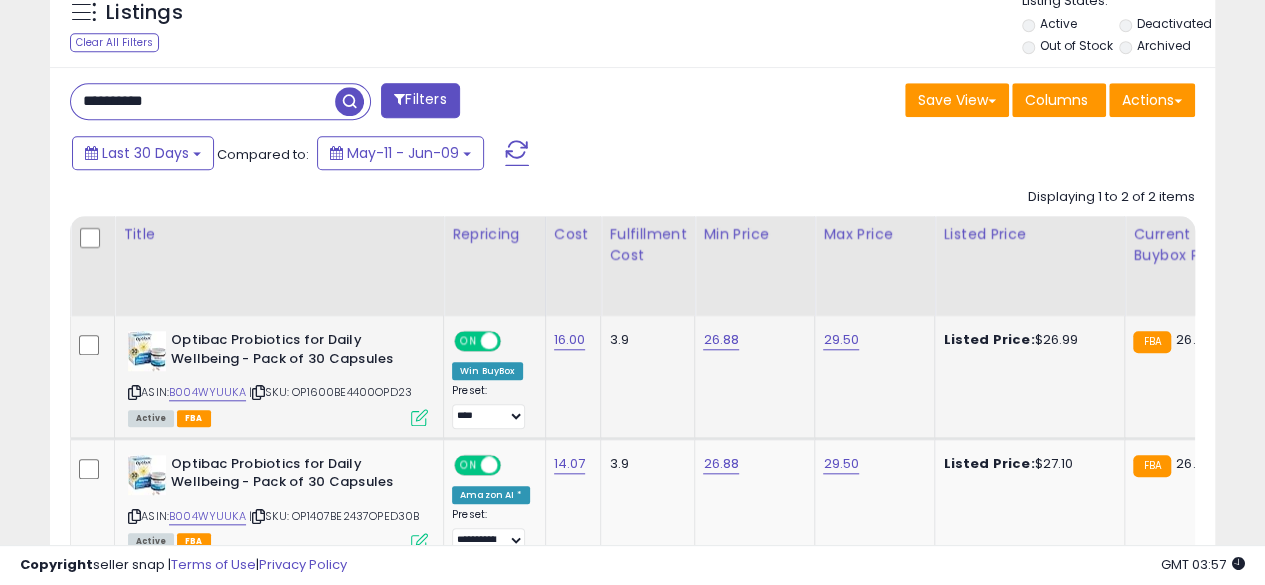 click on "**********" at bounding box center [203, 101] 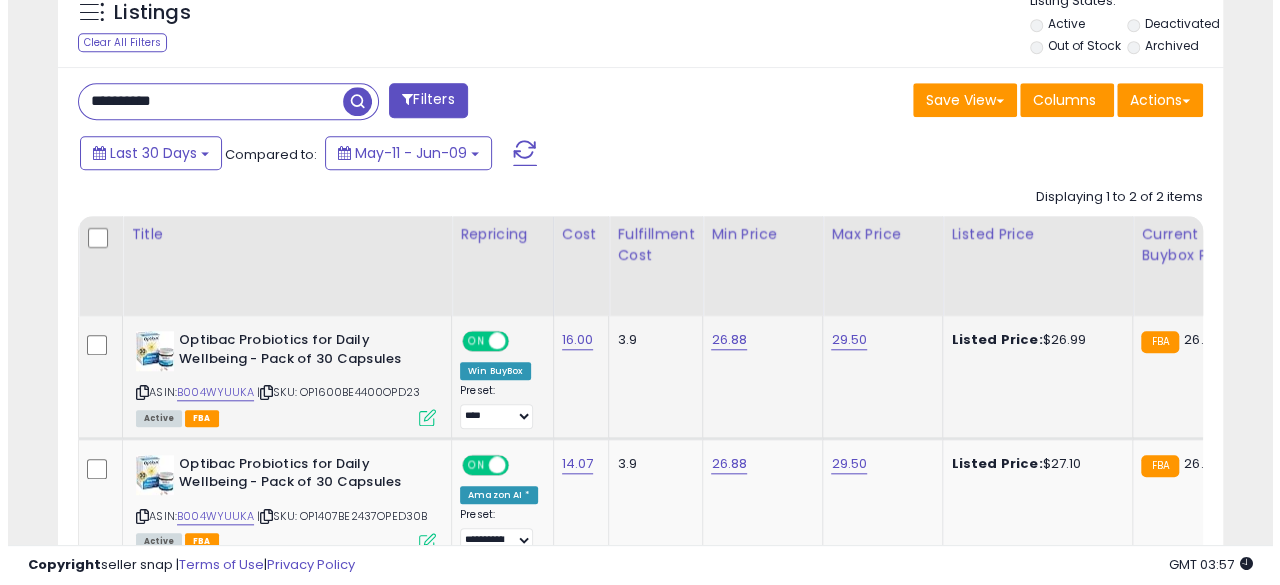 scroll, scrollTop: 654, scrollLeft: 0, axis: vertical 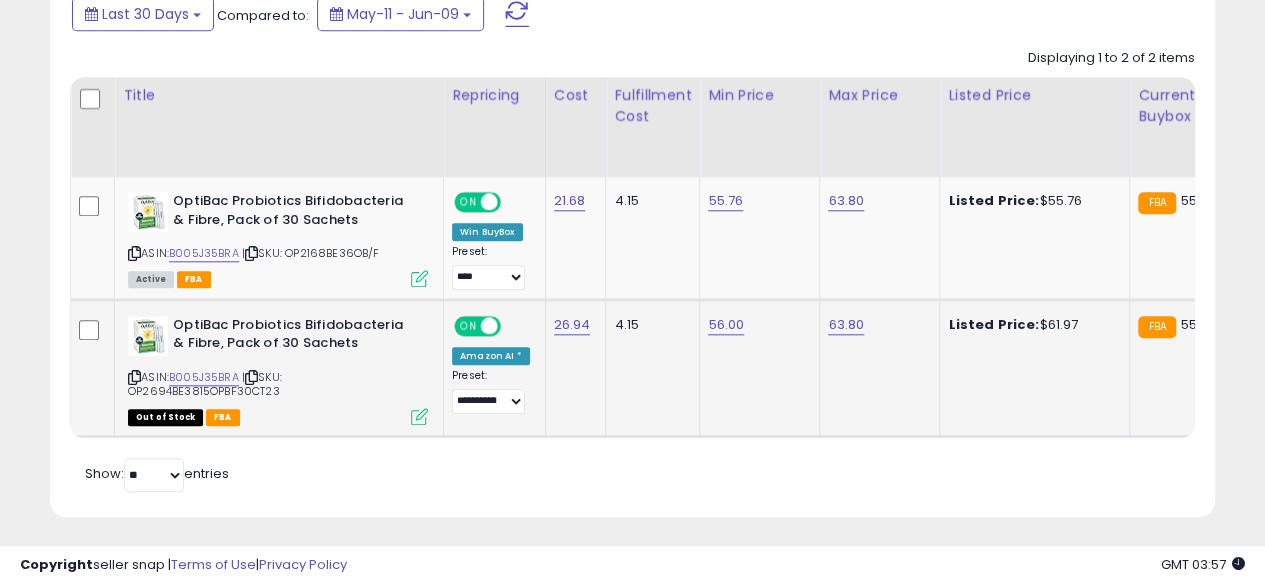 click on "ON   OFF" at bounding box center [479, 325] 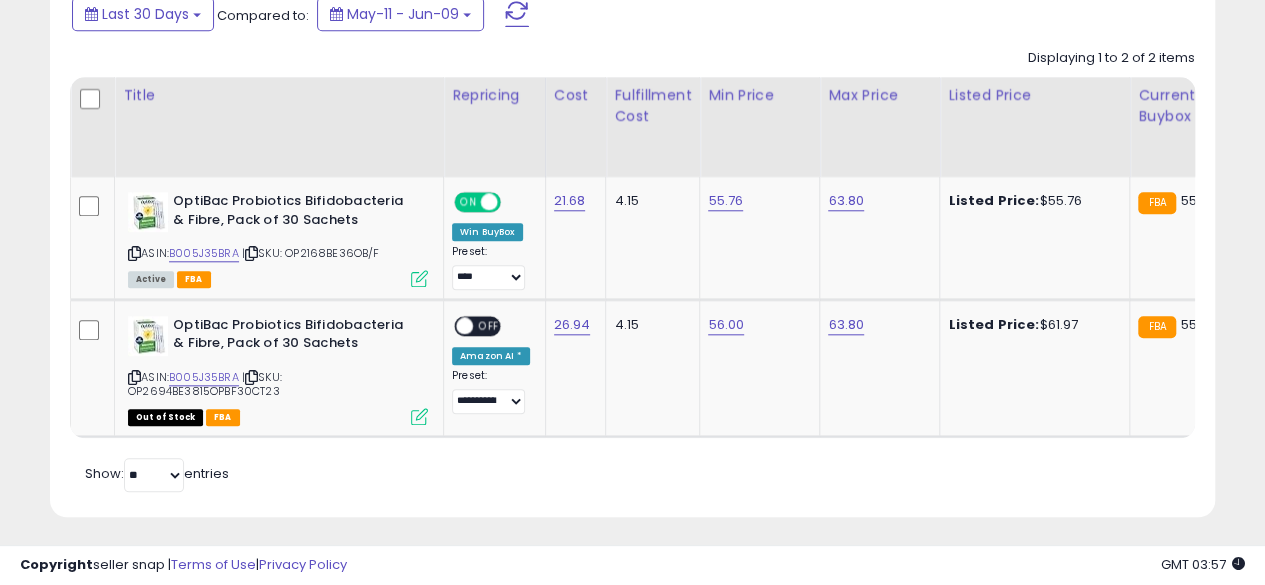 scroll, scrollTop: 0, scrollLeft: 172, axis: horizontal 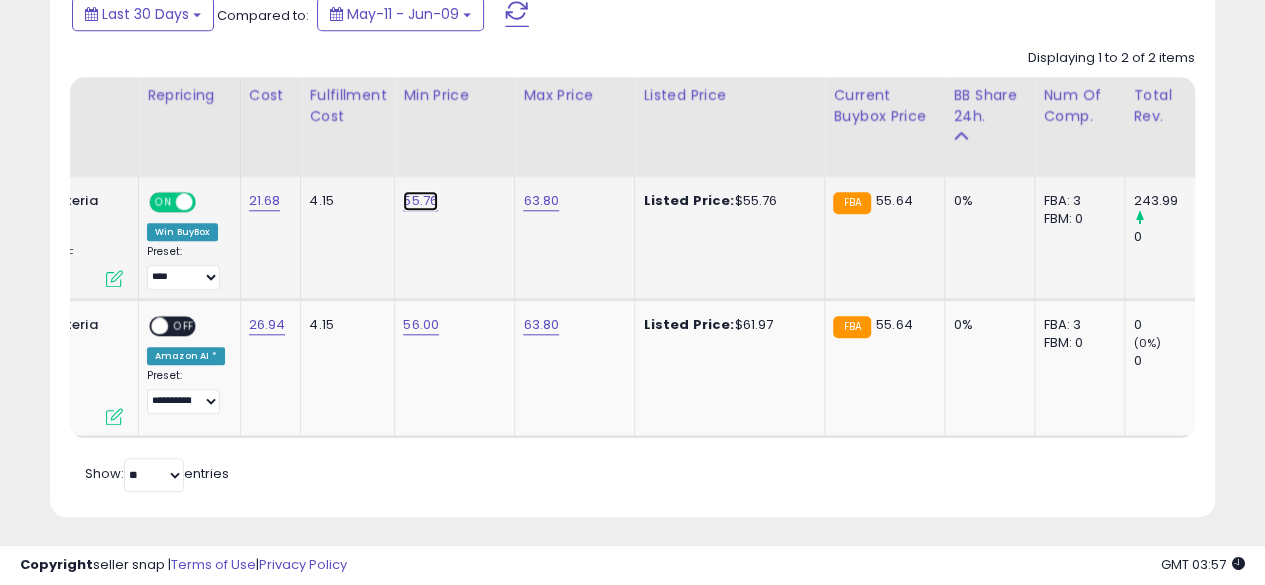 click on "55.76" at bounding box center (420, 201) 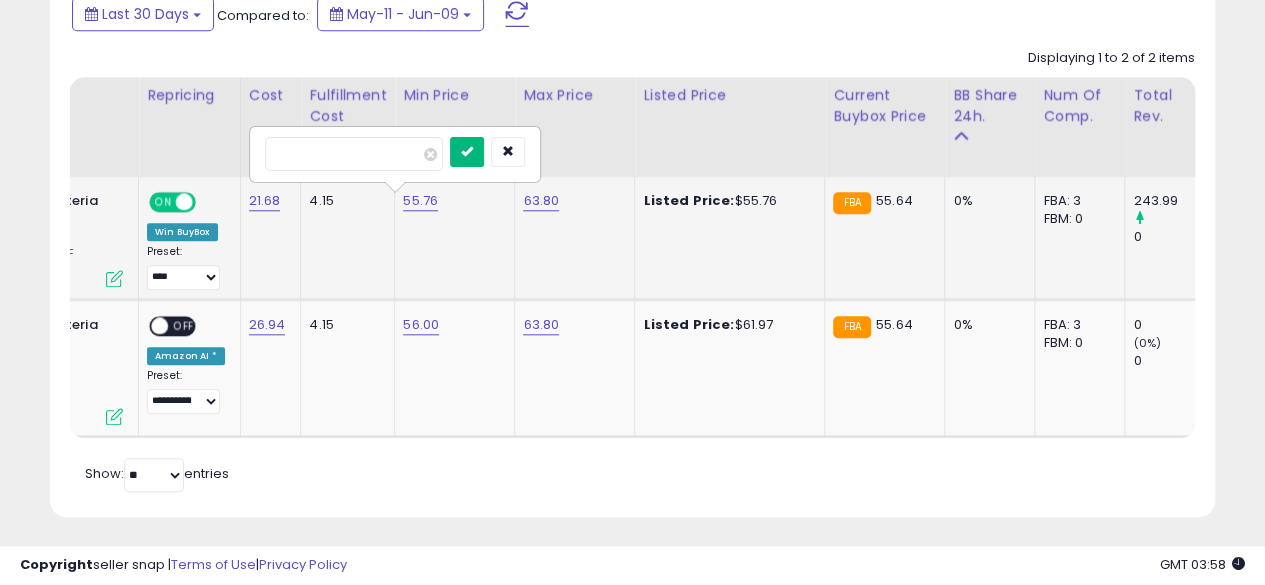 type on "*****" 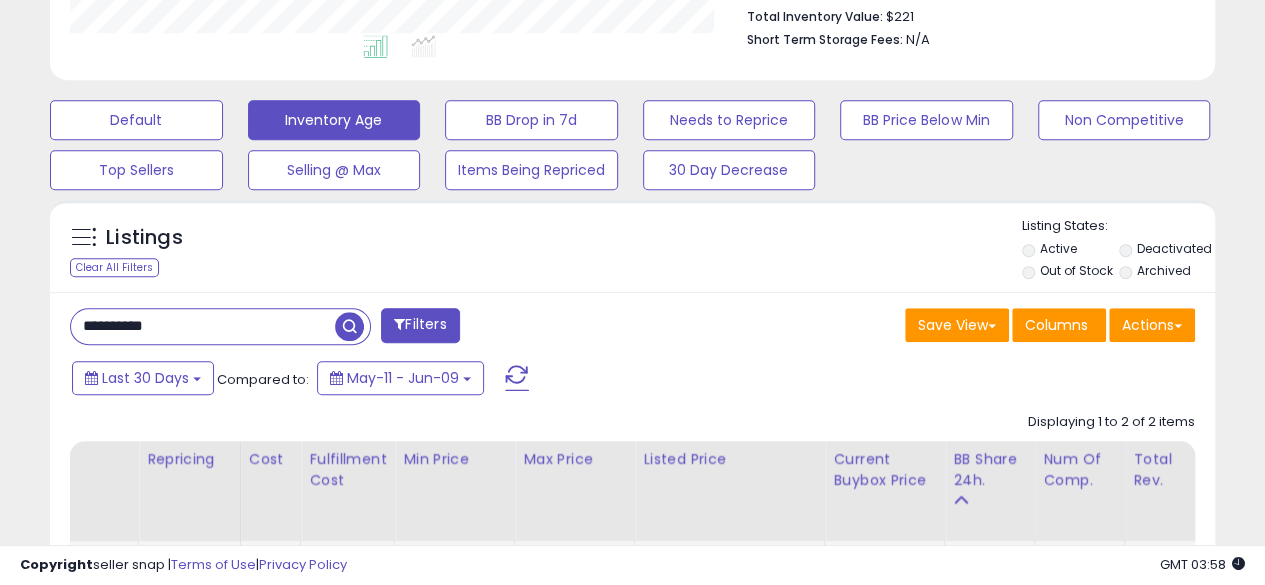 click on "**********" at bounding box center (203, 326) 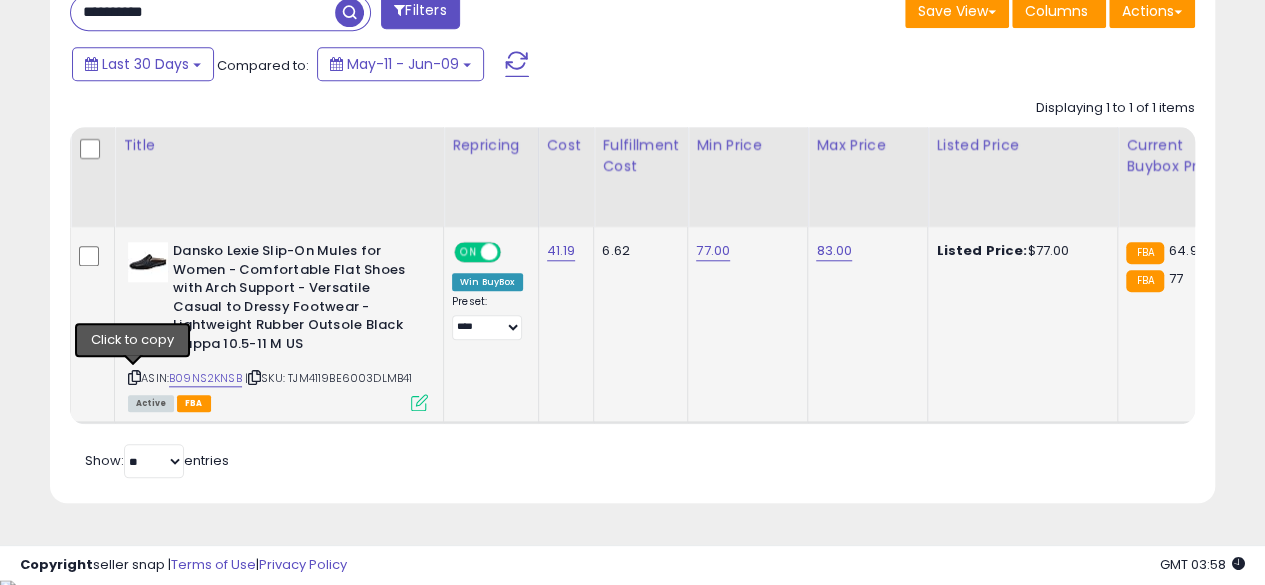 click at bounding box center (134, 377) 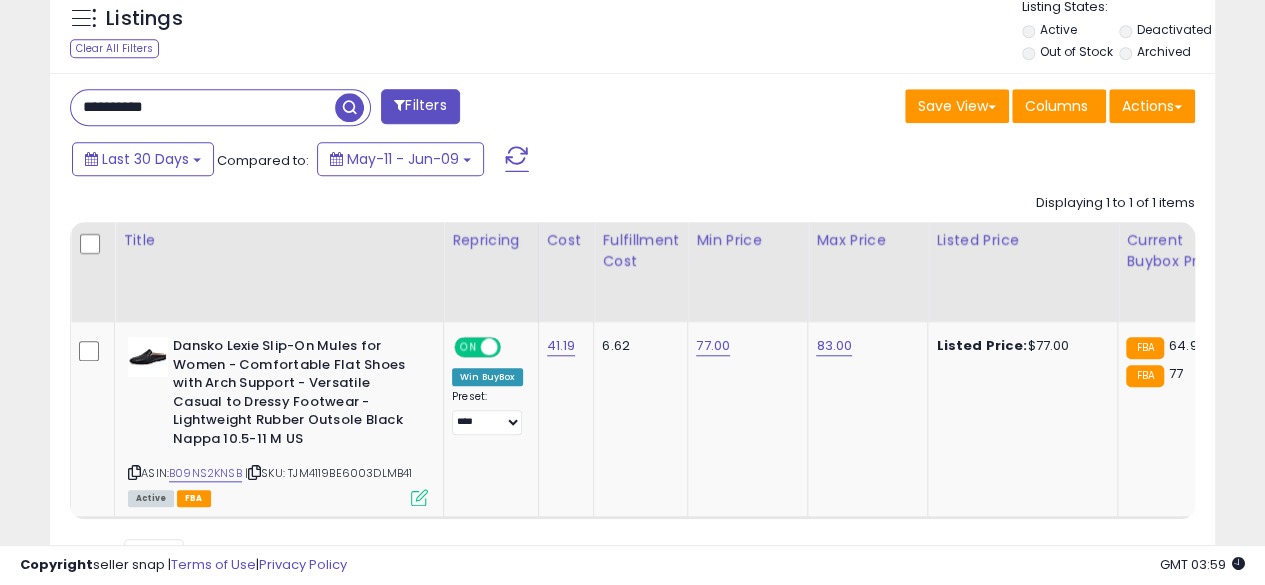 scroll, scrollTop: 744, scrollLeft: 0, axis: vertical 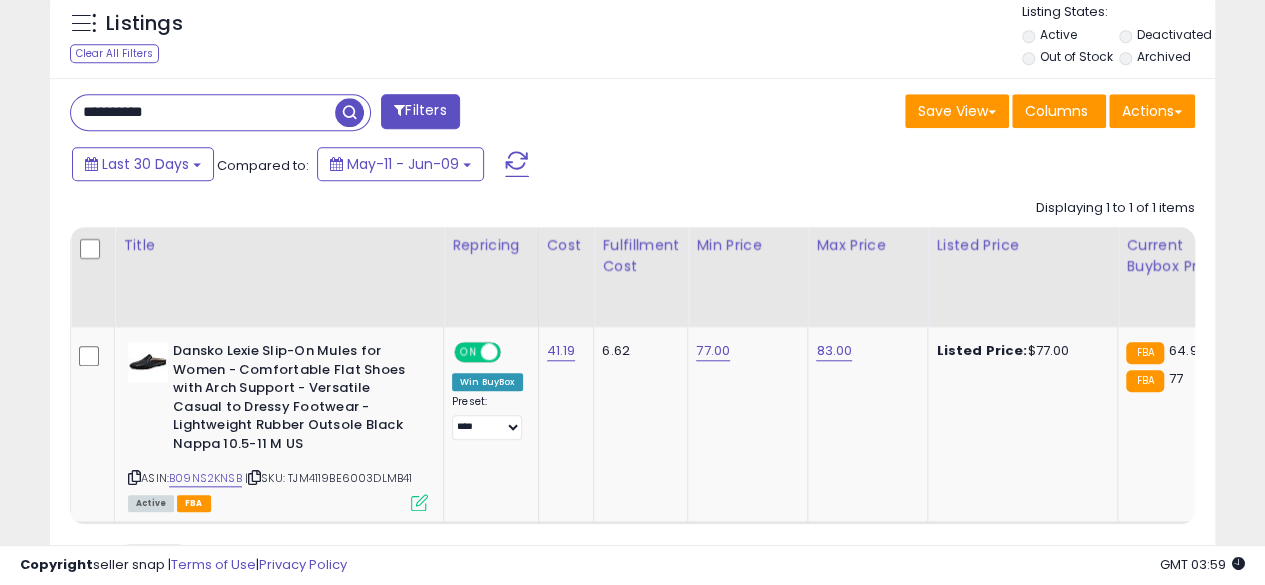 click on "**********" at bounding box center [203, 112] 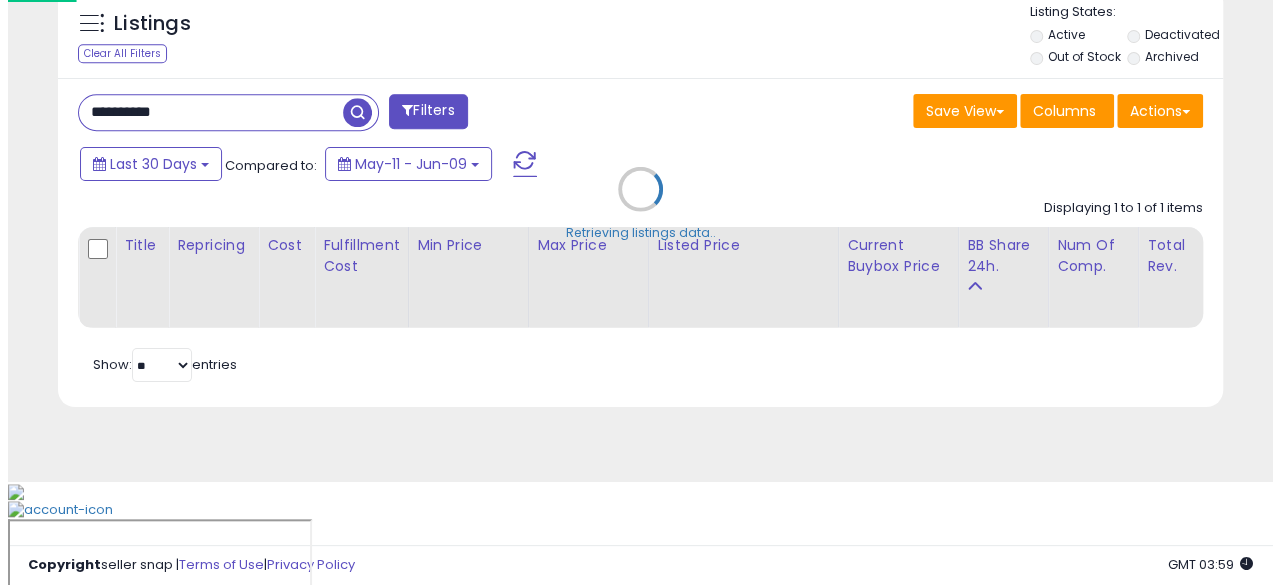 scroll, scrollTop: 654, scrollLeft: 0, axis: vertical 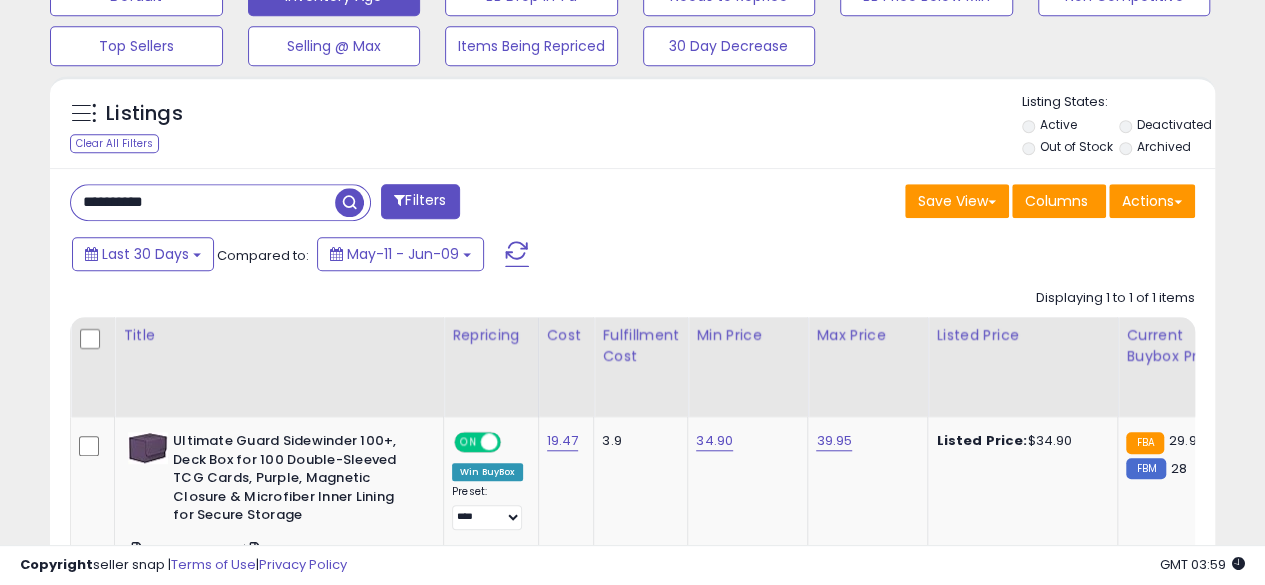 click on "**********" at bounding box center [203, 202] 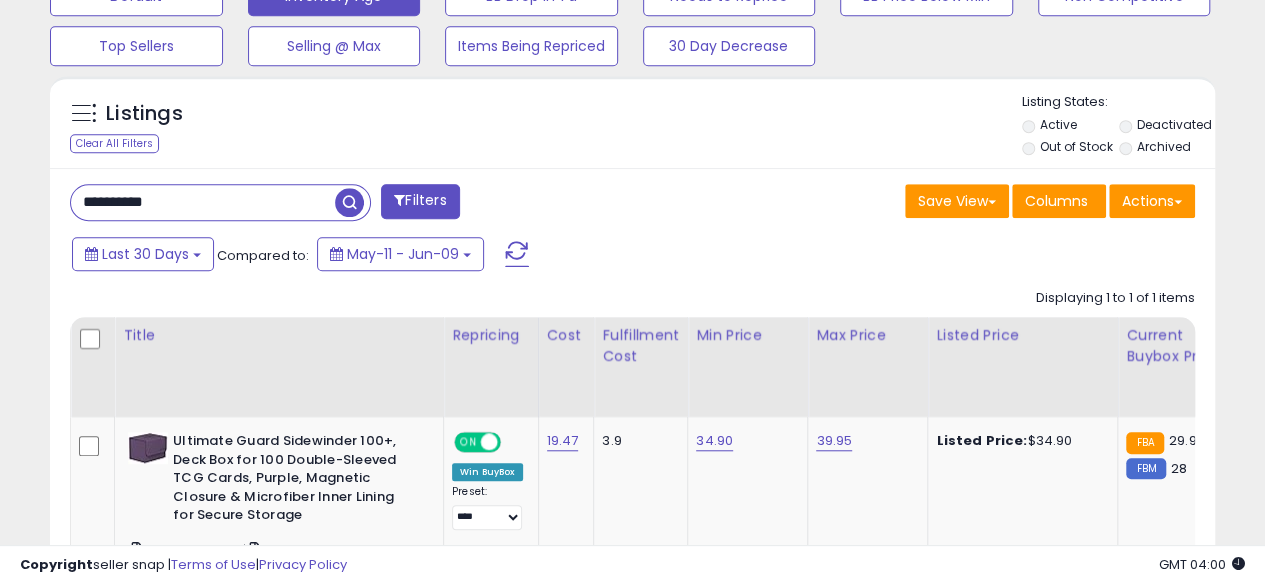 click at bounding box center [349, 202] 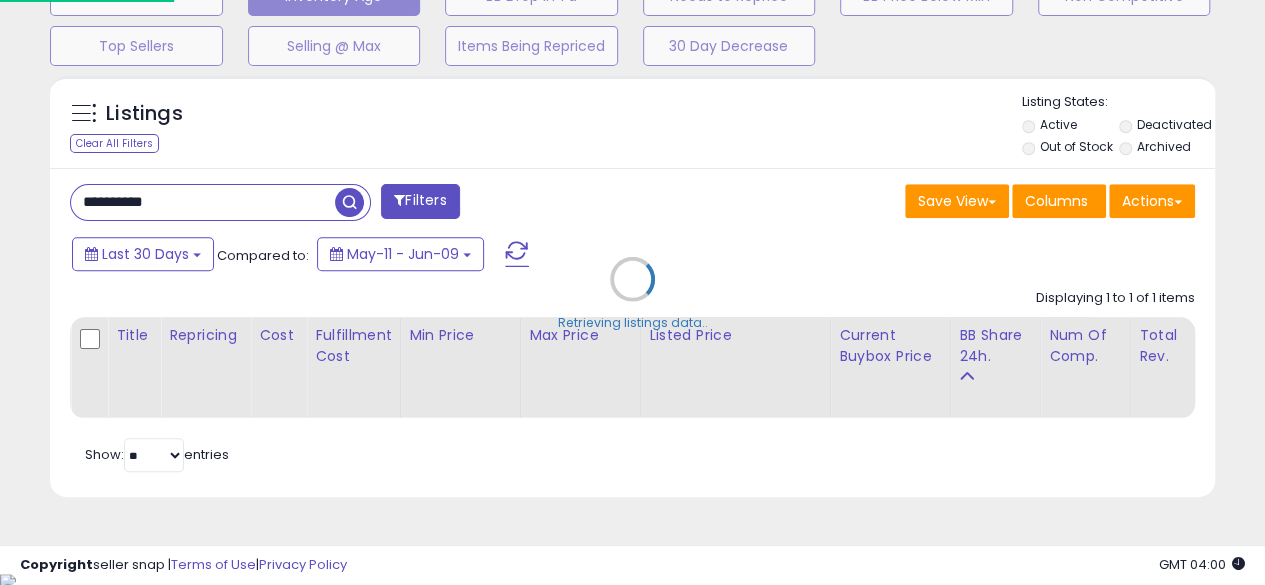 scroll, scrollTop: 999590, scrollLeft: 999317, axis: both 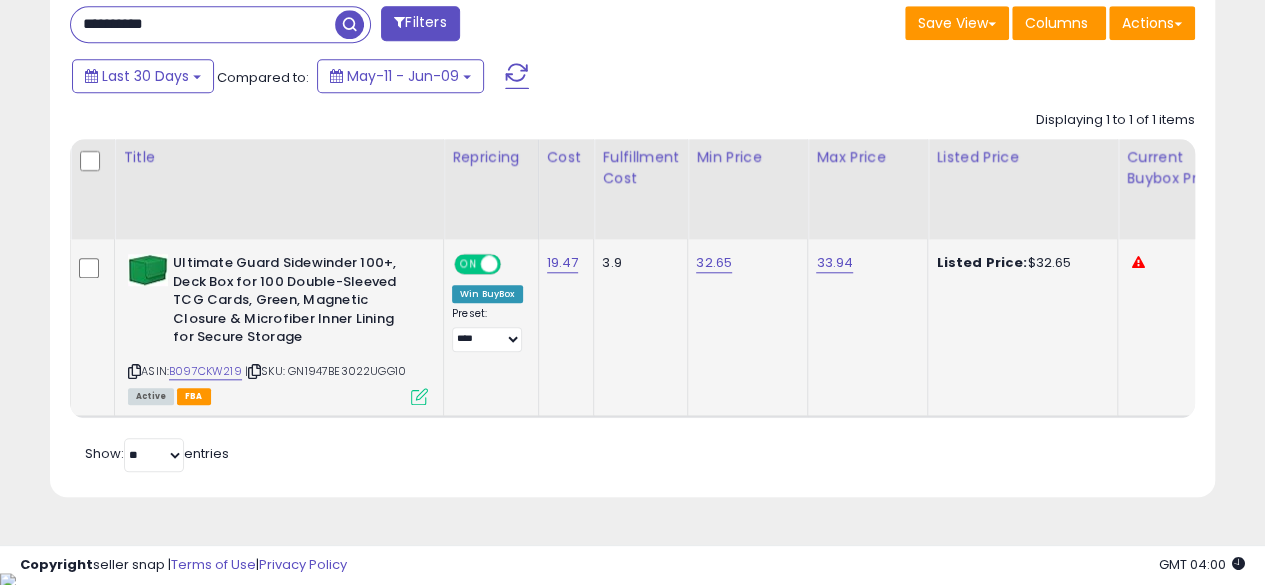 click at bounding box center (134, 371) 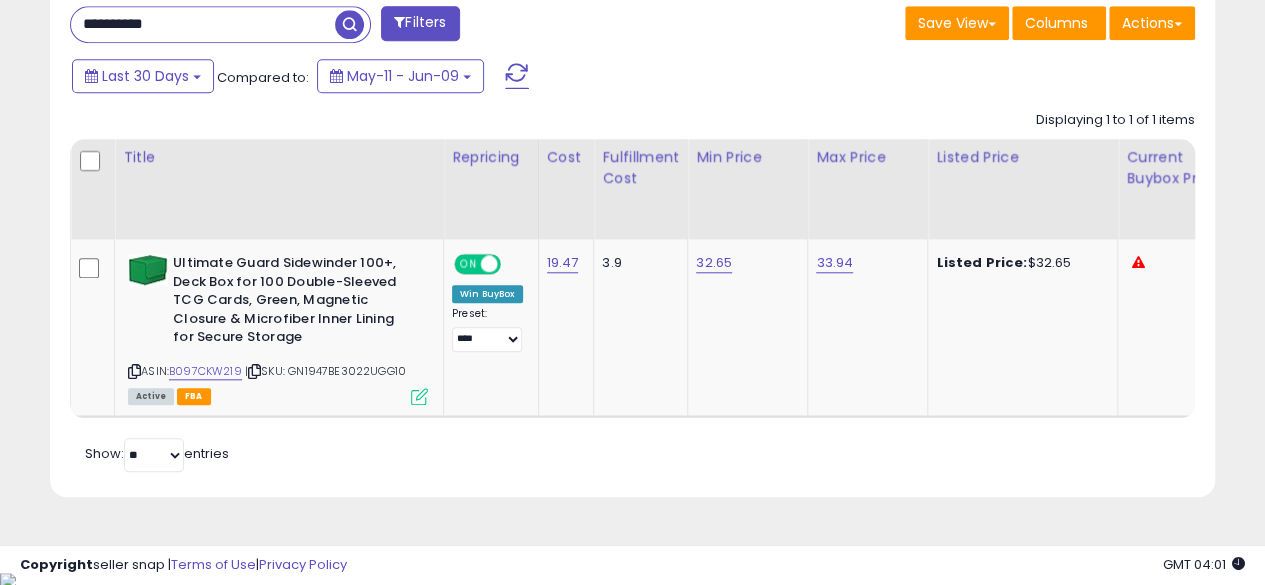 click on "**********" at bounding box center (203, 24) 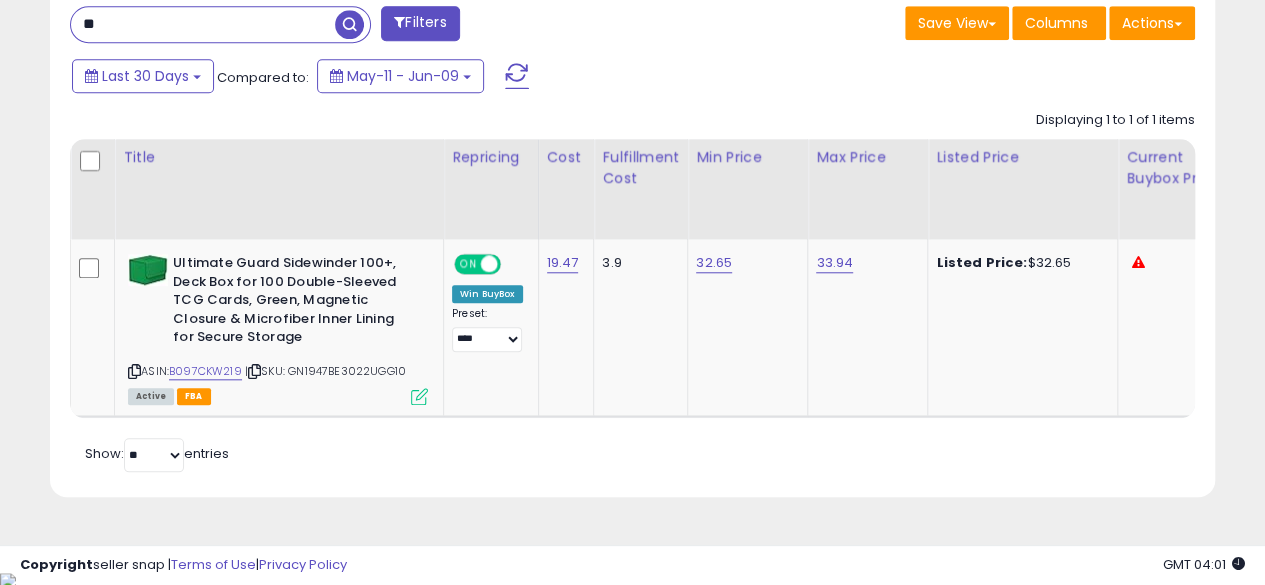 type on "*" 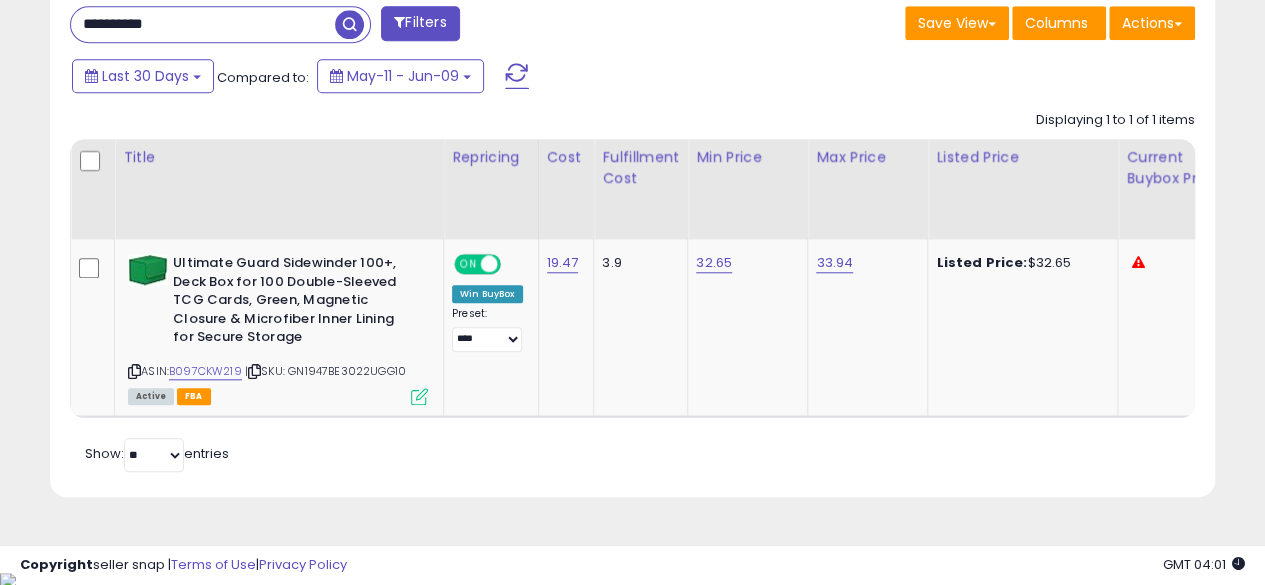 type on "**********" 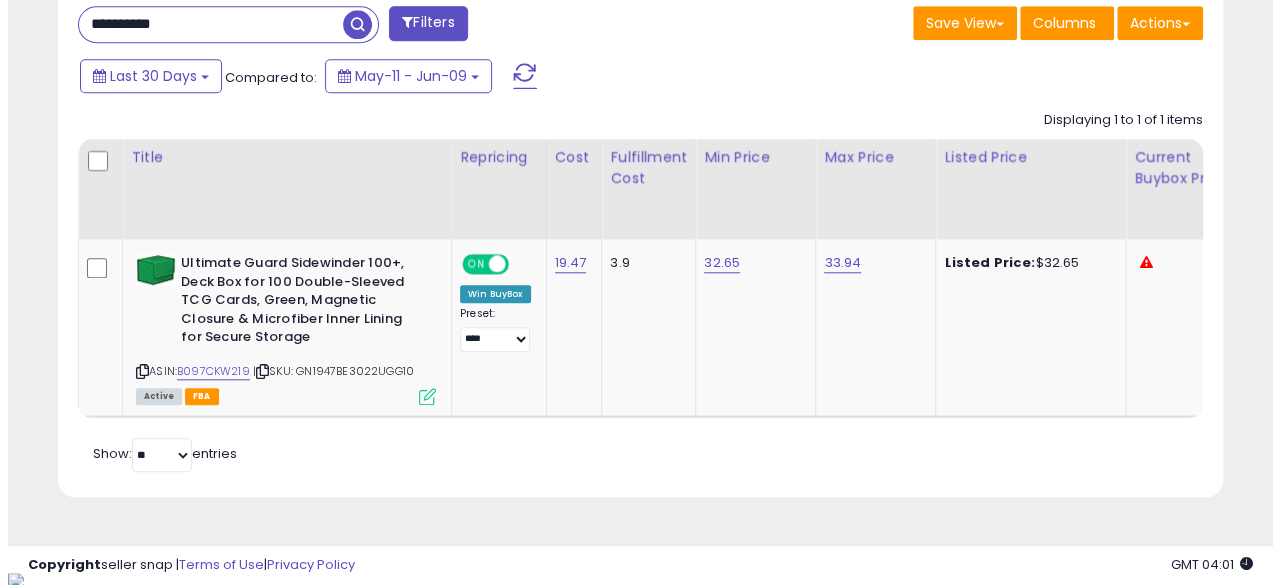 scroll, scrollTop: 654, scrollLeft: 0, axis: vertical 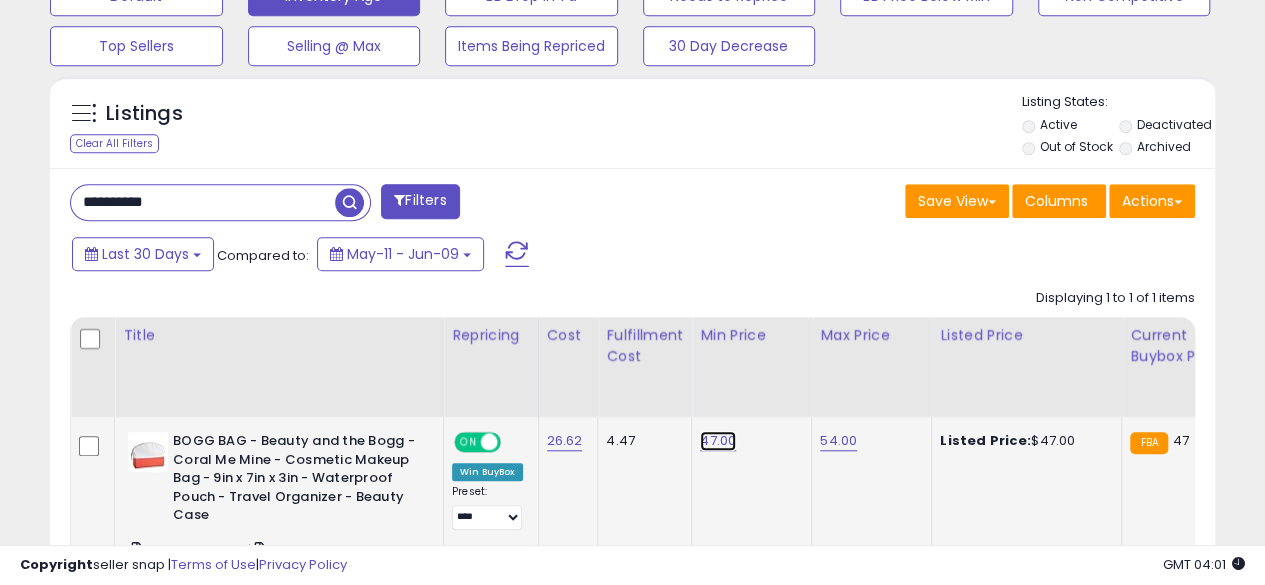click on "47.00" at bounding box center (718, 441) 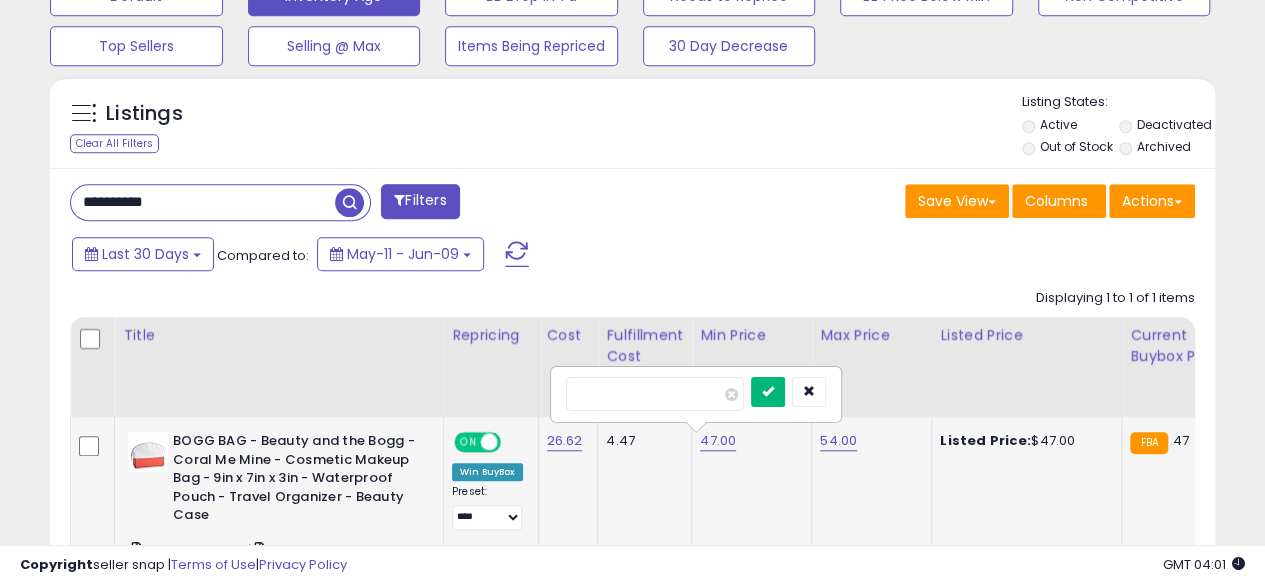 type on "*****" 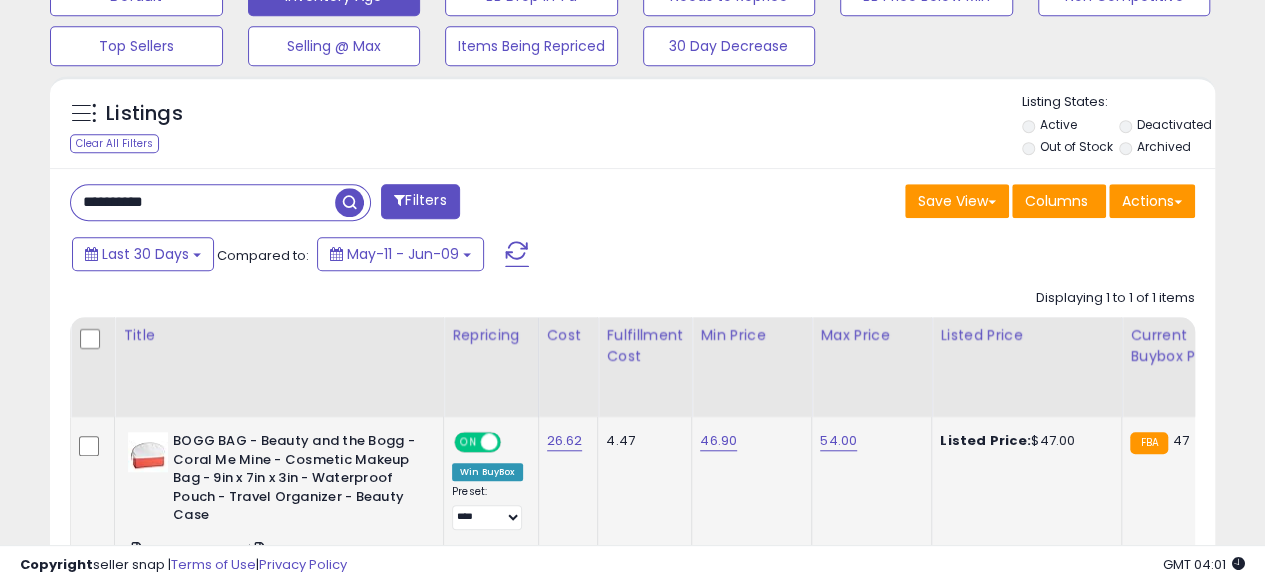 click on "**********" at bounding box center [203, 202] 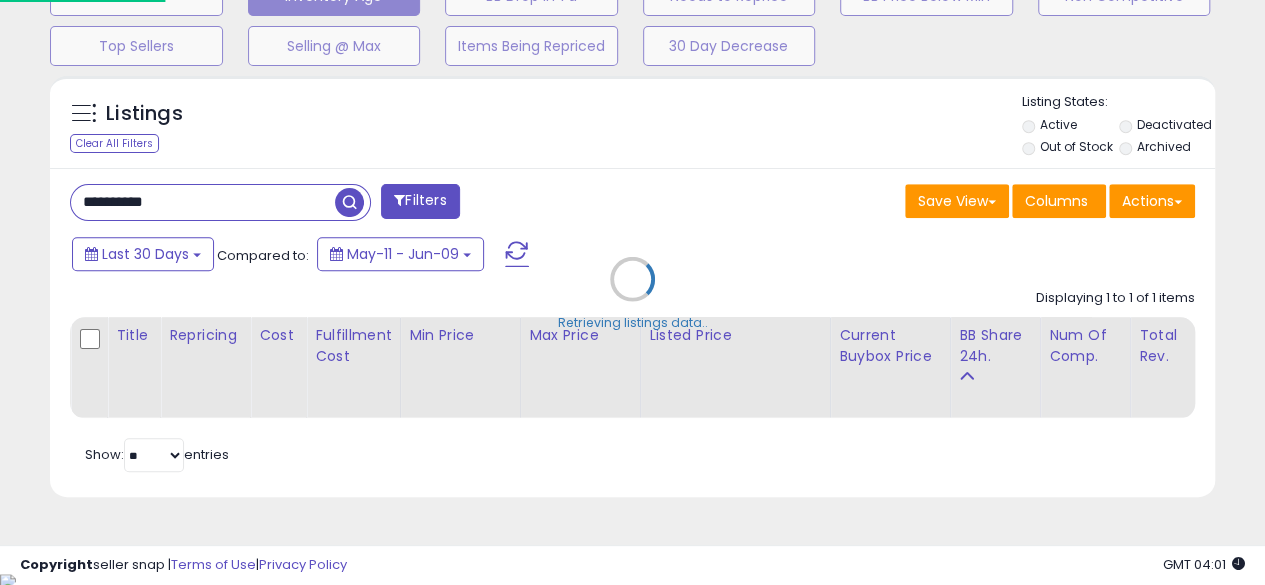scroll, scrollTop: 999590, scrollLeft: 999317, axis: both 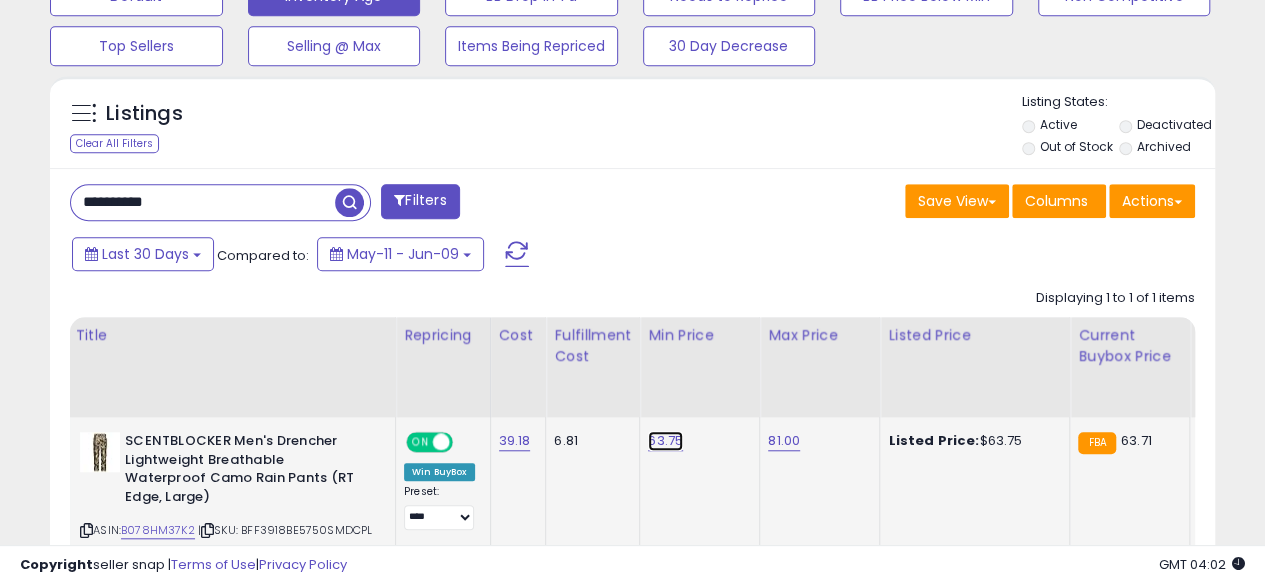 click on "63.75" at bounding box center [665, 441] 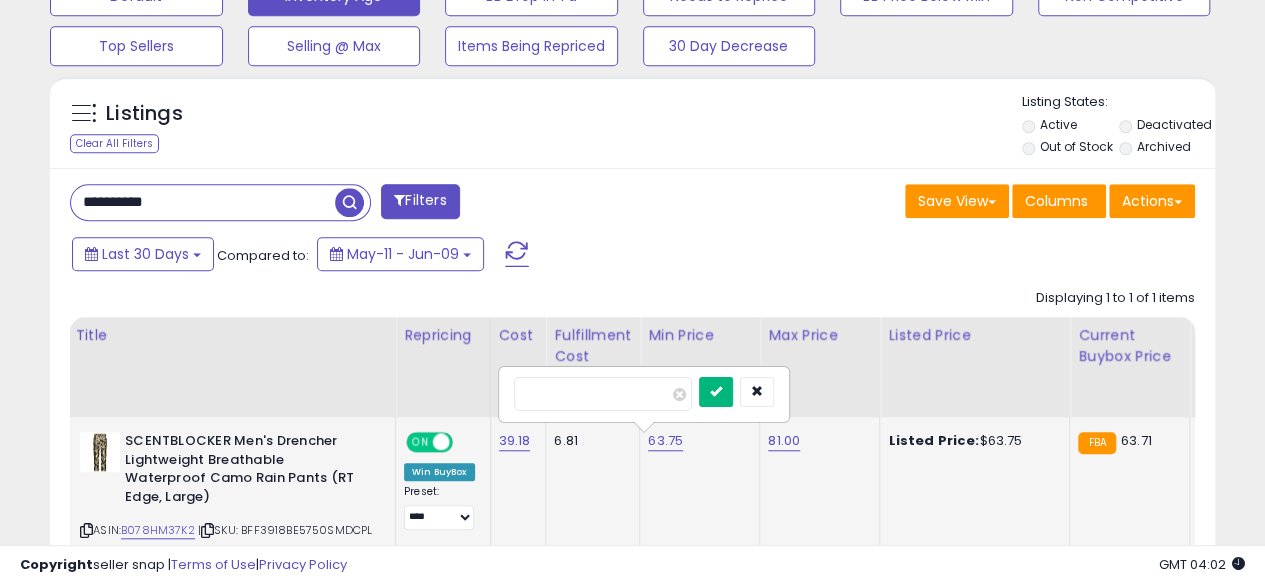 type on "*****" 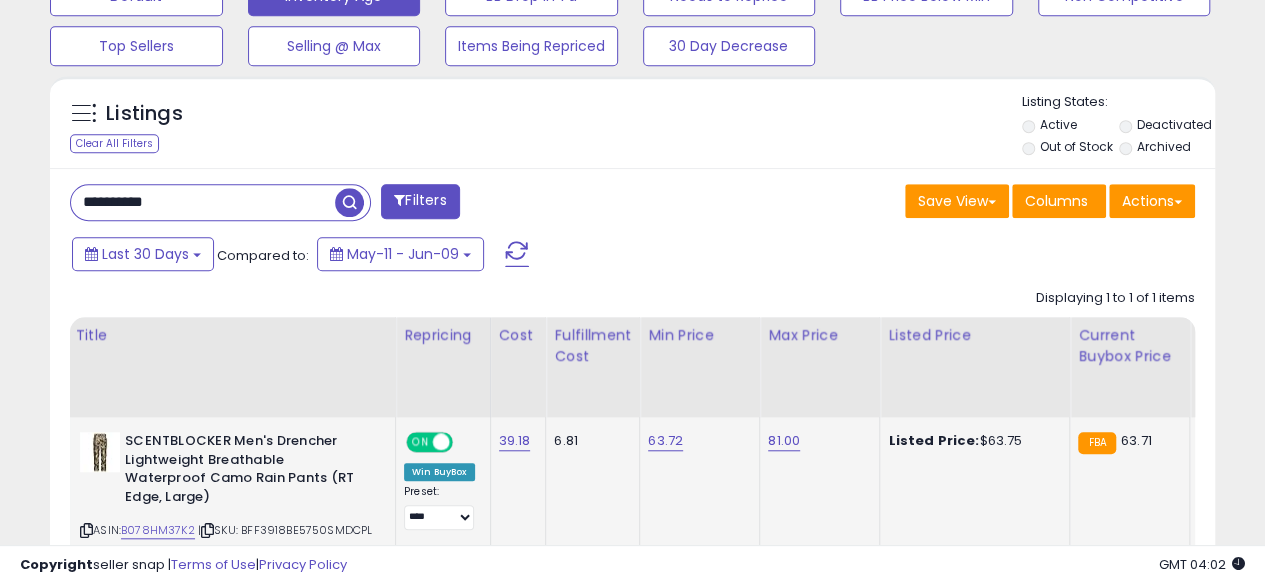 click on "**********" at bounding box center (203, 202) 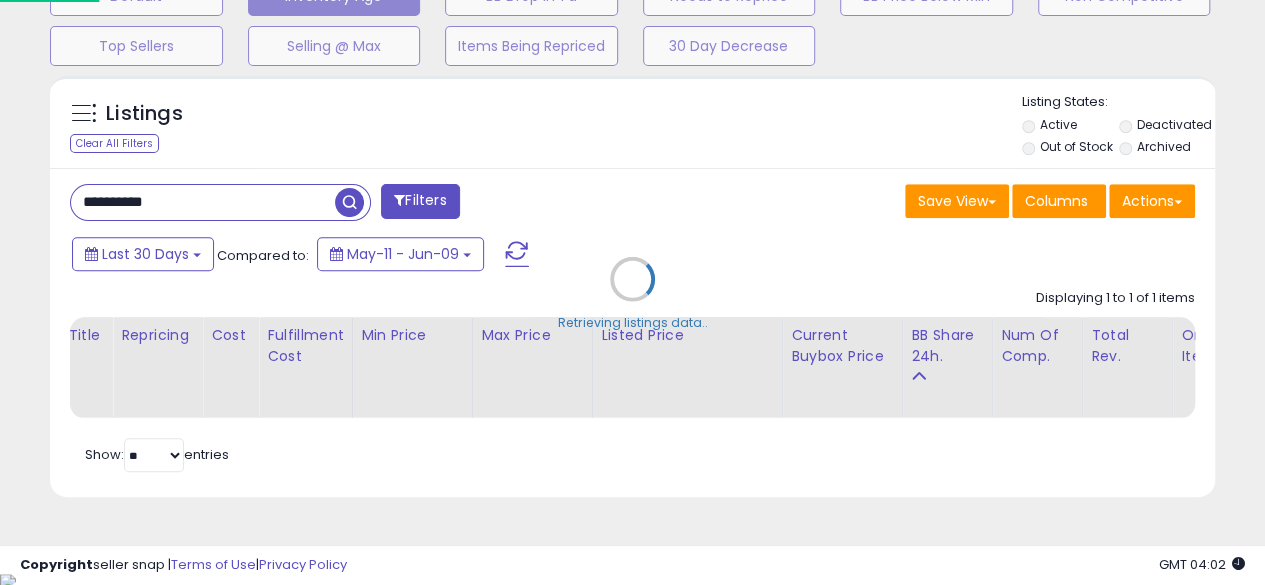 scroll, scrollTop: 999590, scrollLeft: 999317, axis: both 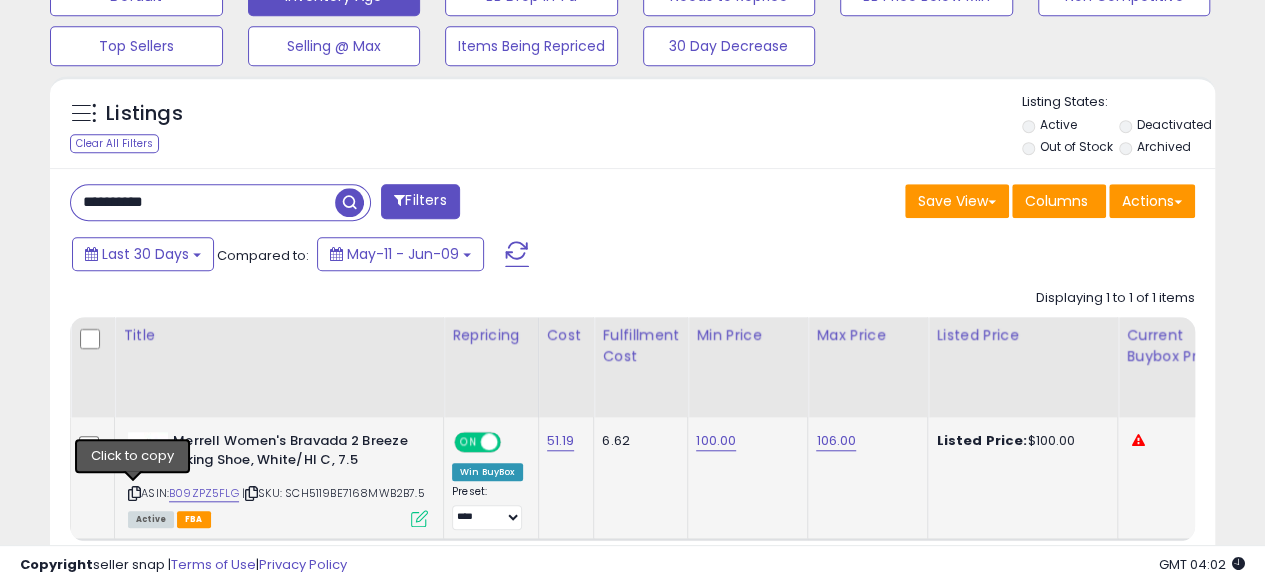 click at bounding box center (134, 493) 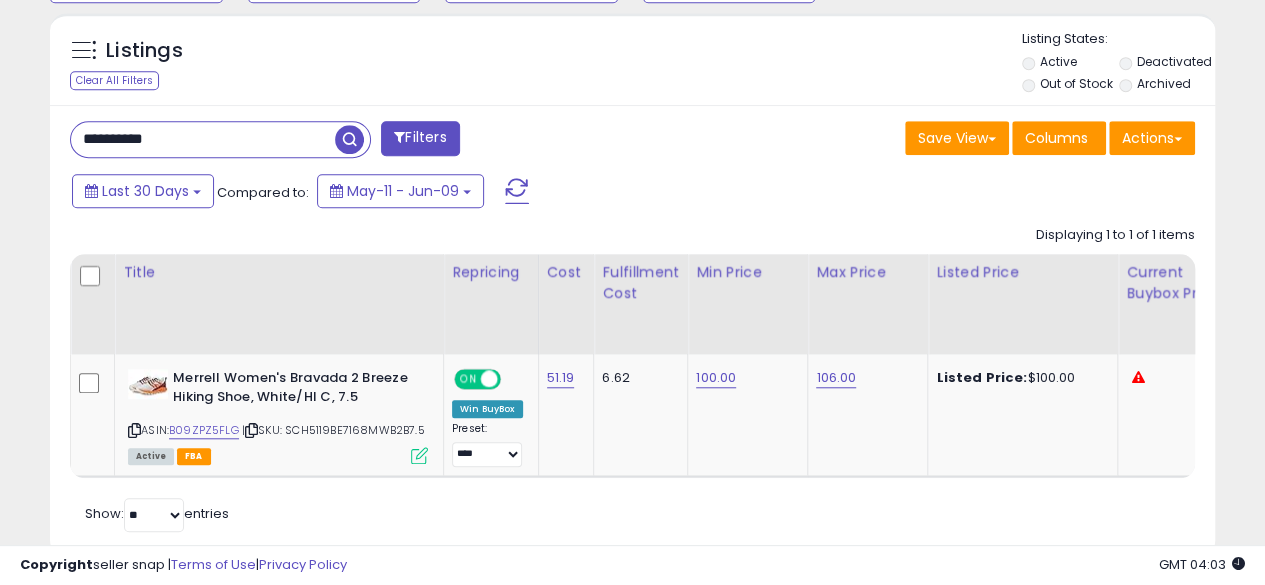 scroll, scrollTop: 708, scrollLeft: 0, axis: vertical 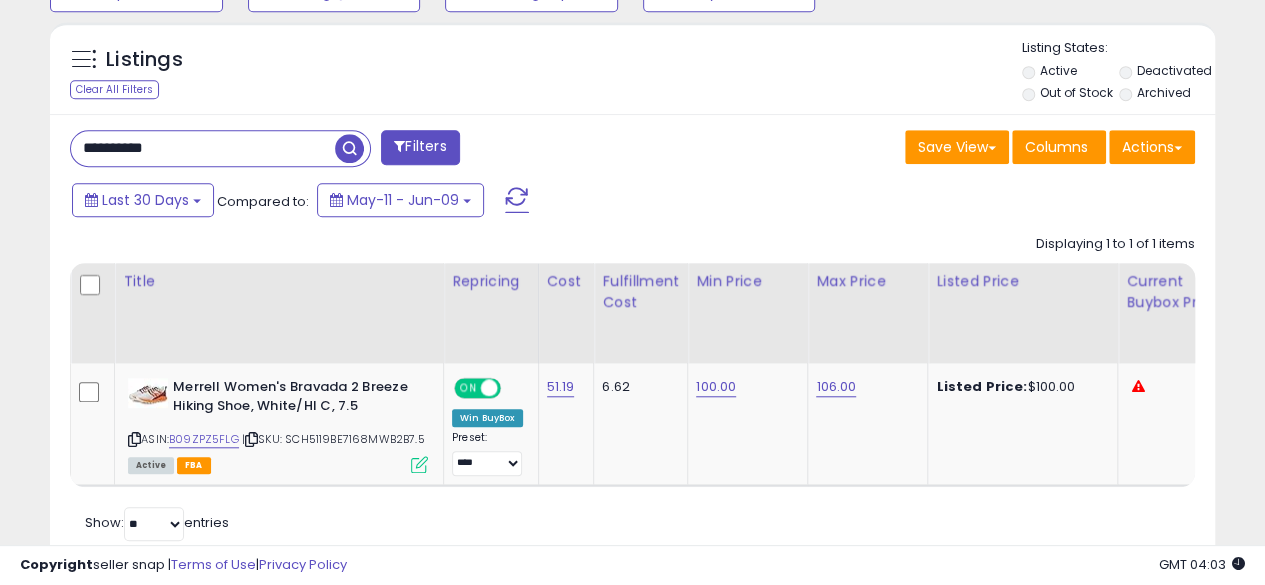 click on "**********" at bounding box center [203, 148] 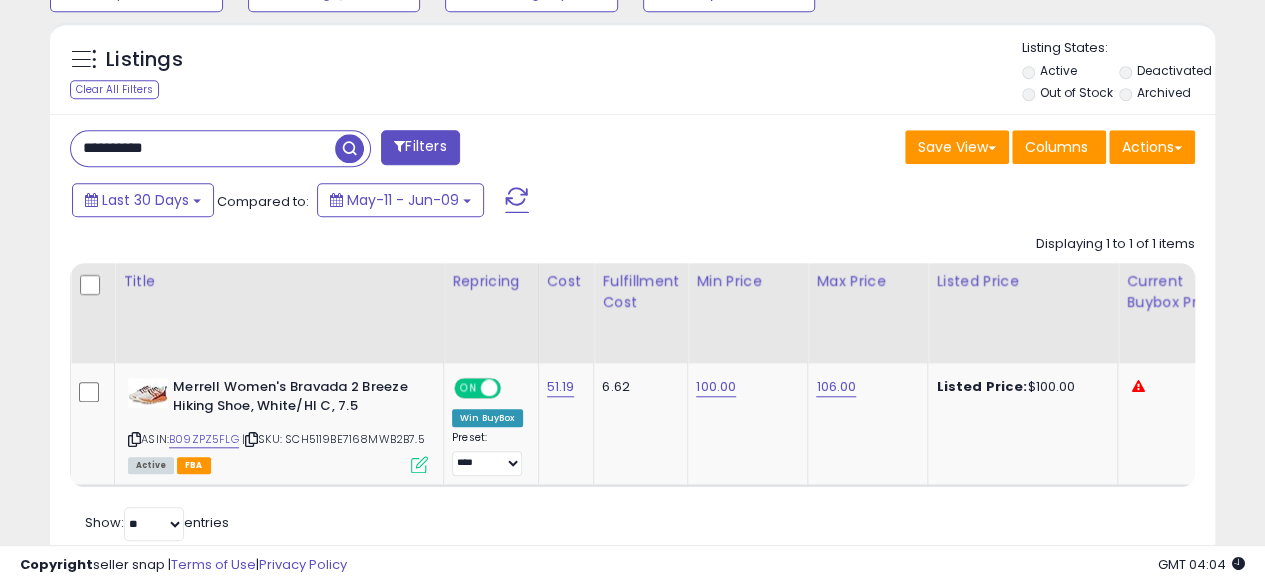 click at bounding box center [349, 148] 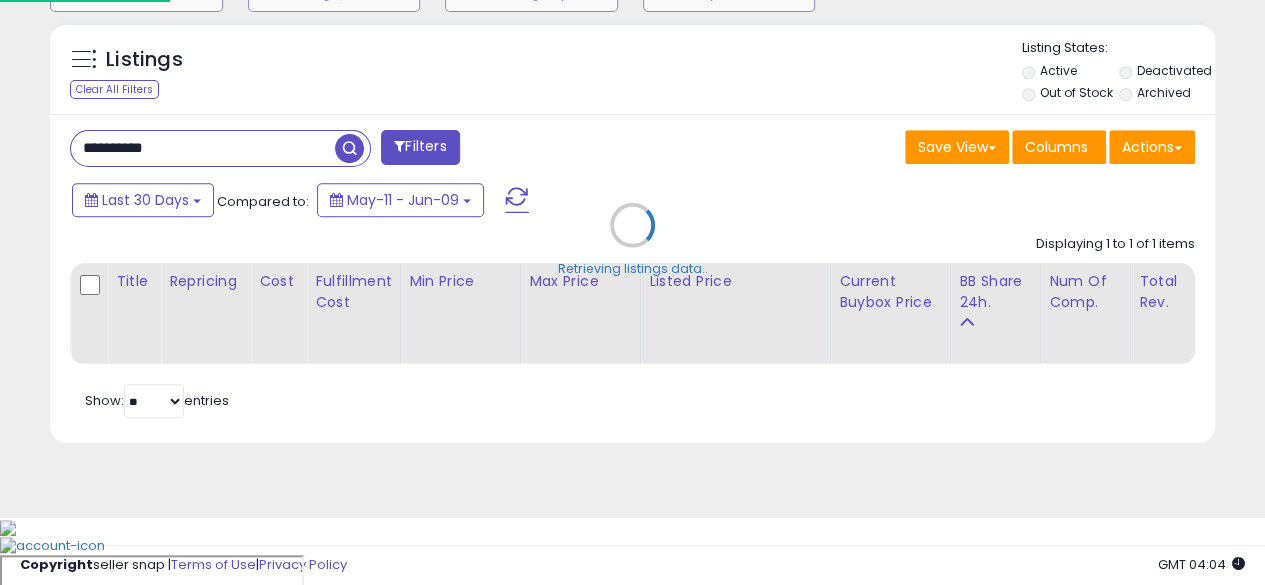scroll, scrollTop: 999590, scrollLeft: 999317, axis: both 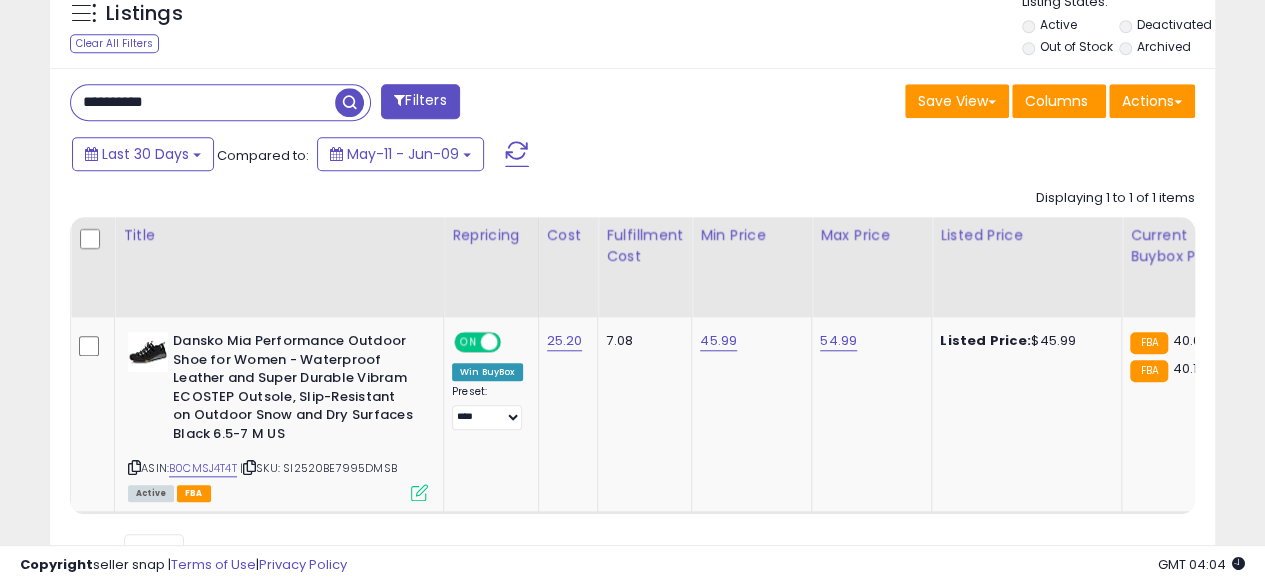 click on "**********" at bounding box center [203, 102] 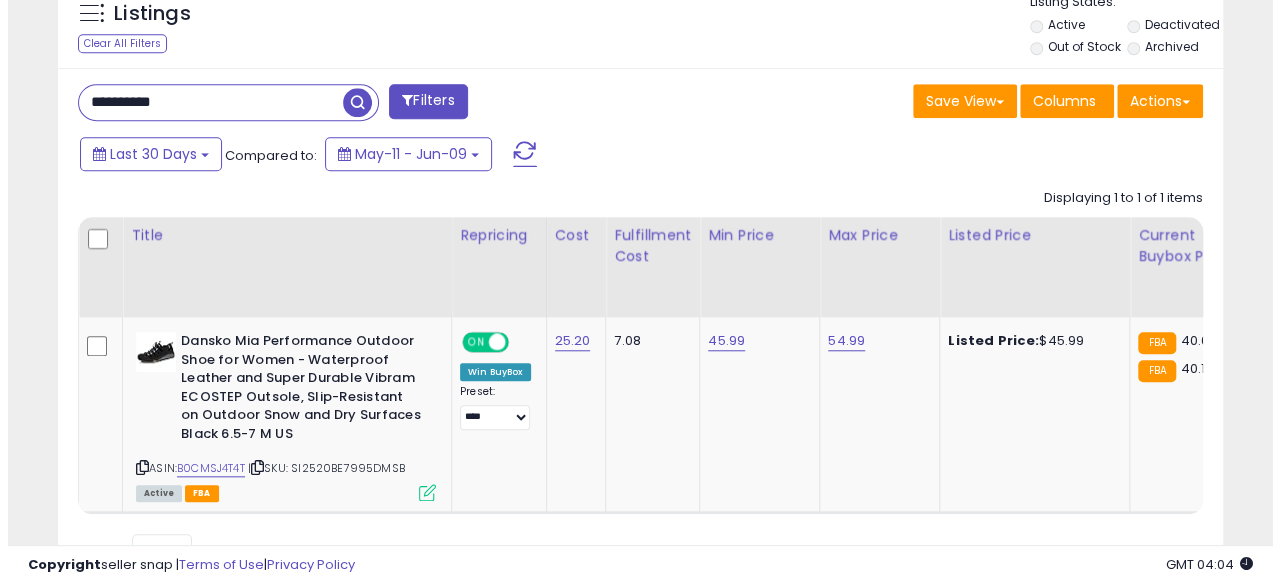 scroll, scrollTop: 654, scrollLeft: 0, axis: vertical 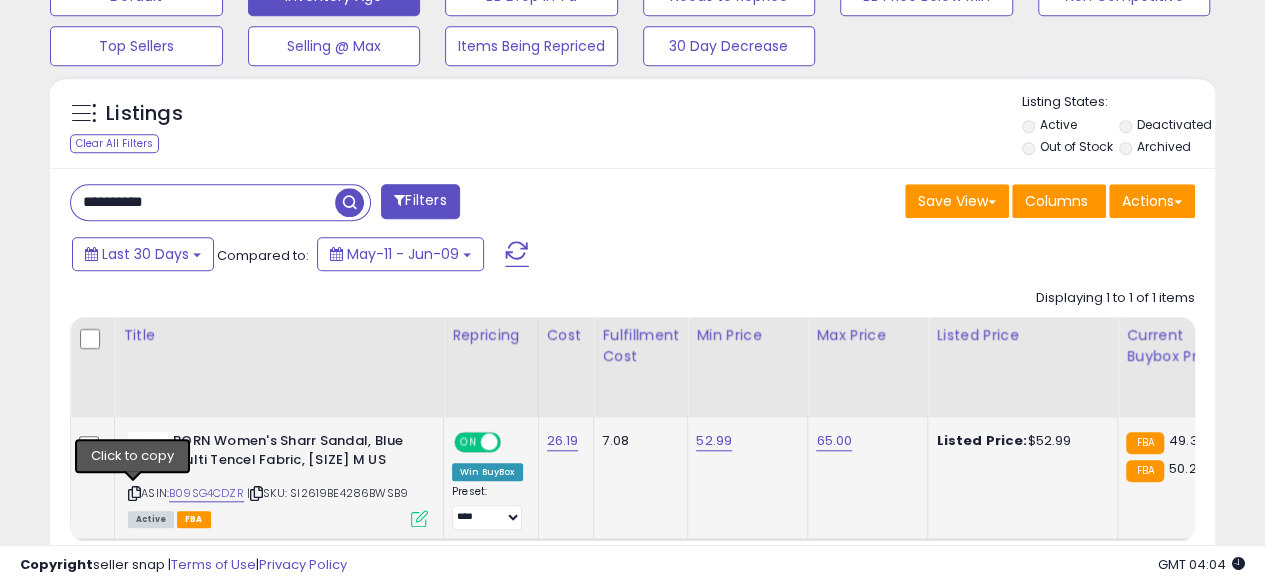 click at bounding box center (134, 493) 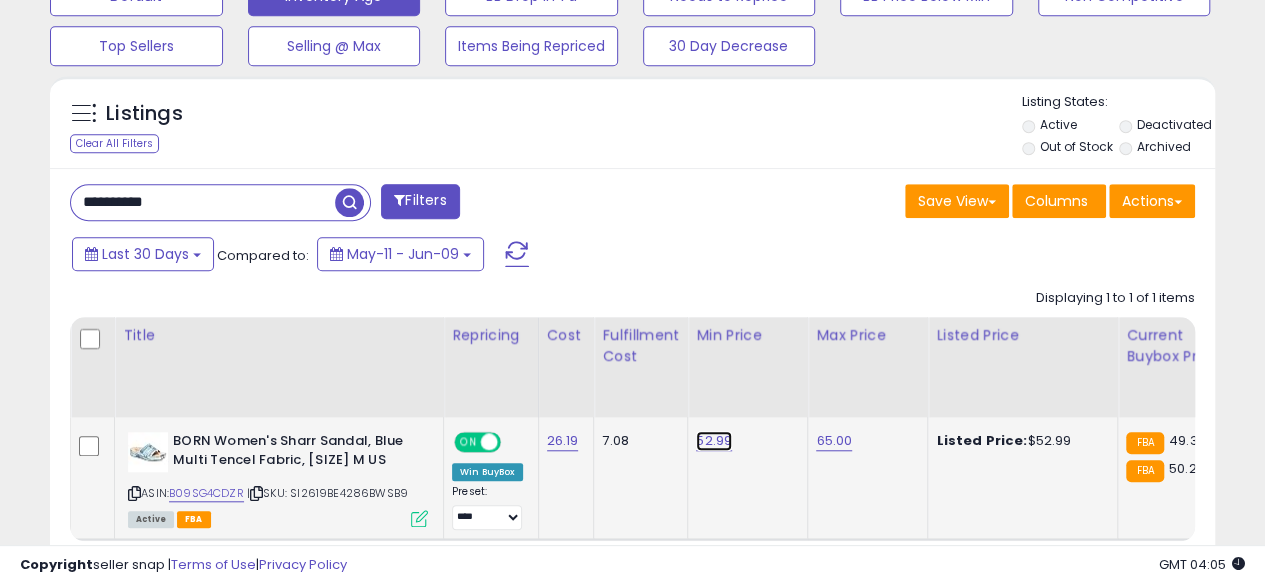 click on "52.99" at bounding box center (714, 441) 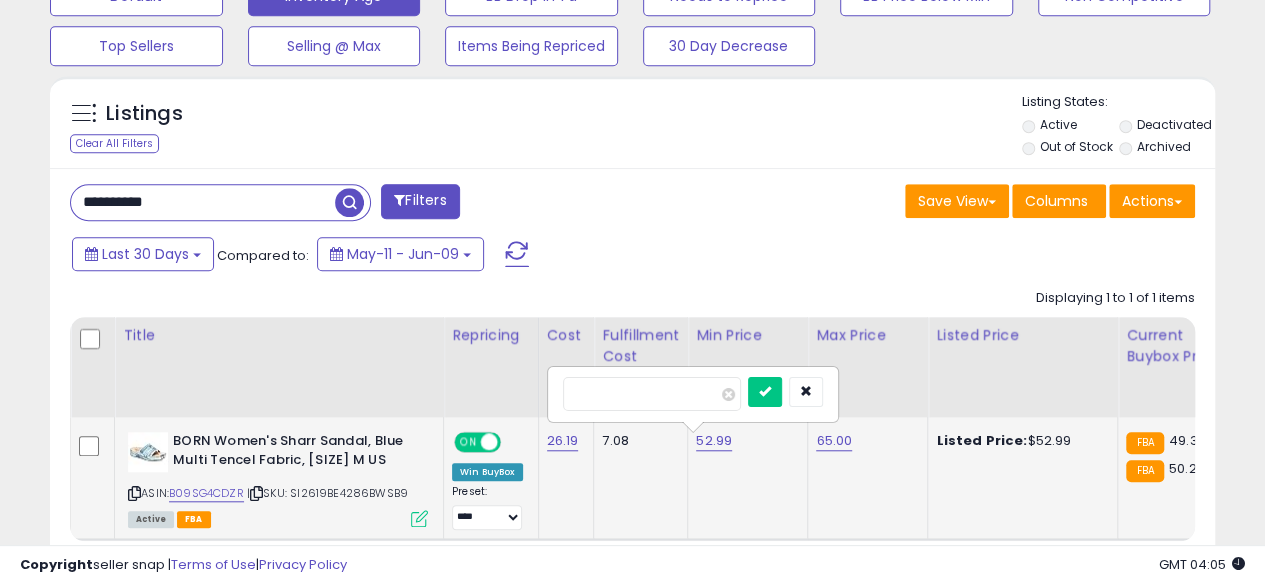 type on "*" 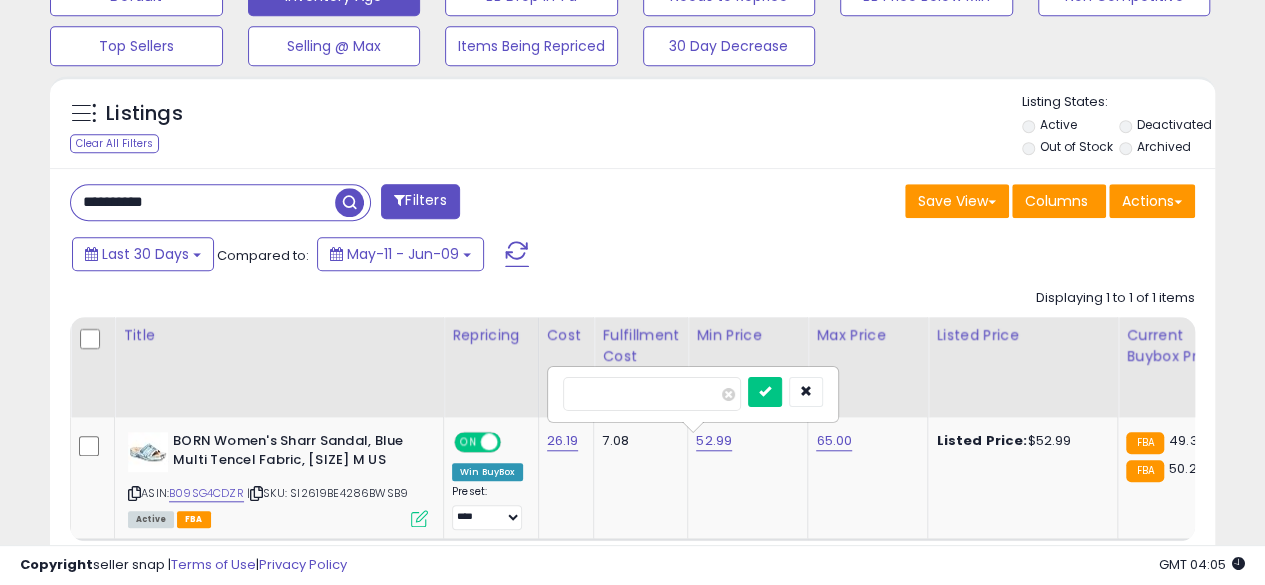 type on "*****" 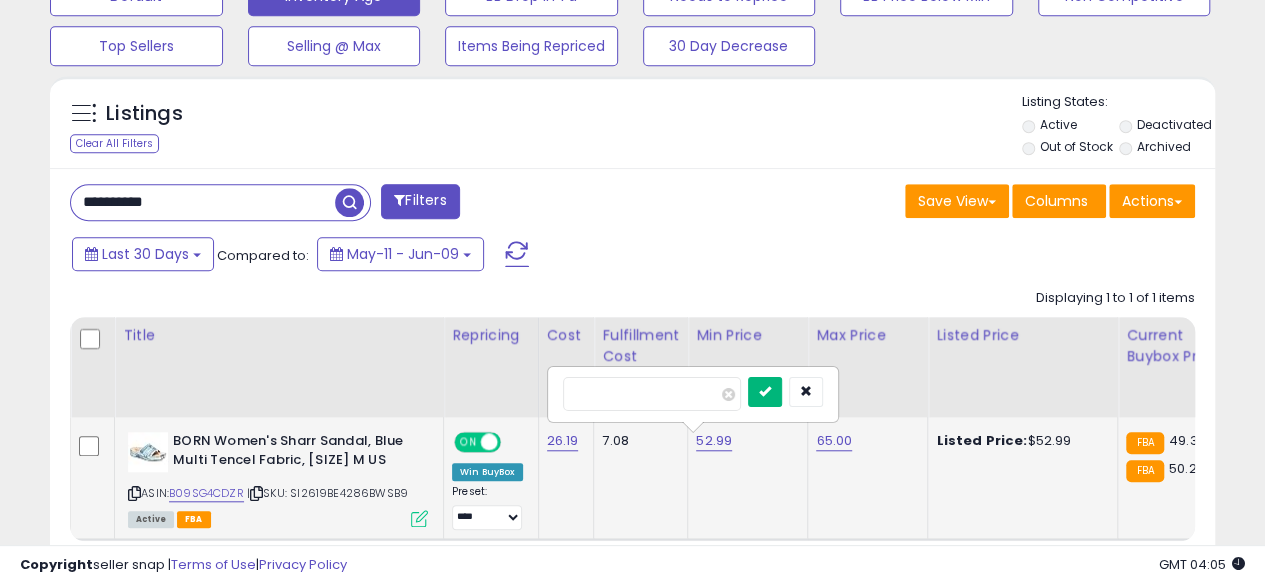 click at bounding box center (765, 392) 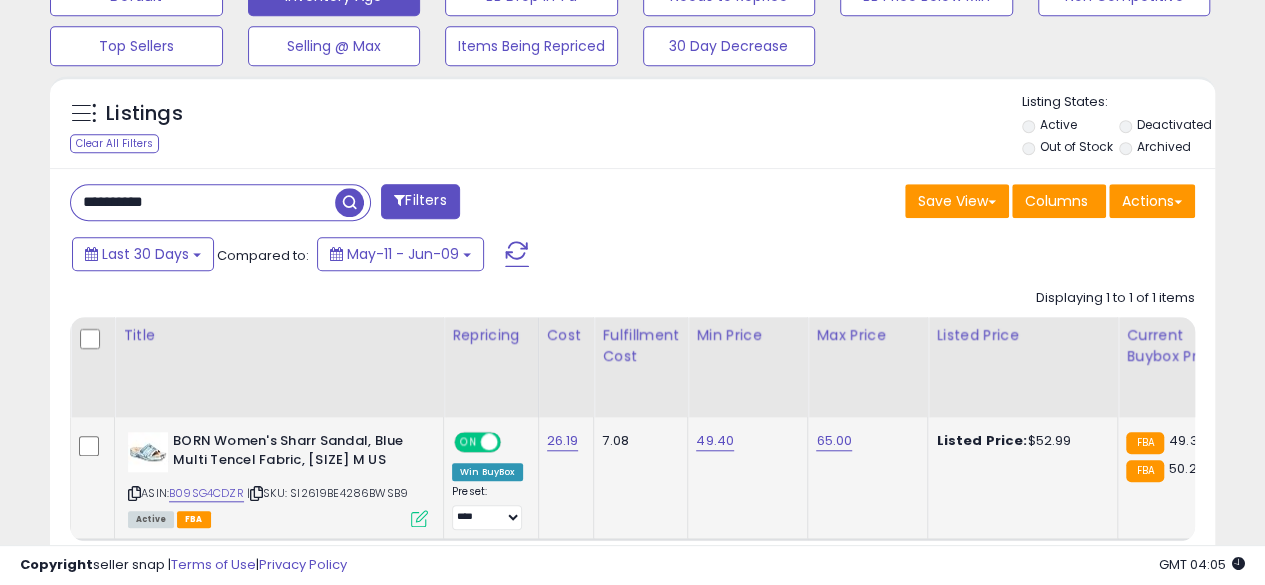 click on "**********" at bounding box center [203, 202] 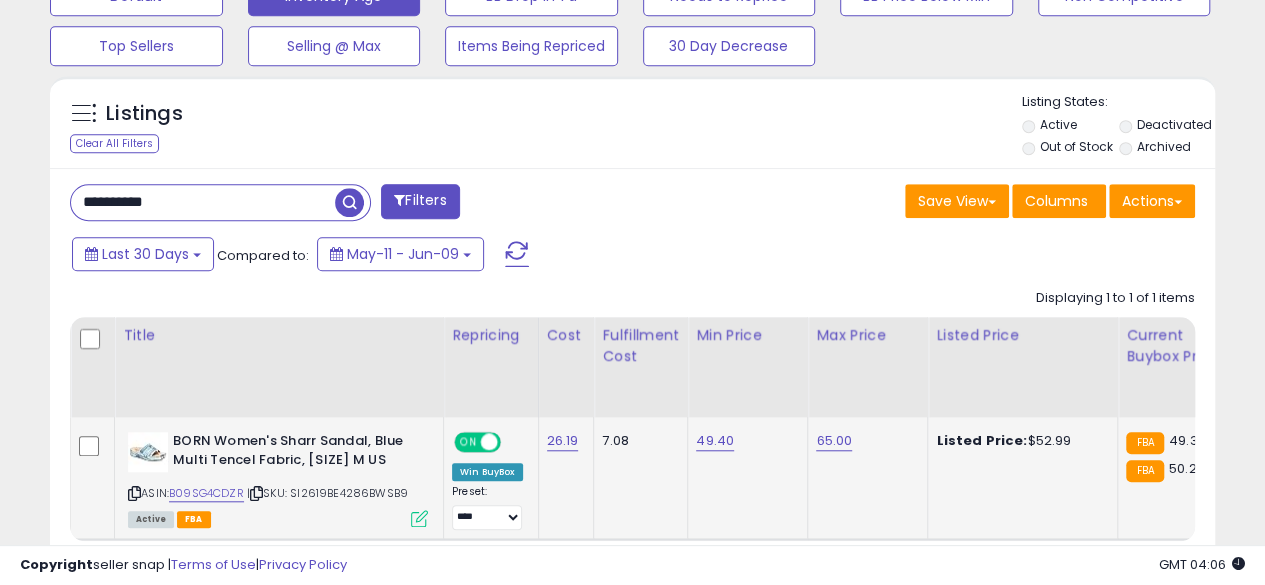 click at bounding box center (349, 202) 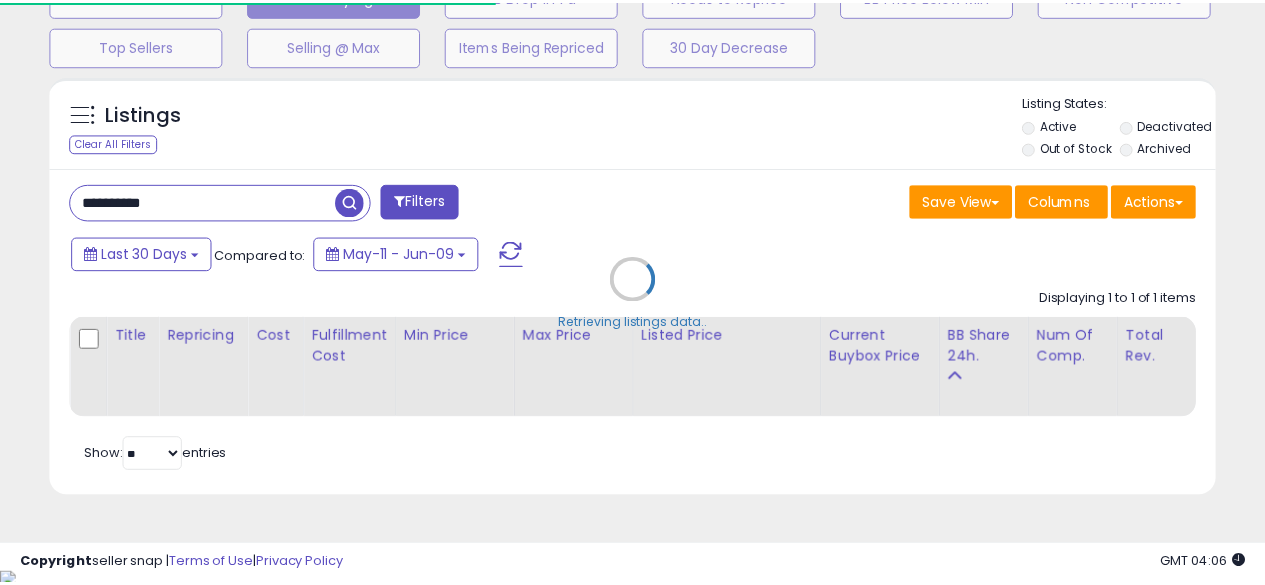 scroll, scrollTop: 410, scrollLeft: 674, axis: both 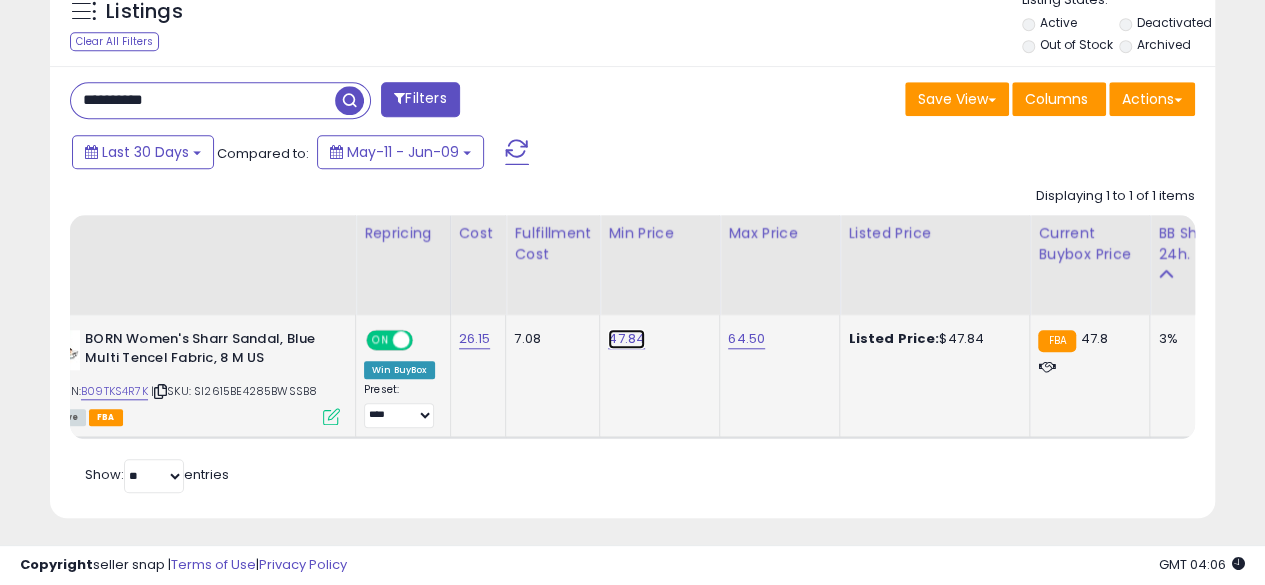 click on "47.84" at bounding box center (626, 339) 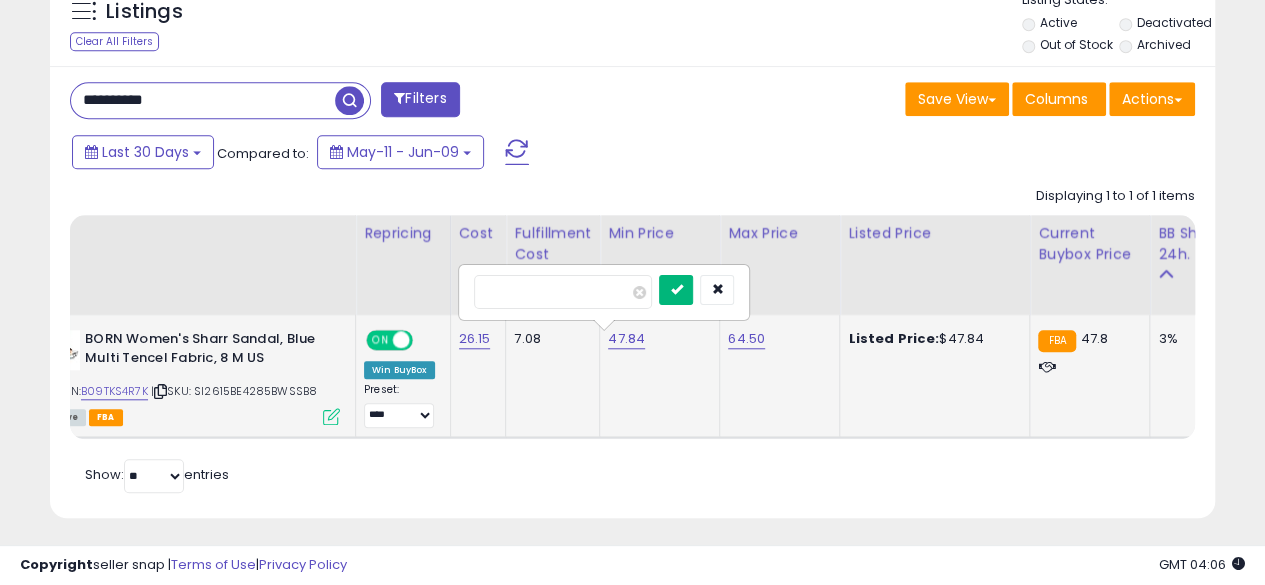 click at bounding box center [676, 290] 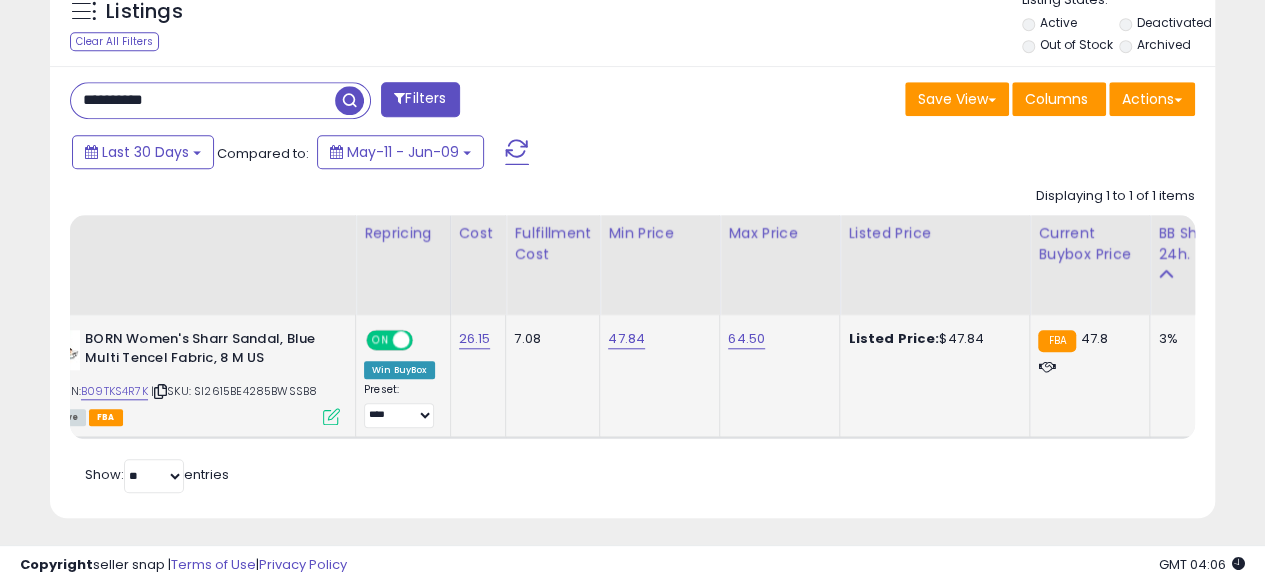click on "**********" at bounding box center (203, 100) 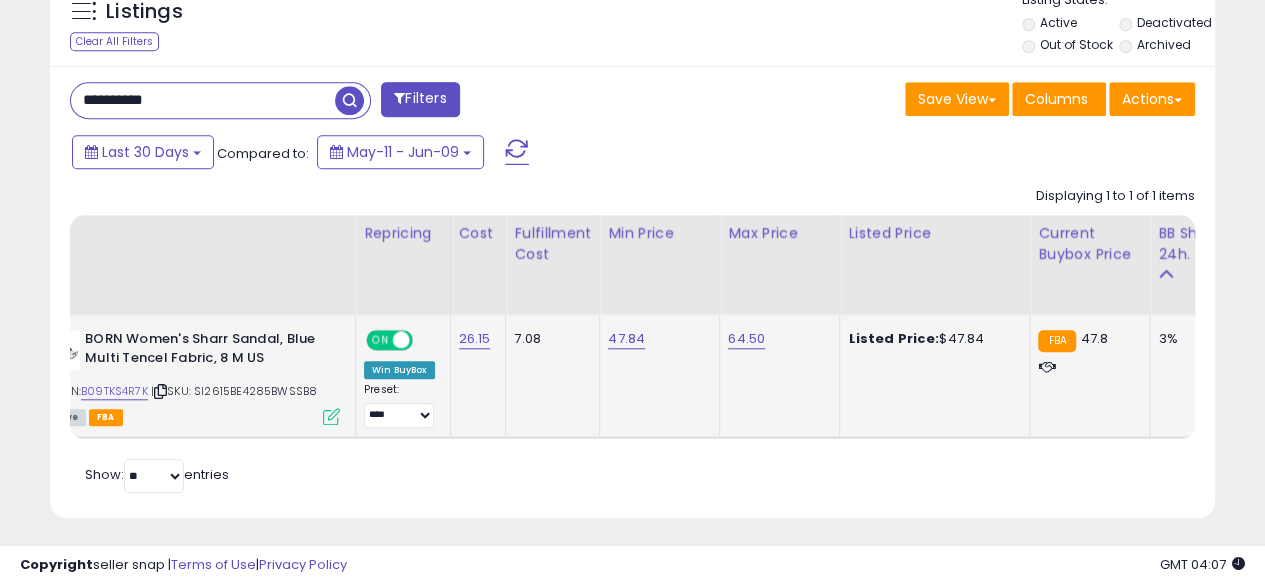 type on "**********" 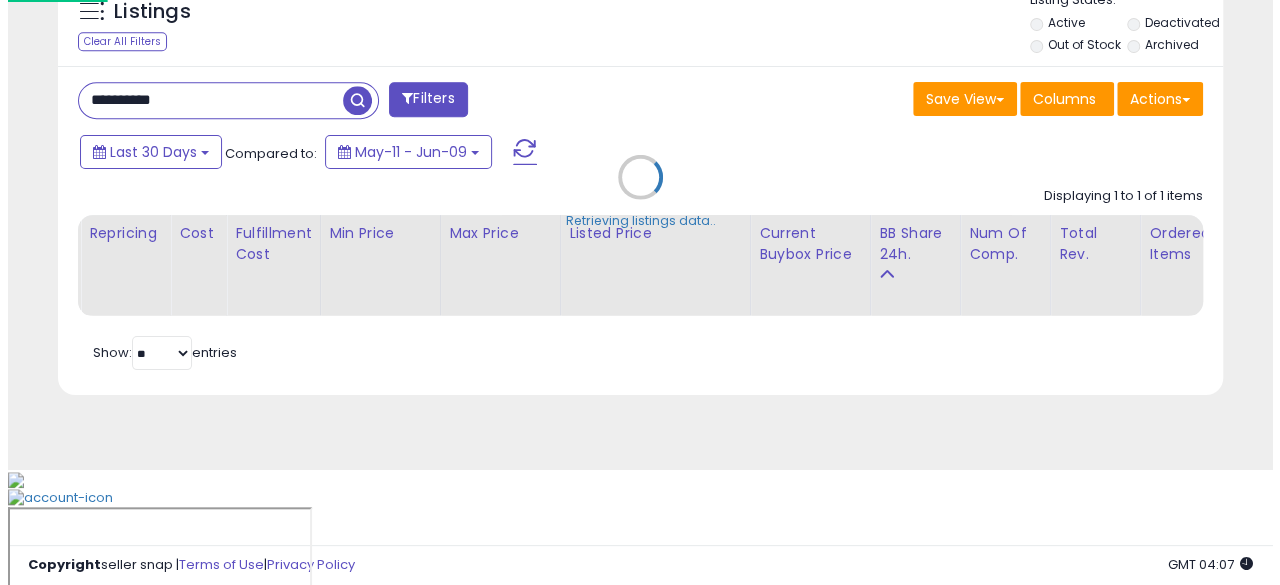 scroll, scrollTop: 654, scrollLeft: 0, axis: vertical 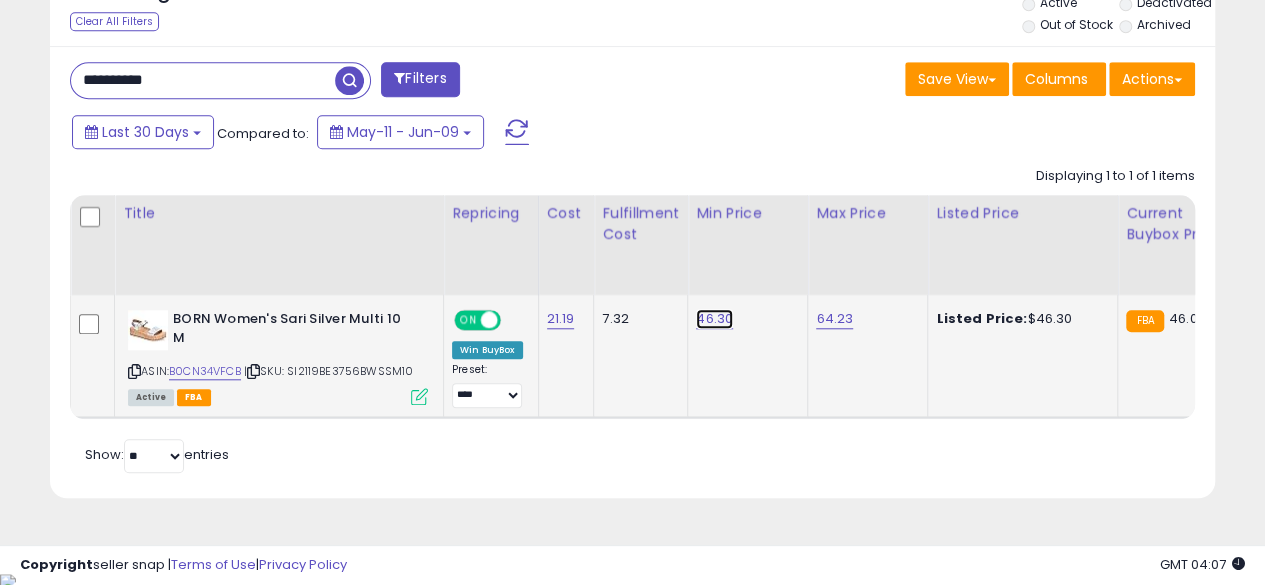 click on "46.30" at bounding box center (714, 319) 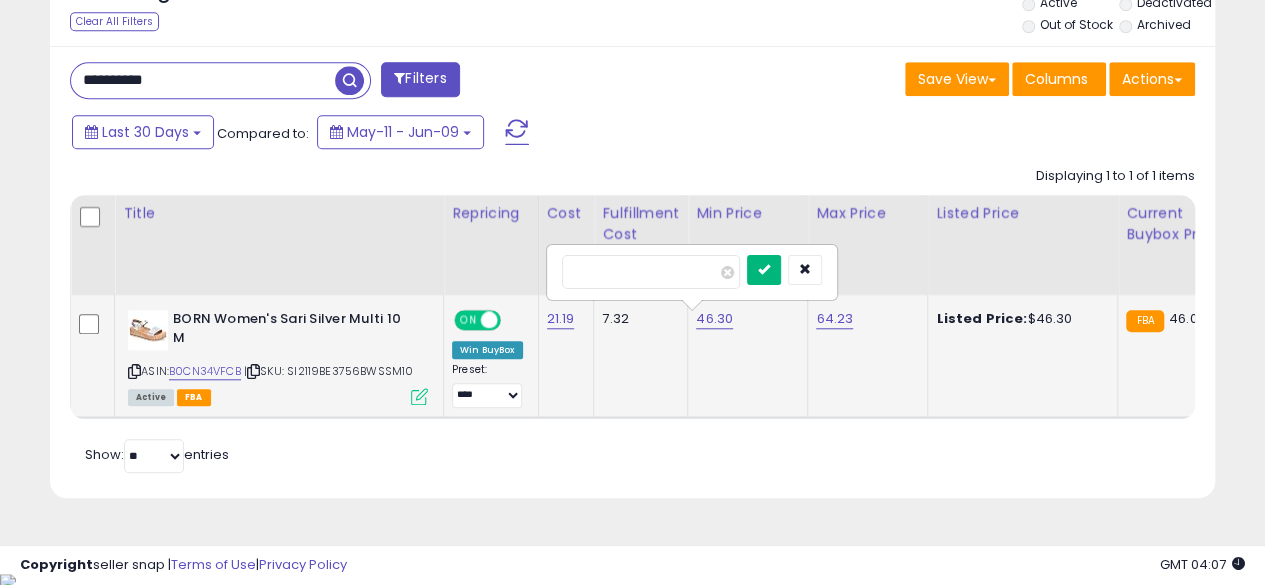 type on "*****" 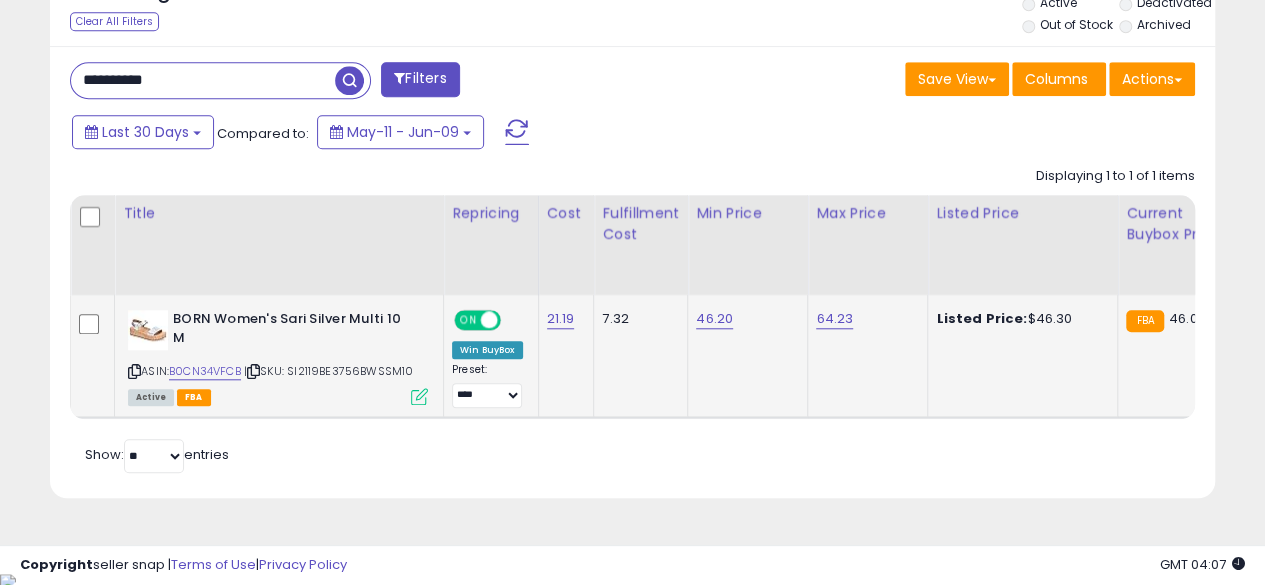 click on "**********" at bounding box center (203, 80) 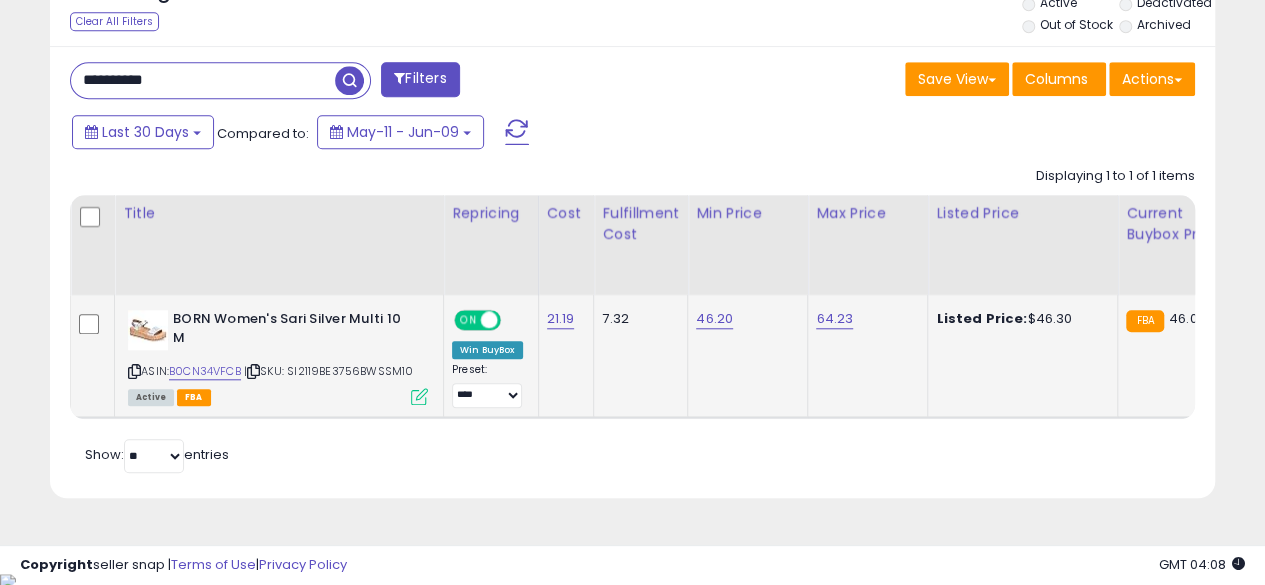 type on "**********" 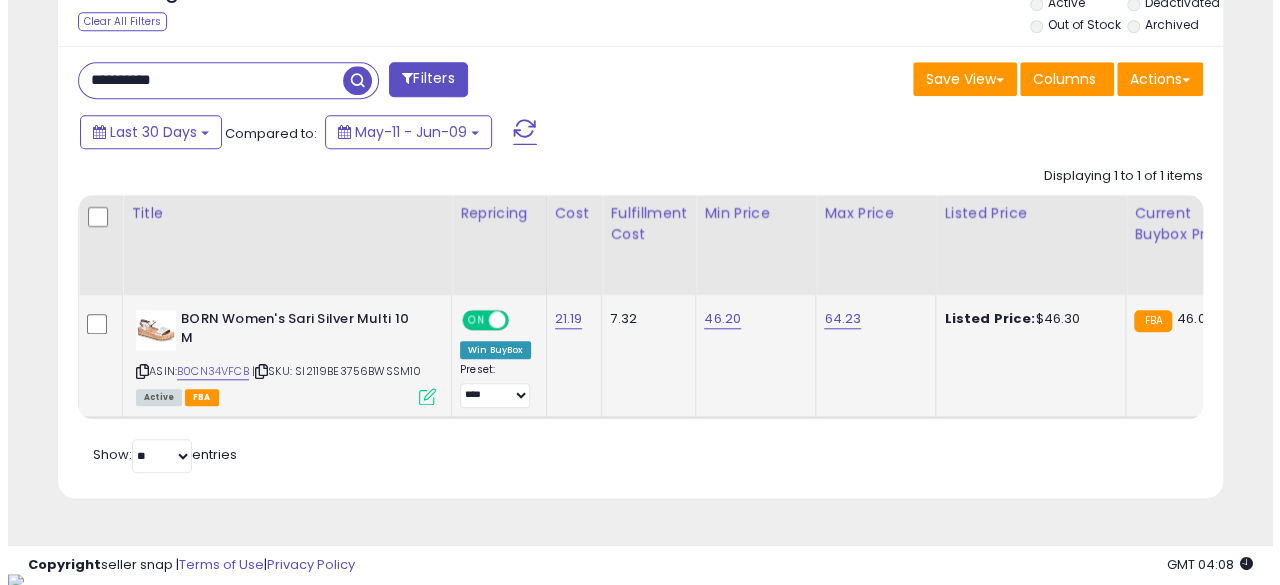 scroll, scrollTop: 654, scrollLeft: 0, axis: vertical 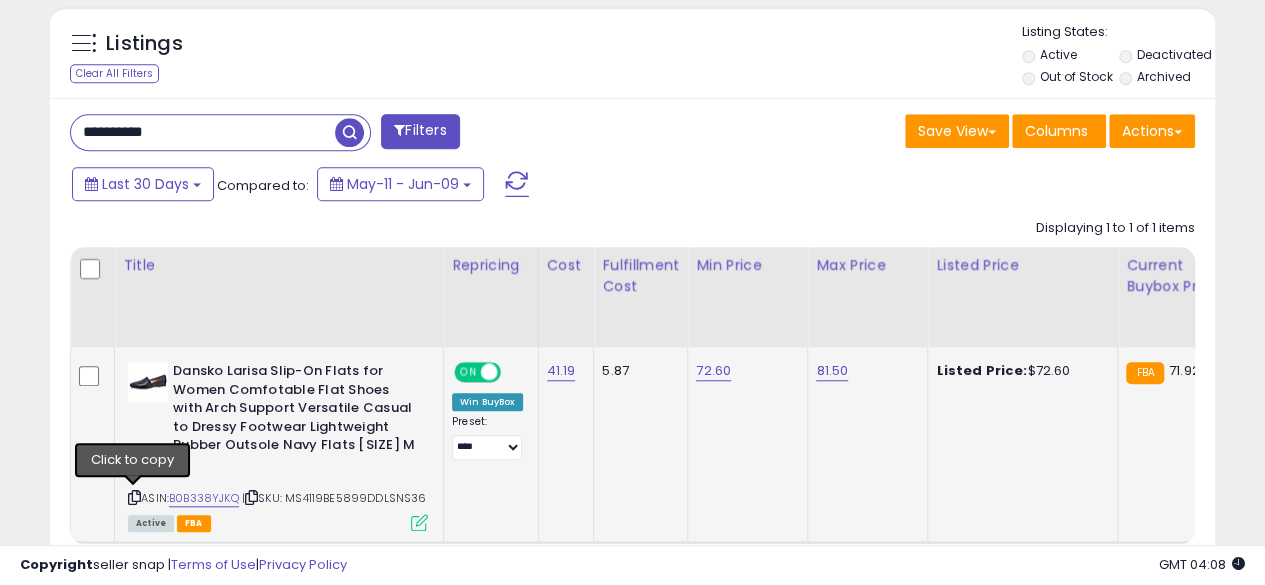 click at bounding box center [134, 497] 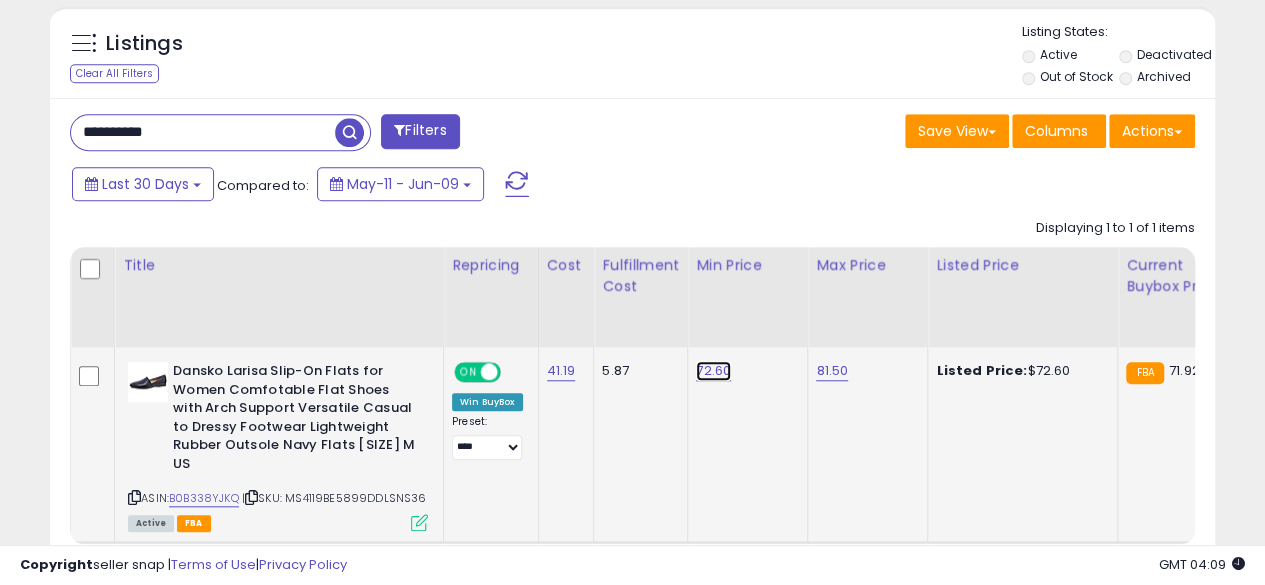 click on "72.60" at bounding box center [713, 371] 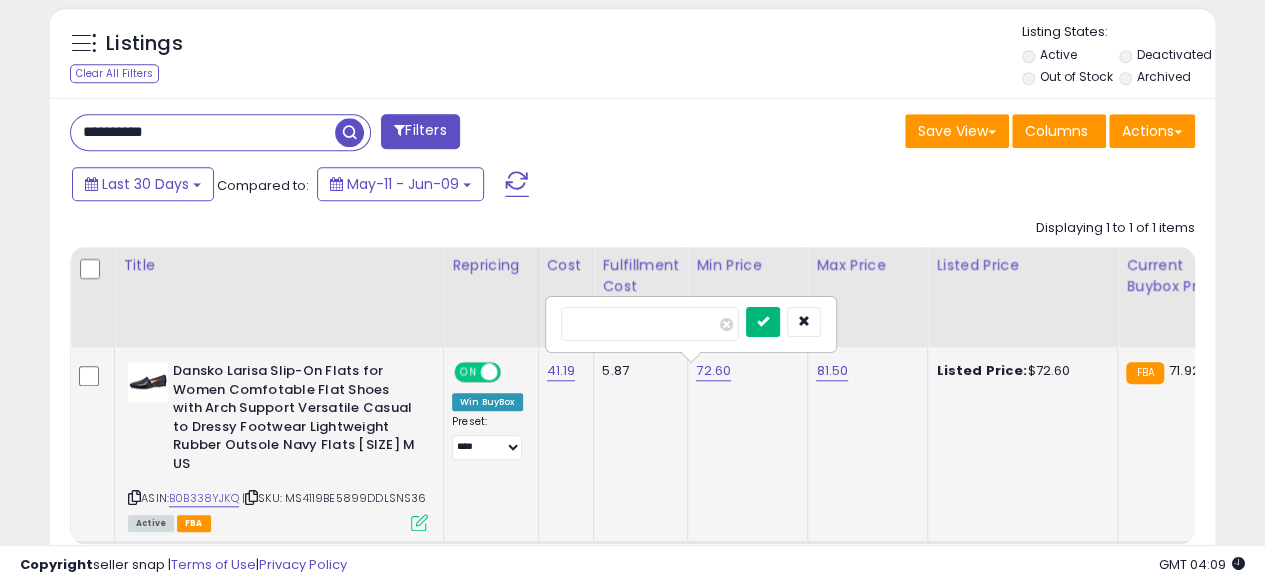 type on "*****" 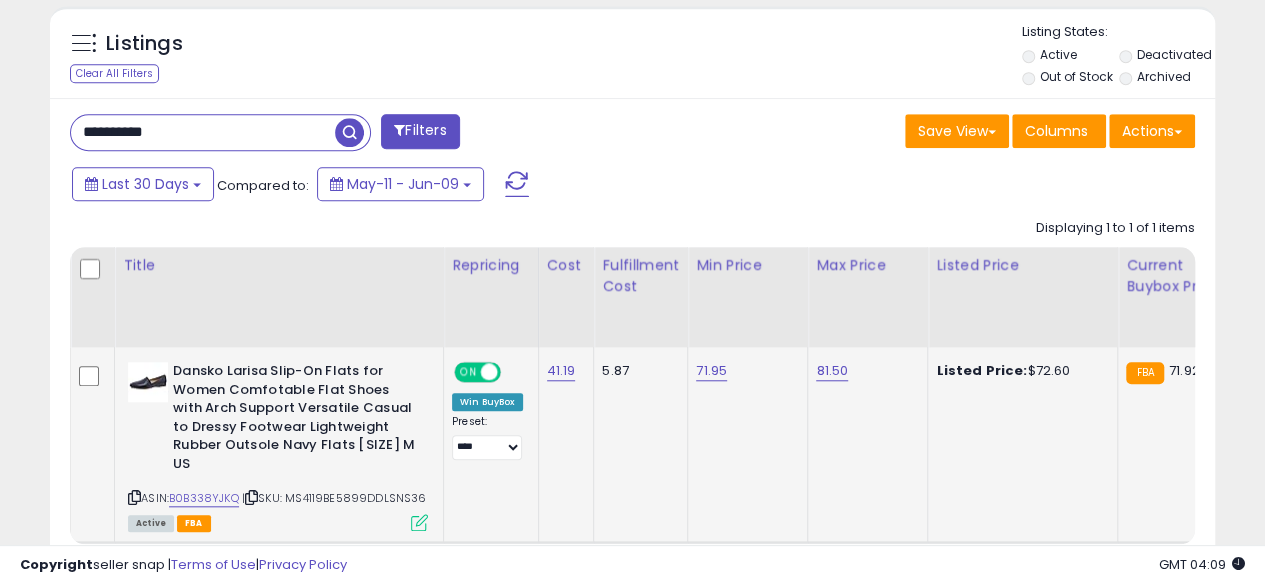 click on "**********" at bounding box center [203, 132] 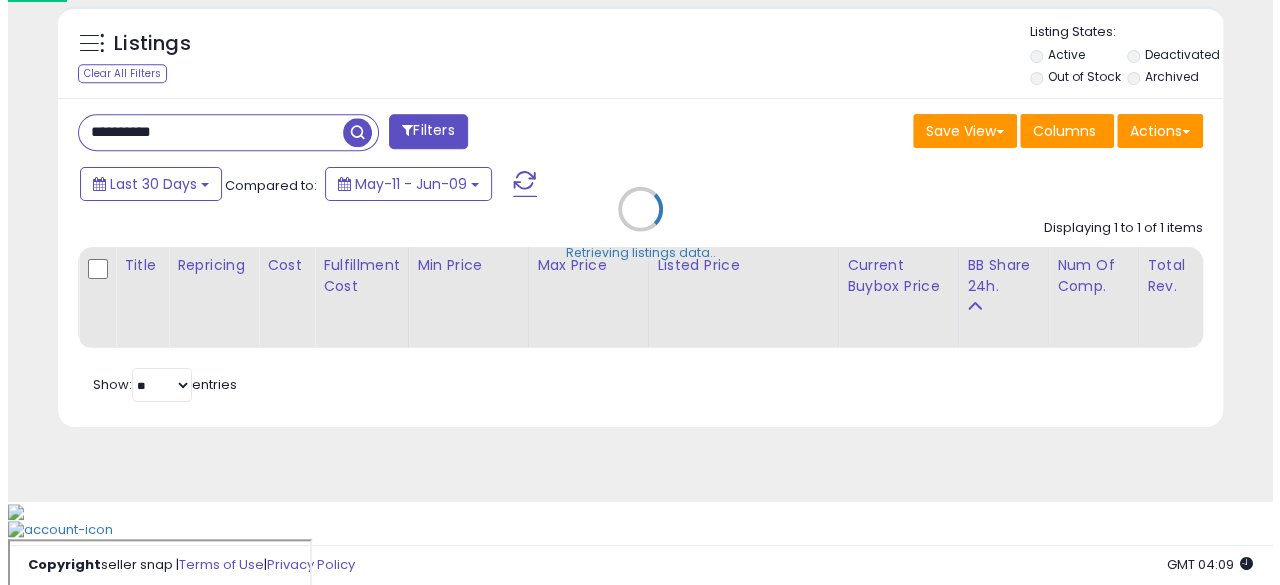 scroll, scrollTop: 654, scrollLeft: 0, axis: vertical 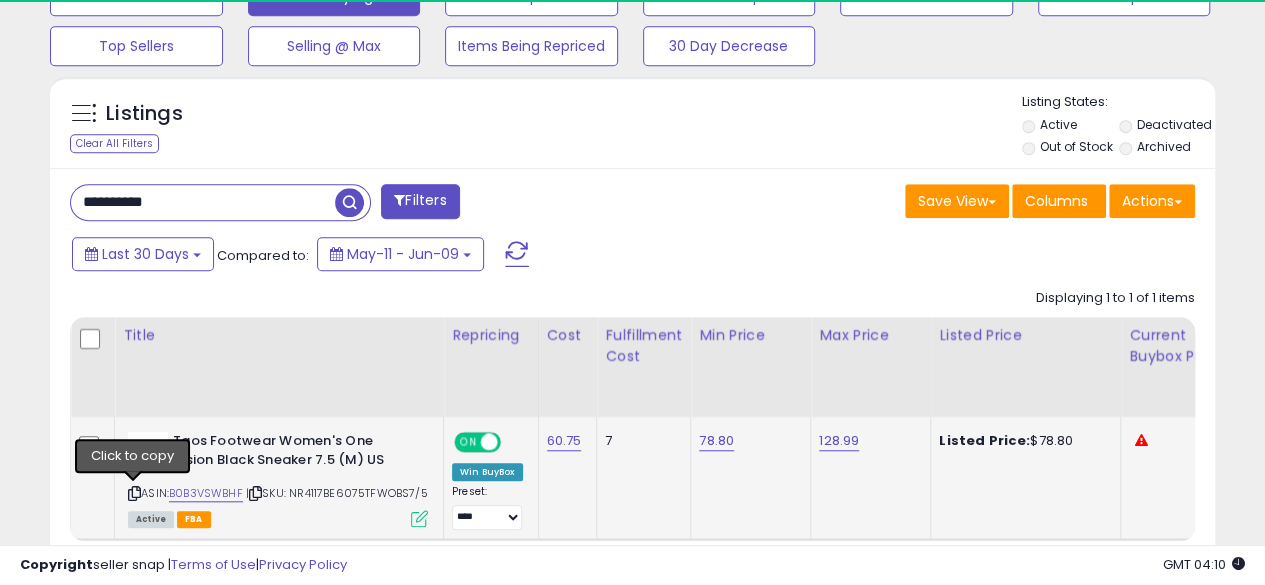 click at bounding box center [134, 493] 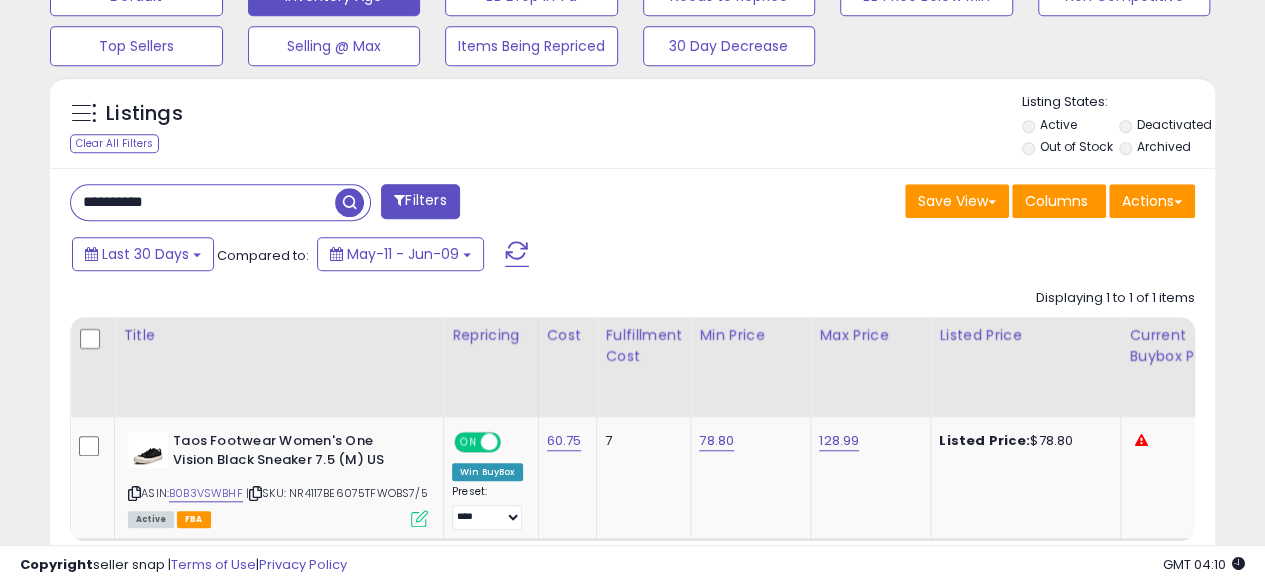 click on "**********" at bounding box center [203, 202] 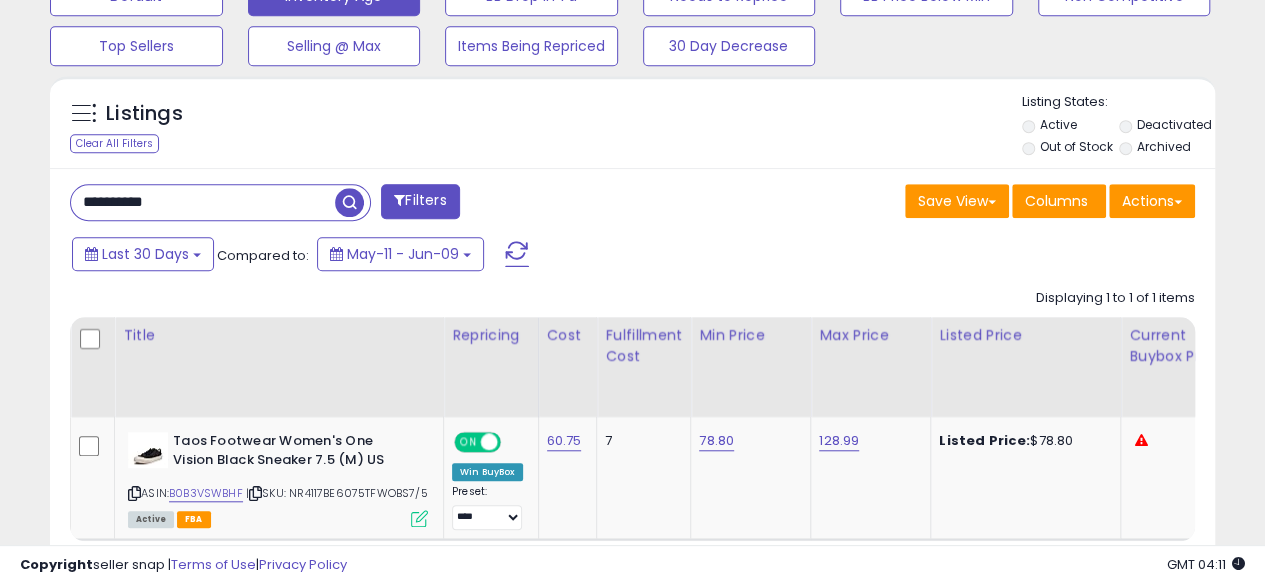 click at bounding box center [349, 202] 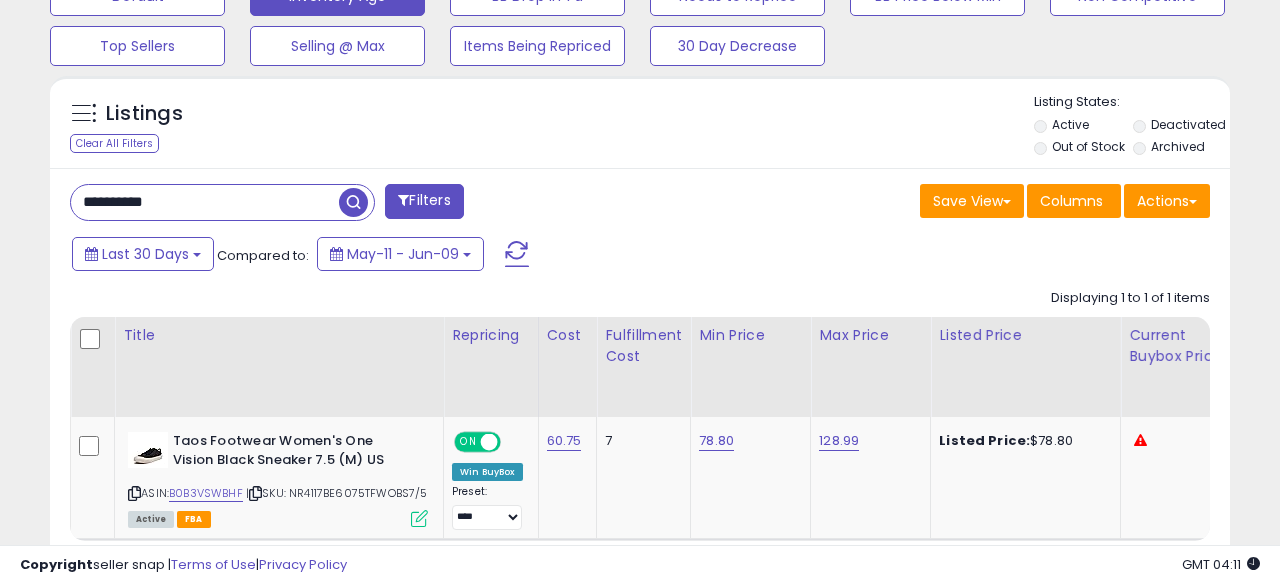 scroll, scrollTop: 999590, scrollLeft: 999317, axis: both 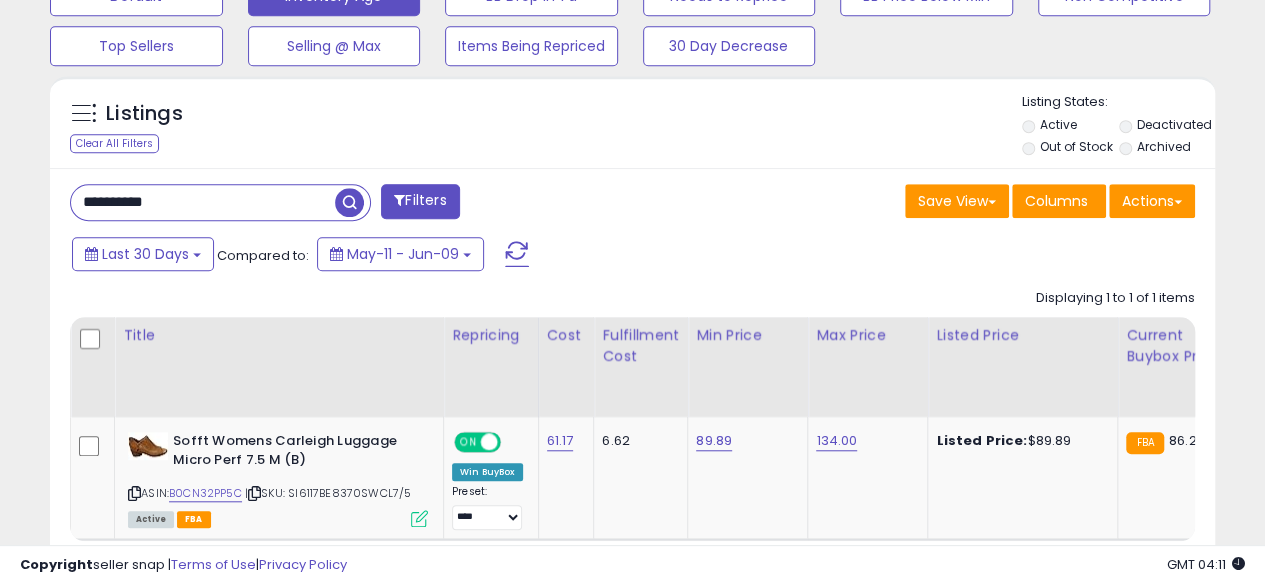 click on "**********" at bounding box center [203, 202] 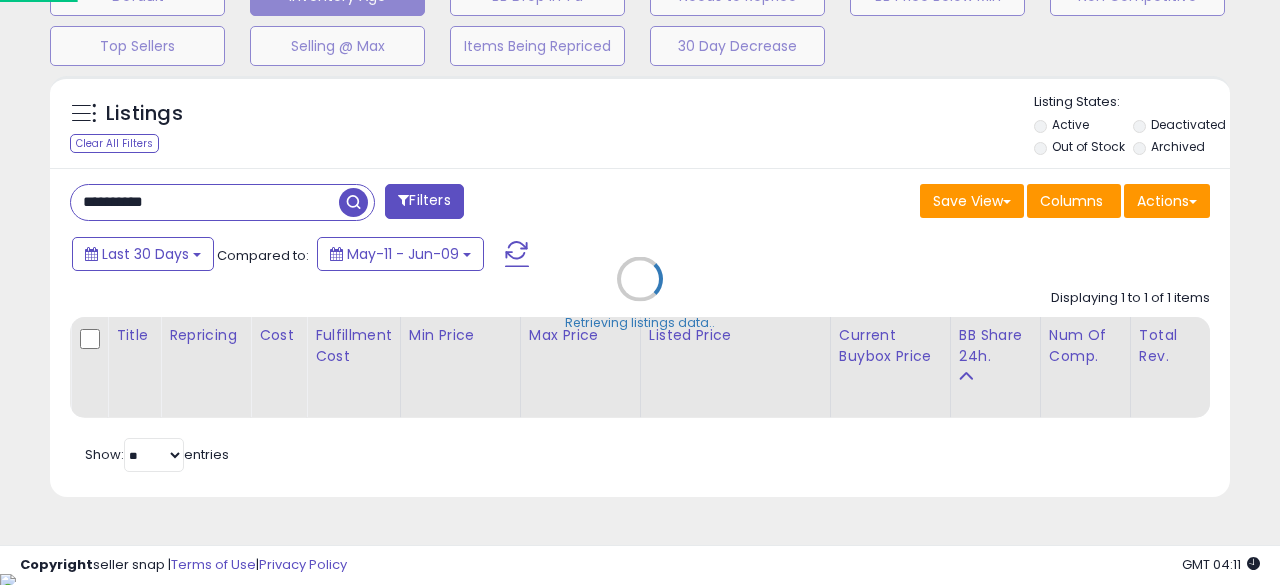 scroll, scrollTop: 999590, scrollLeft: 999317, axis: both 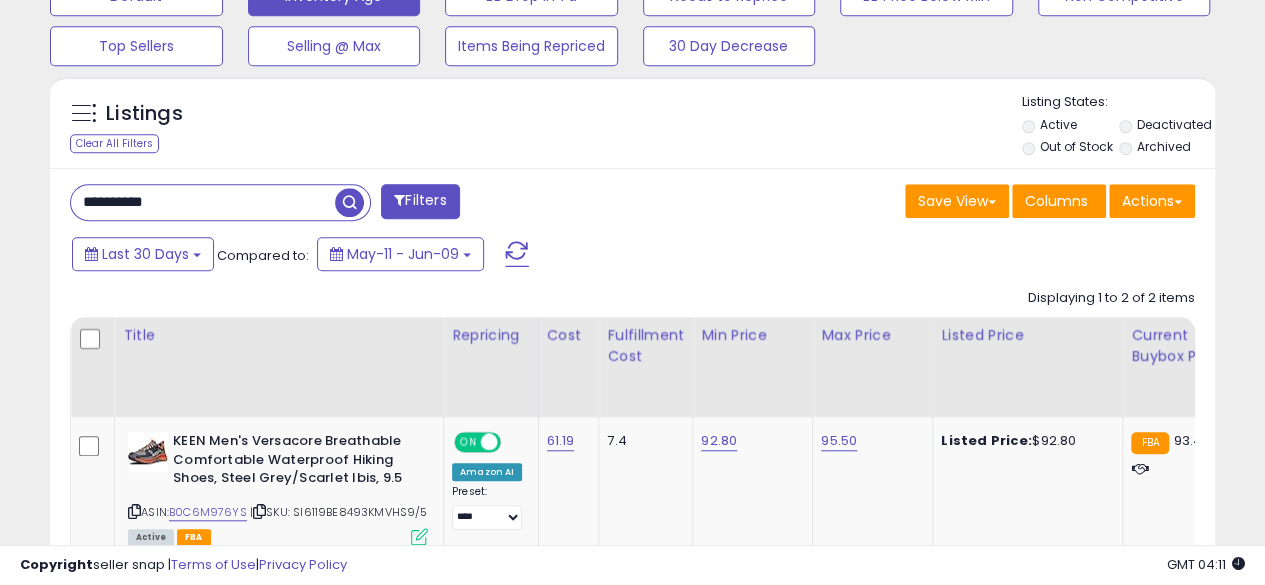 click on "**********" at bounding box center [203, 202] 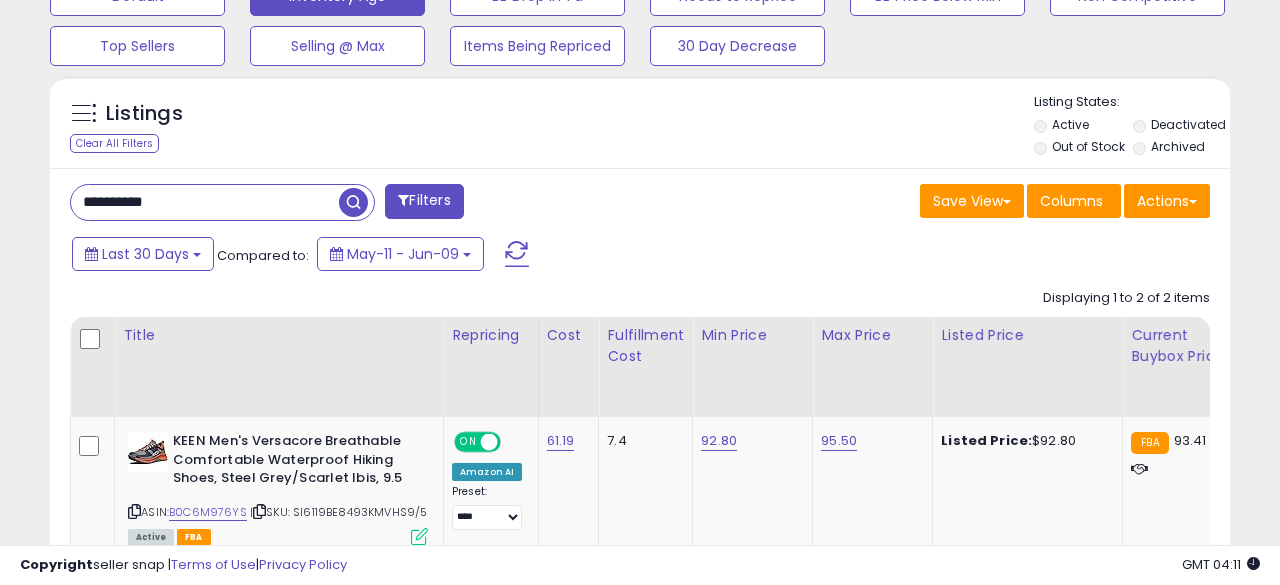 scroll, scrollTop: 999590, scrollLeft: 999317, axis: both 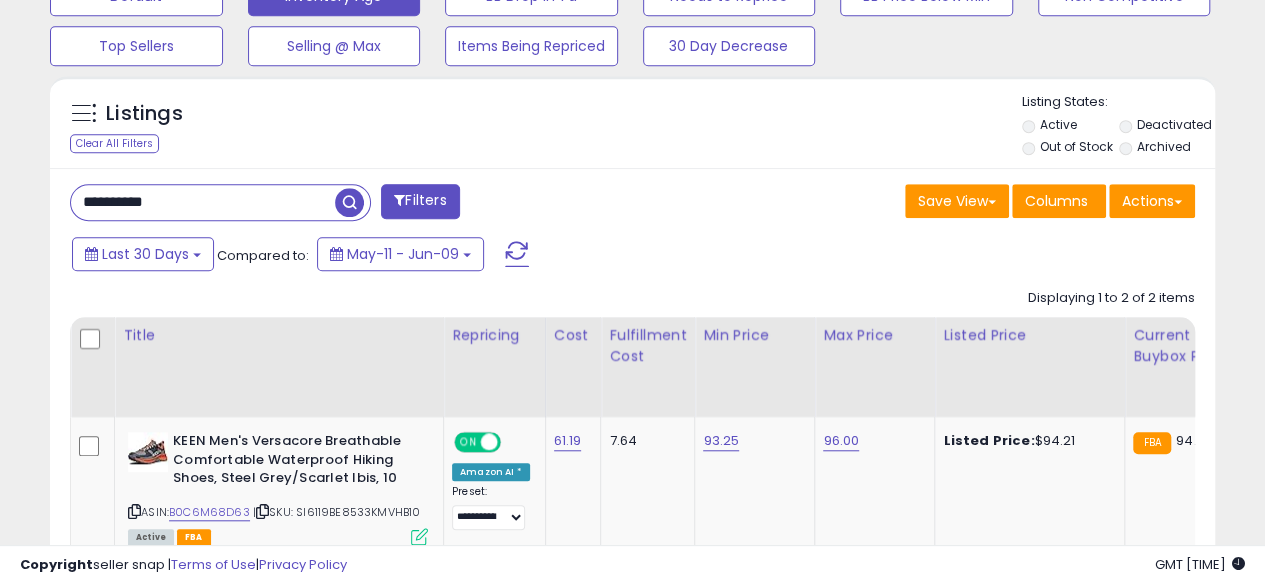 click on "**********" at bounding box center (203, 202) 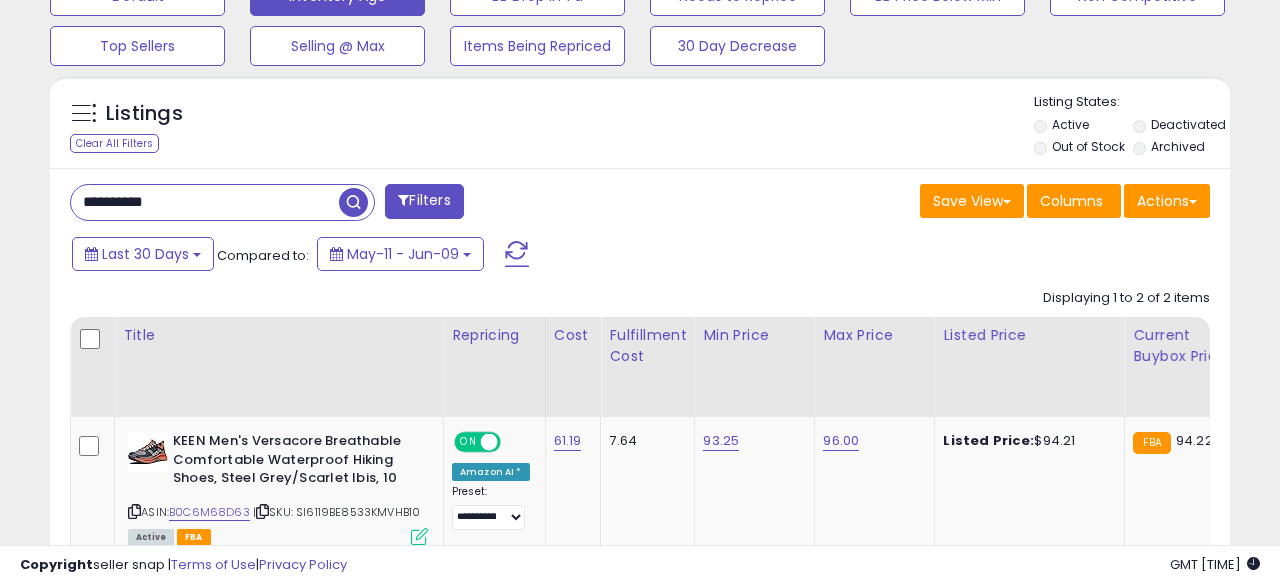 scroll, scrollTop: 999590, scrollLeft: 999317, axis: both 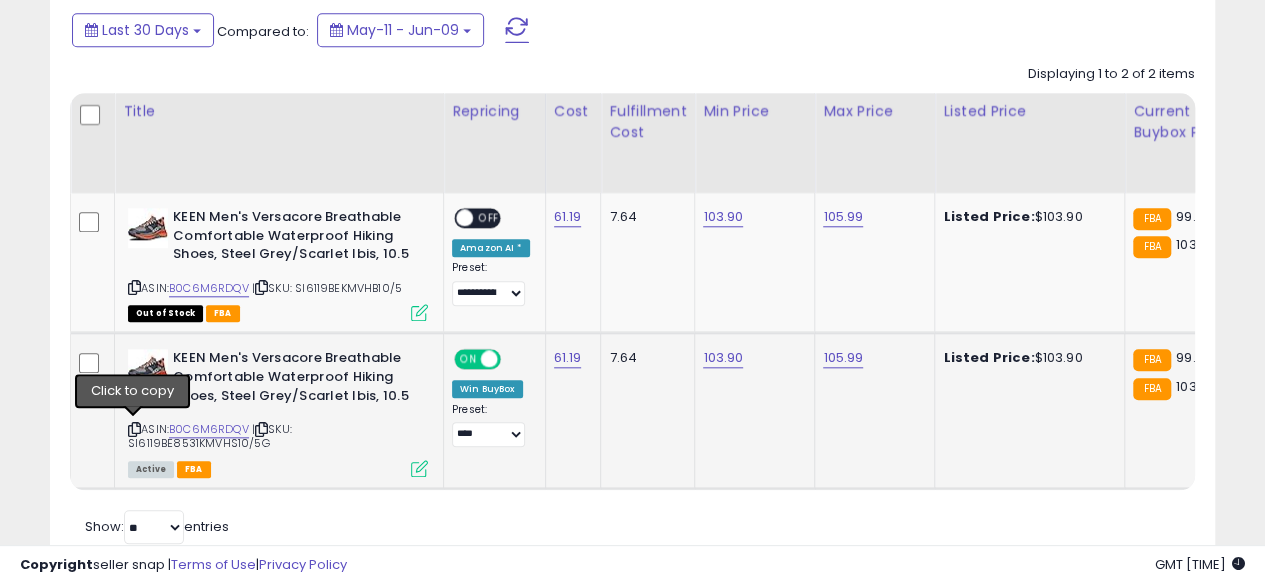 click at bounding box center (134, 429) 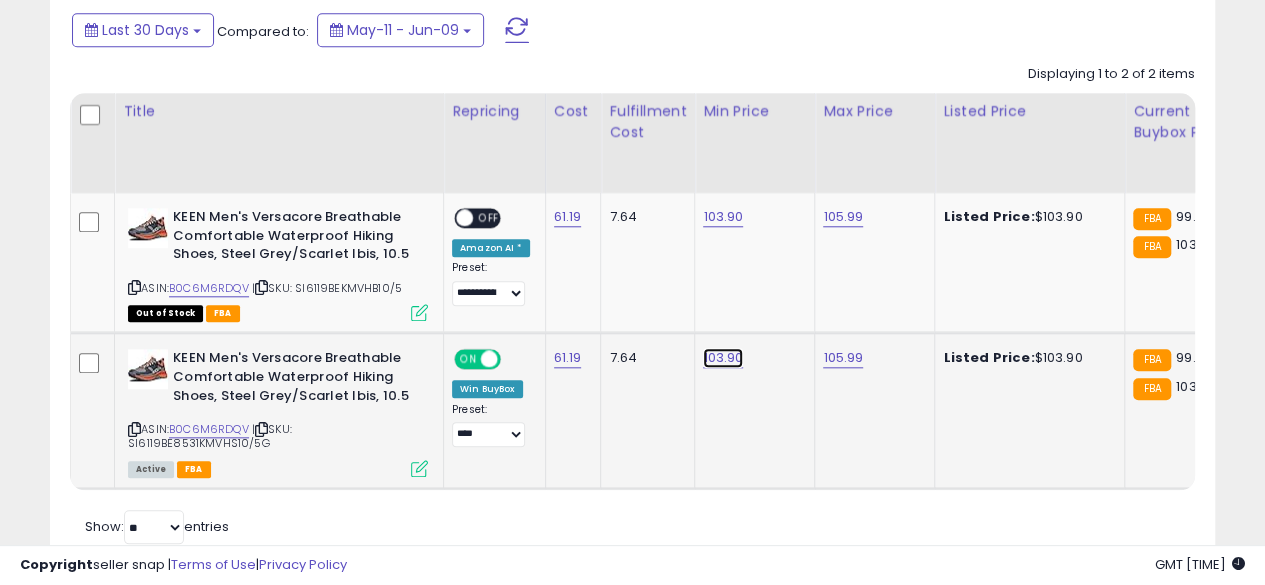 click on "103.90" at bounding box center (723, 217) 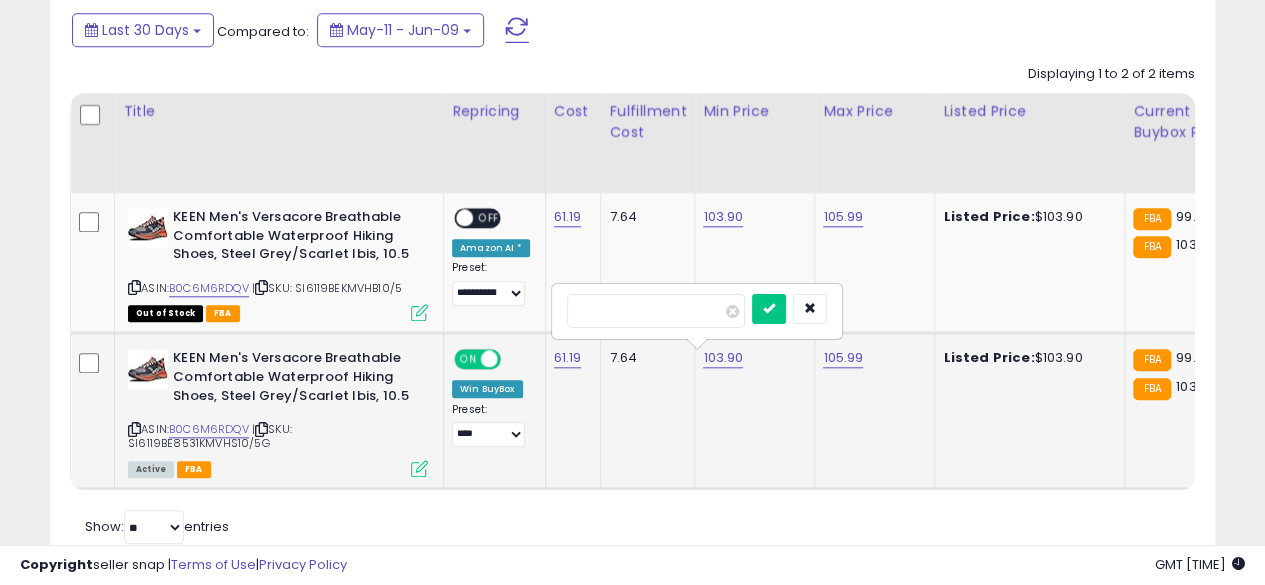 type on "*" 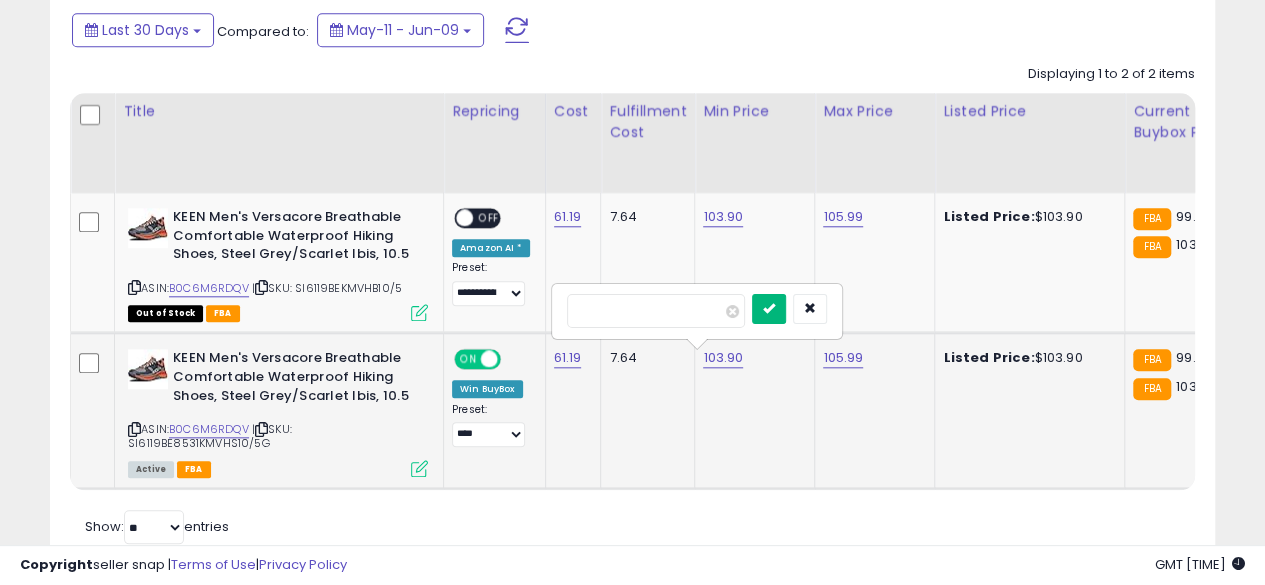type on "*****" 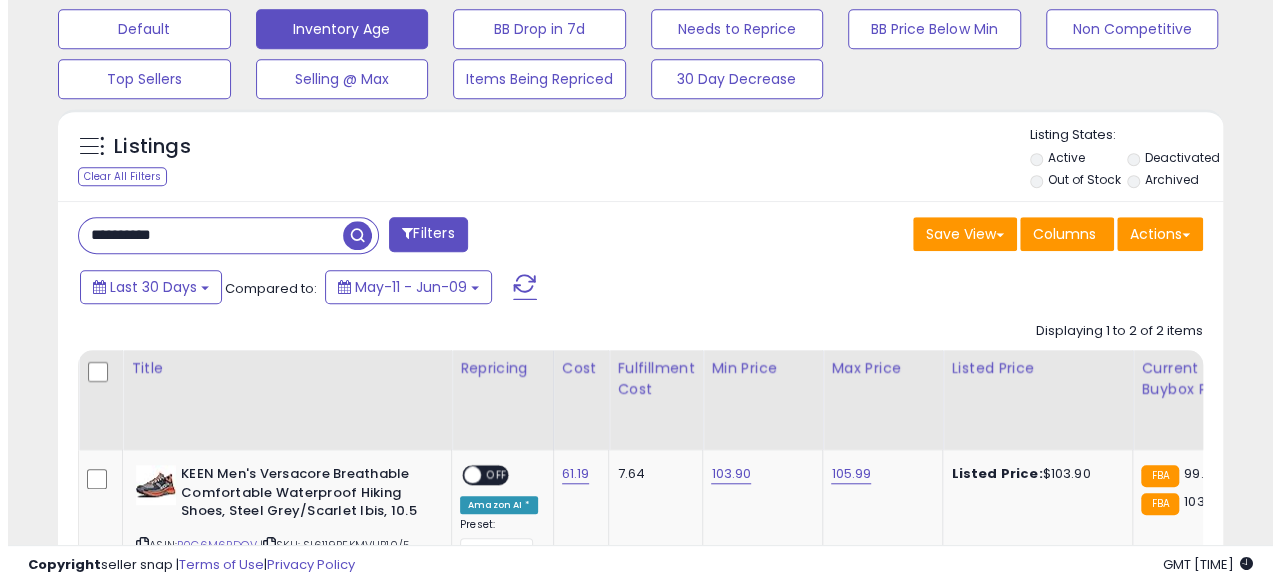 scroll, scrollTop: 604, scrollLeft: 0, axis: vertical 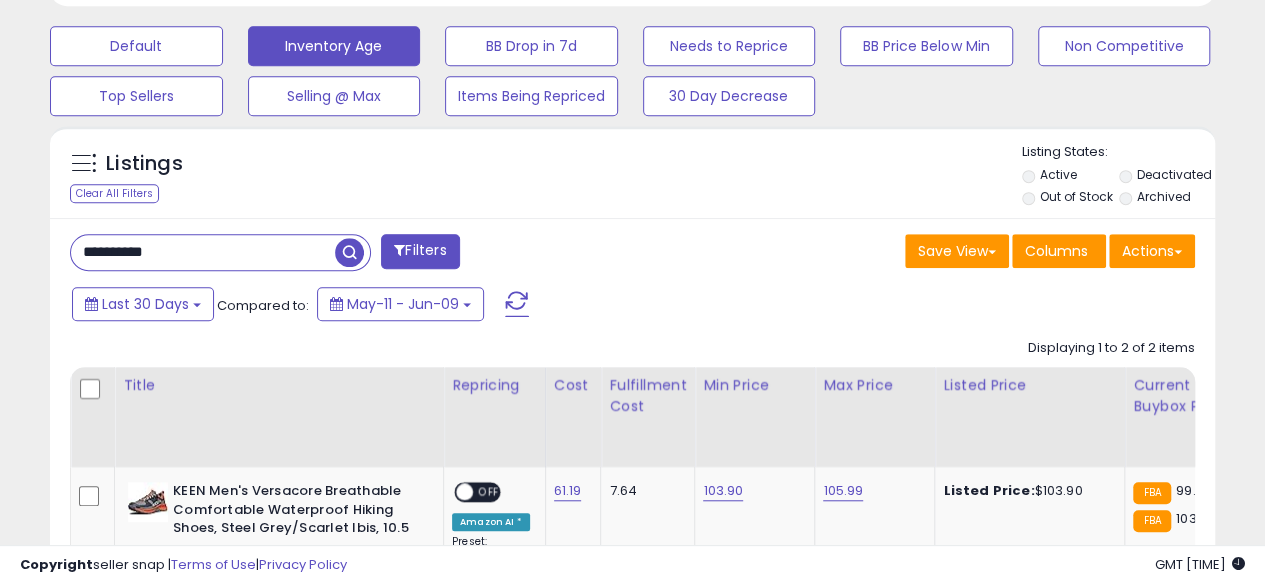 click on "**********" at bounding box center (203, 252) 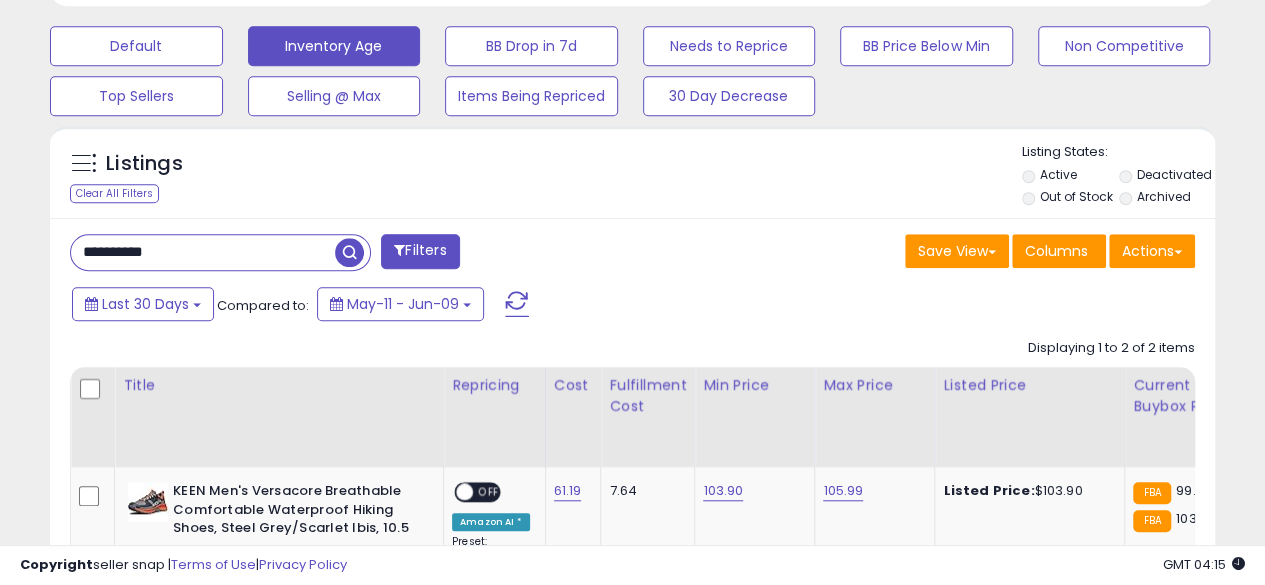 click at bounding box center [349, 252] 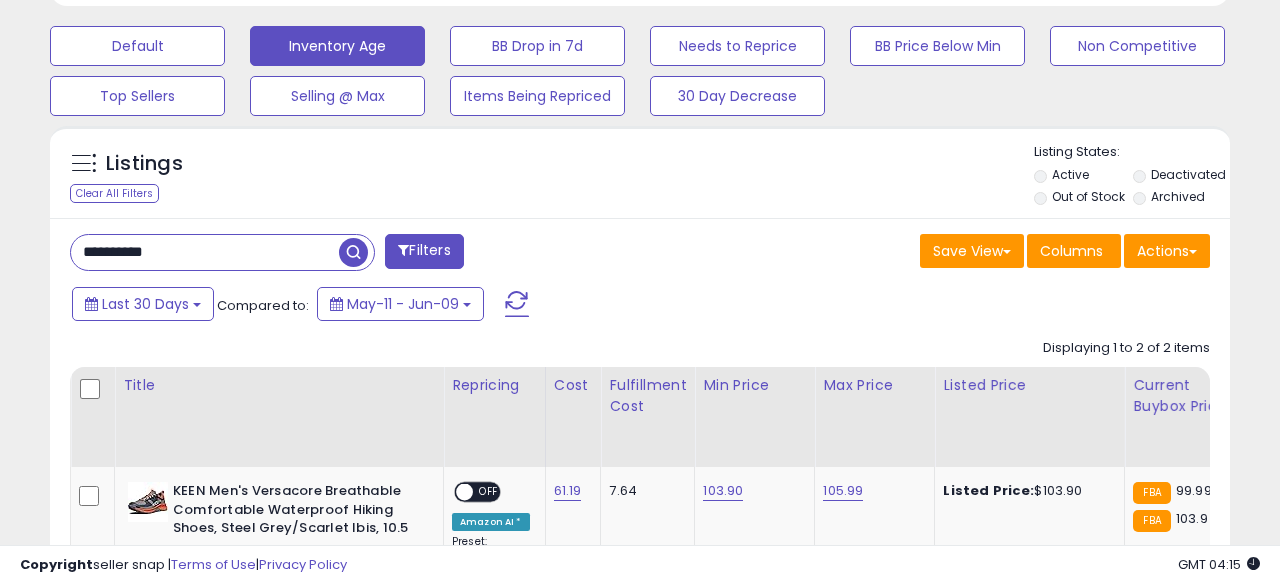 scroll, scrollTop: 999590, scrollLeft: 999317, axis: both 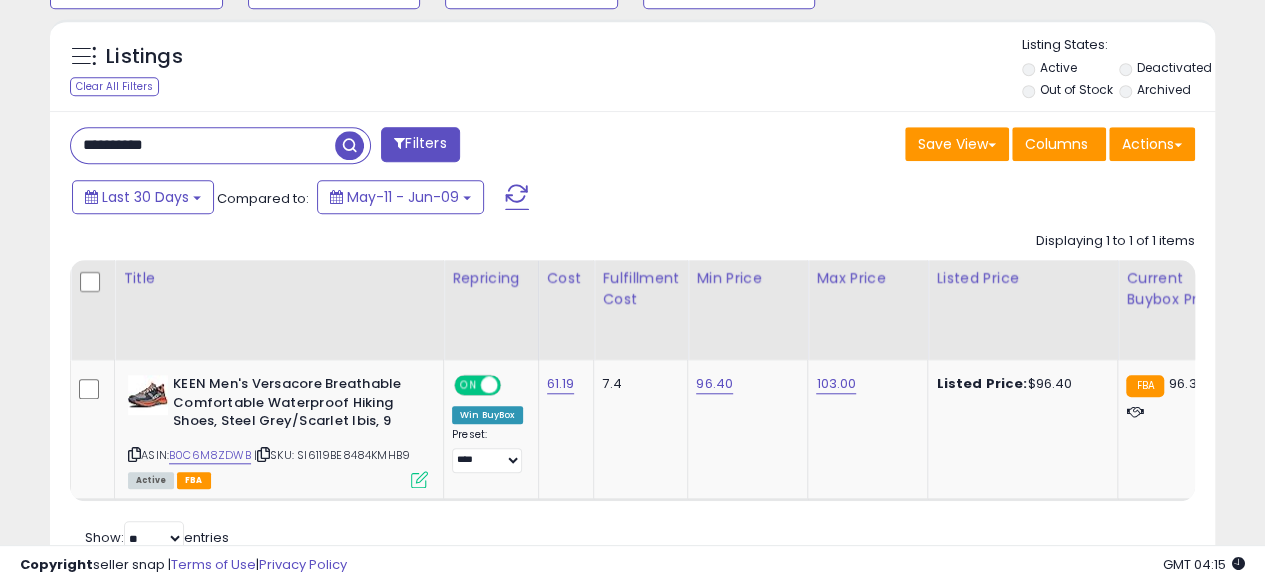 click on "**********" at bounding box center (203, 145) 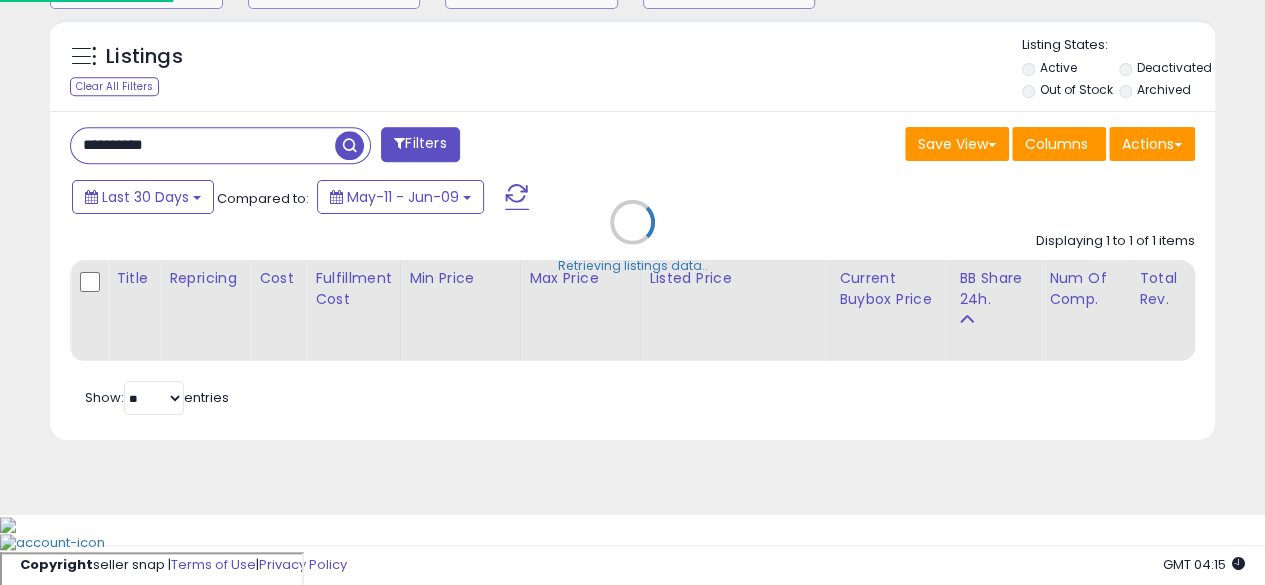 scroll, scrollTop: 999590, scrollLeft: 999317, axis: both 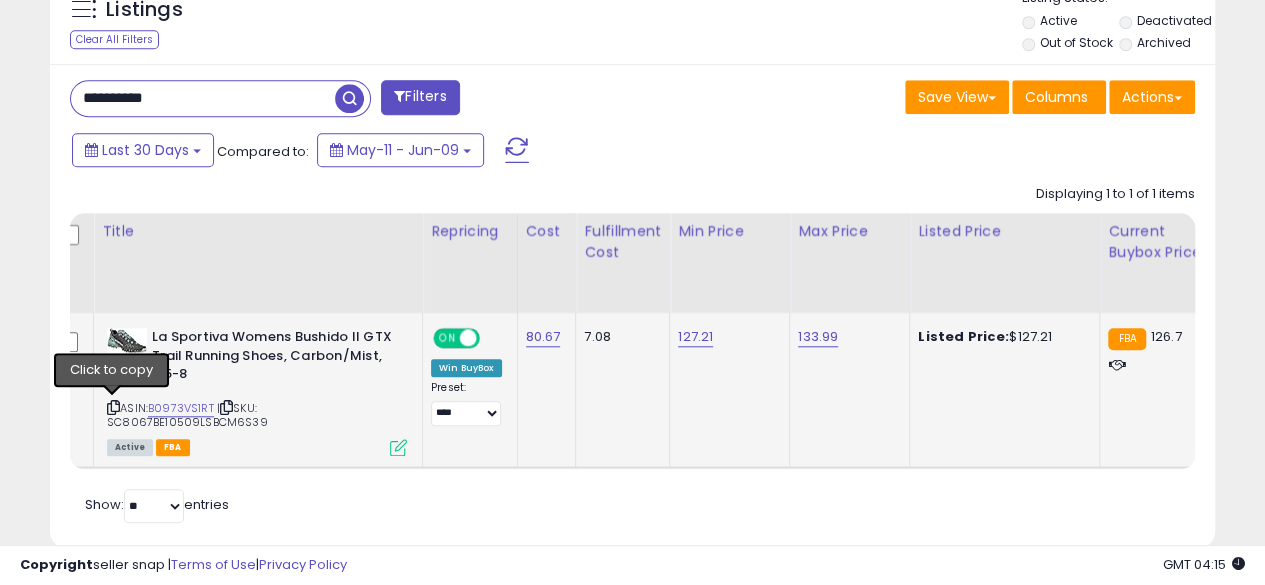 click at bounding box center (113, 407) 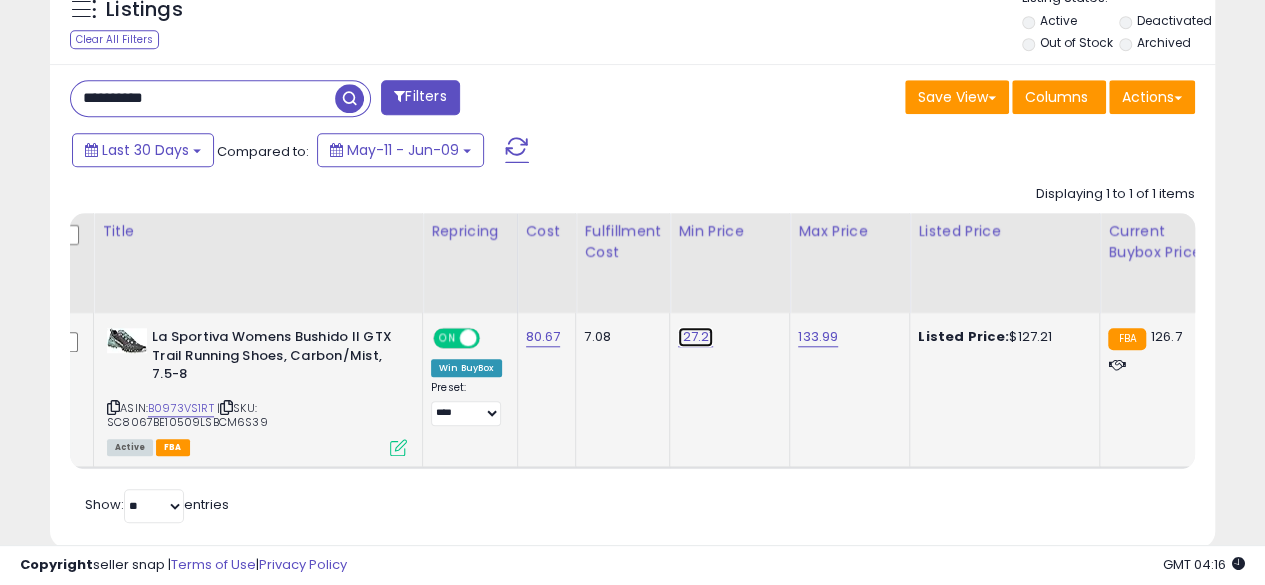 click on "127.21" at bounding box center [695, 337] 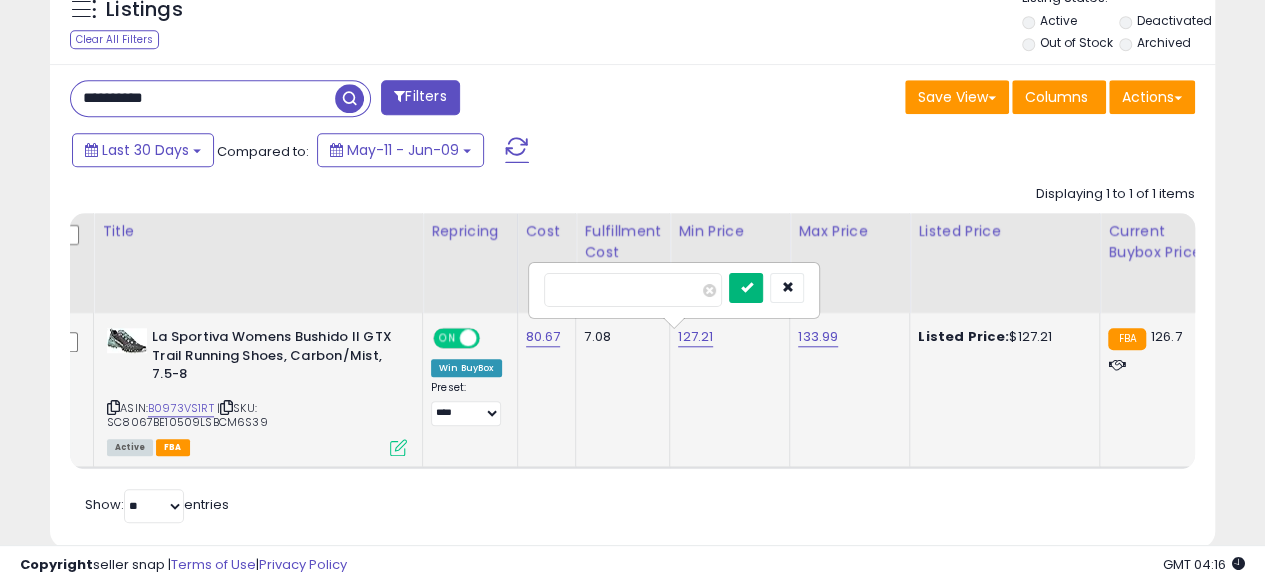type on "******" 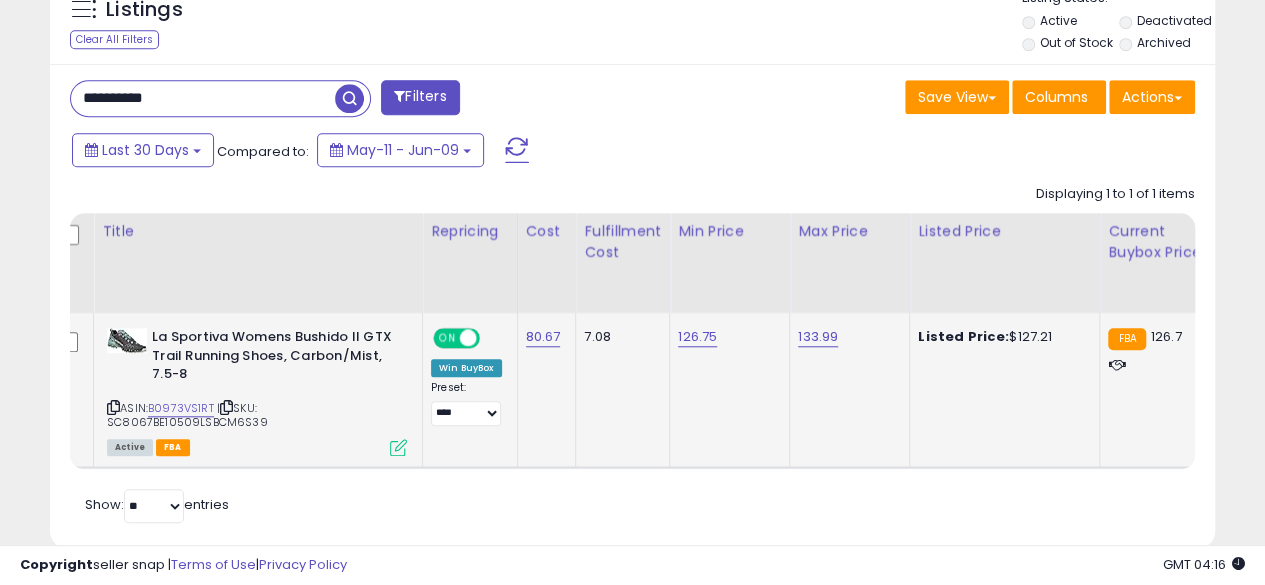 click on "**********" at bounding box center (203, 98) 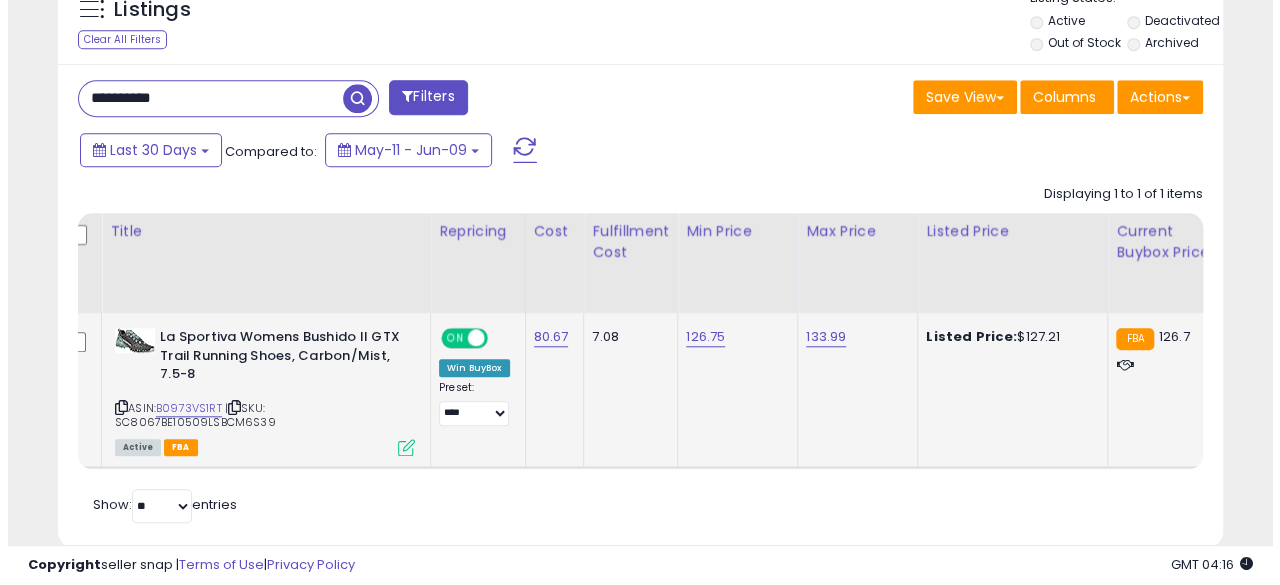 scroll, scrollTop: 654, scrollLeft: 0, axis: vertical 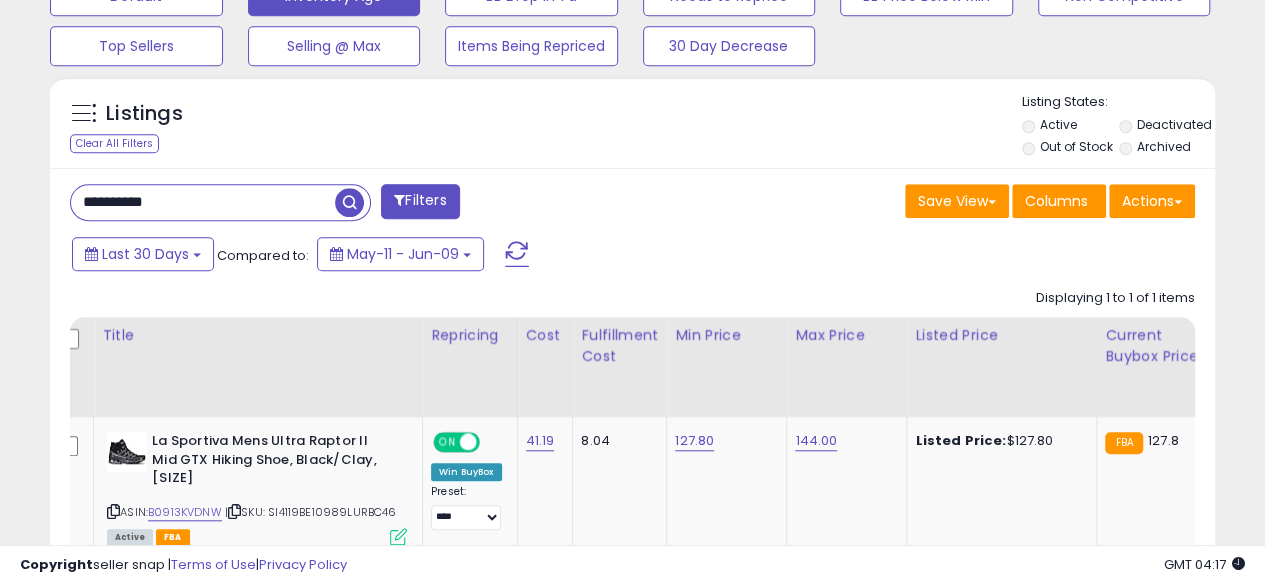 click on "**********" at bounding box center [203, 202] 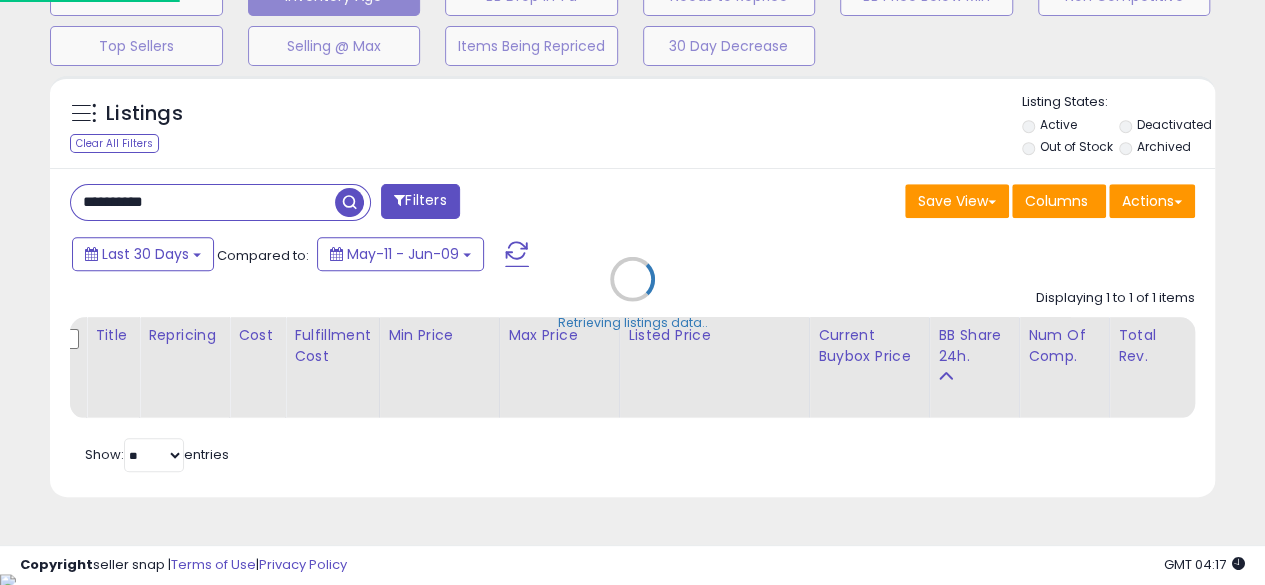 scroll, scrollTop: 999590, scrollLeft: 999317, axis: both 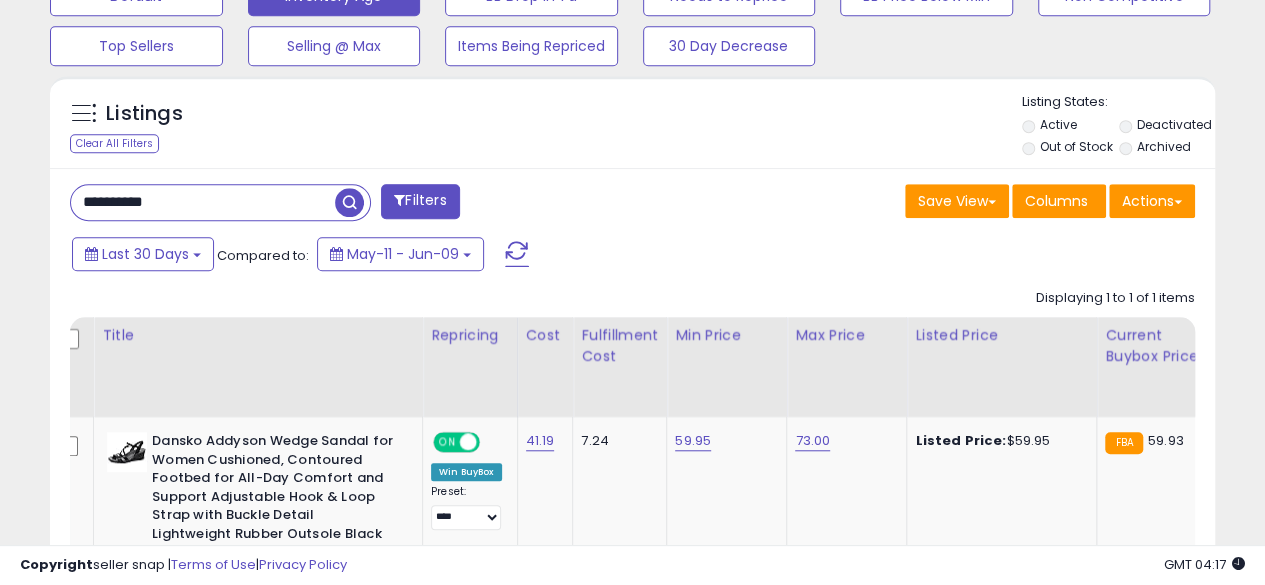 click on "**********" at bounding box center [203, 202] 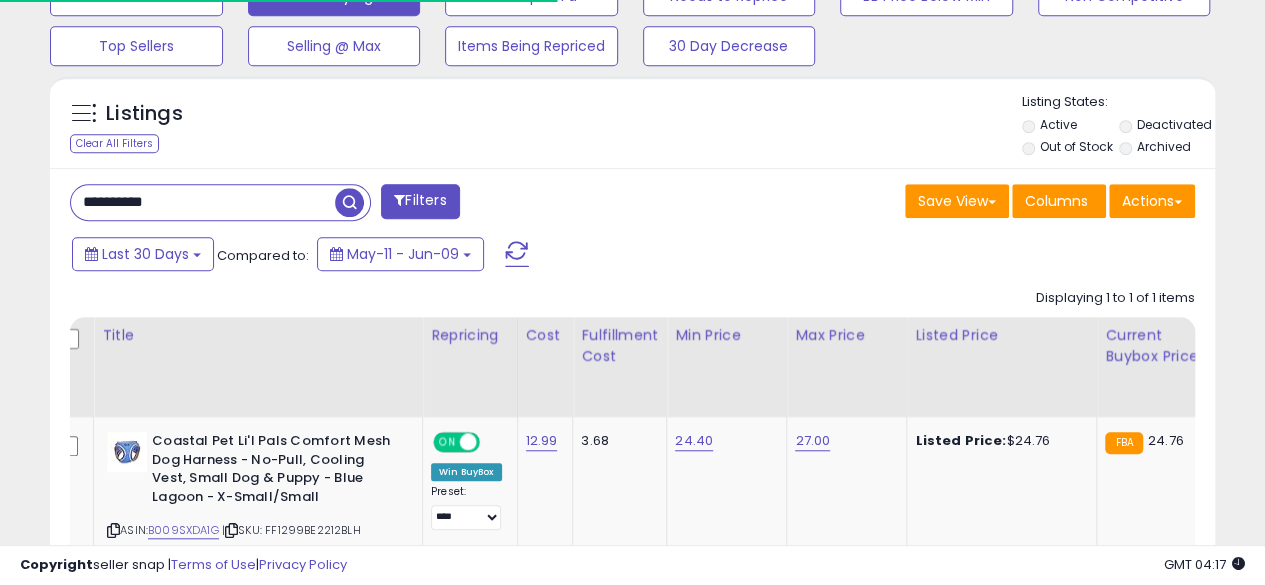 scroll, scrollTop: 410, scrollLeft: 674, axis: both 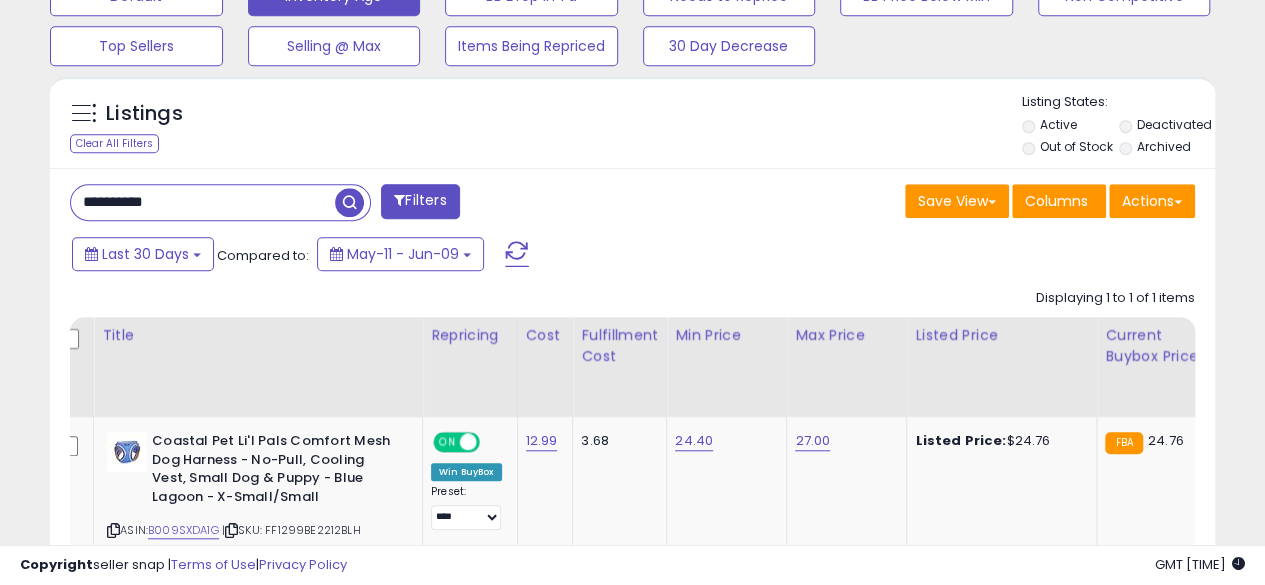 click on "**********" at bounding box center [203, 202] 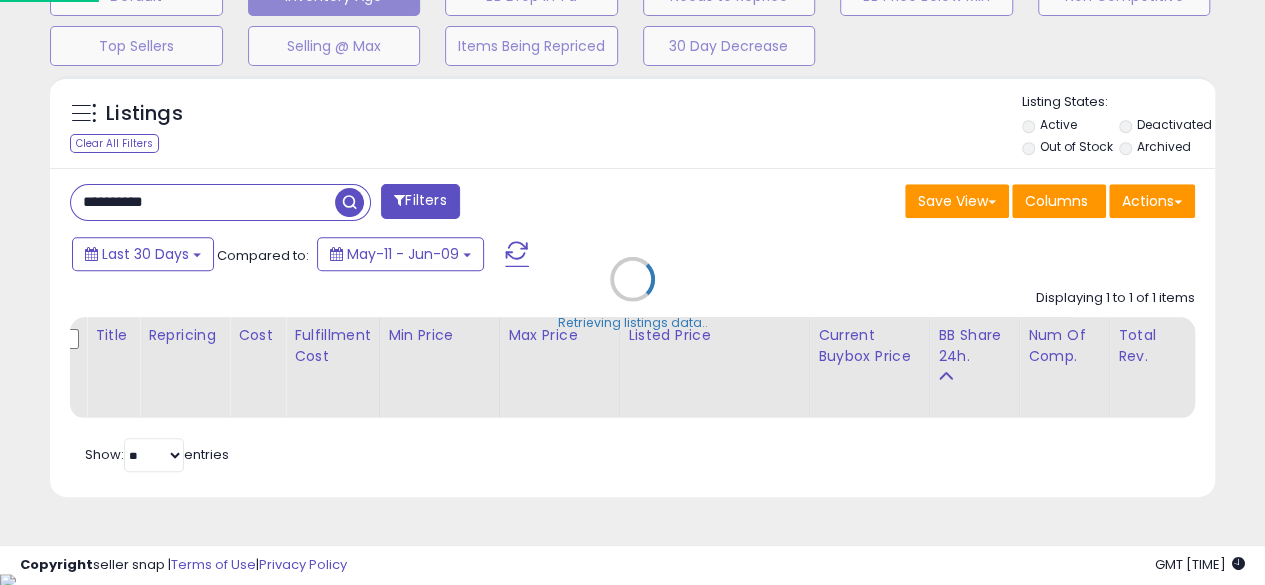 scroll, scrollTop: 999590, scrollLeft: 999317, axis: both 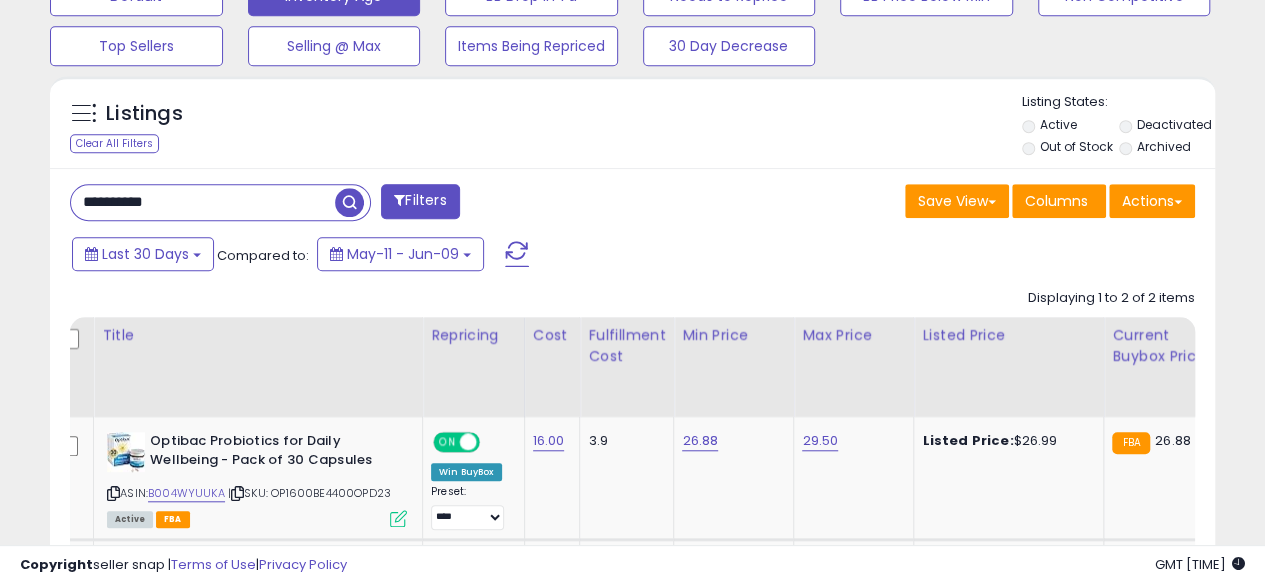 click on "**********" at bounding box center [203, 202] 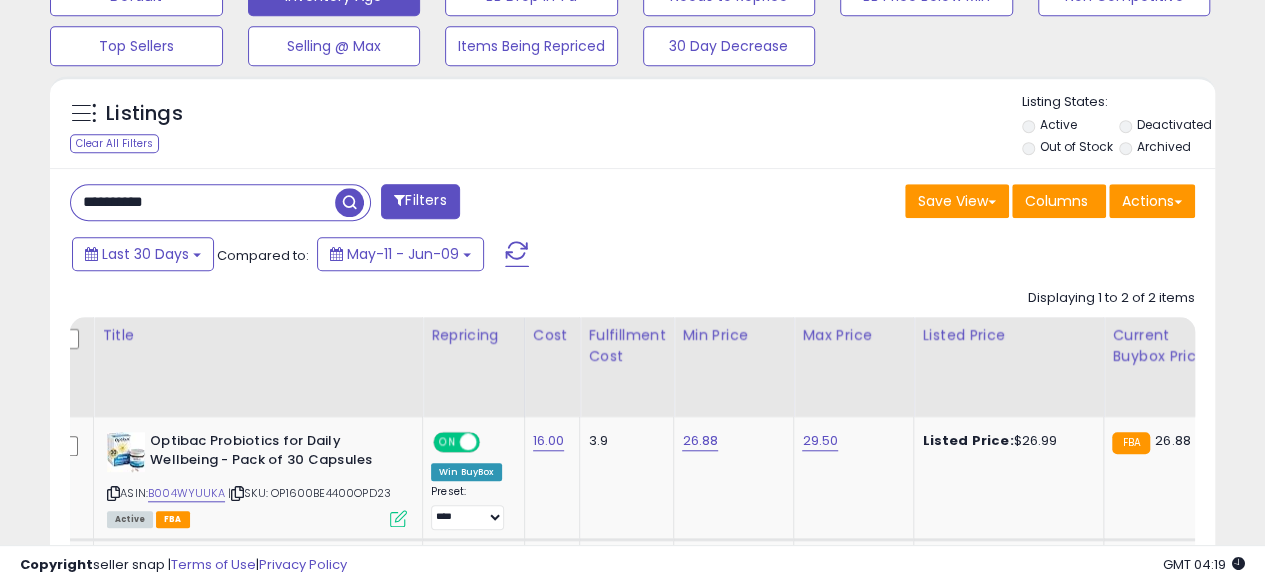 click at bounding box center [349, 202] 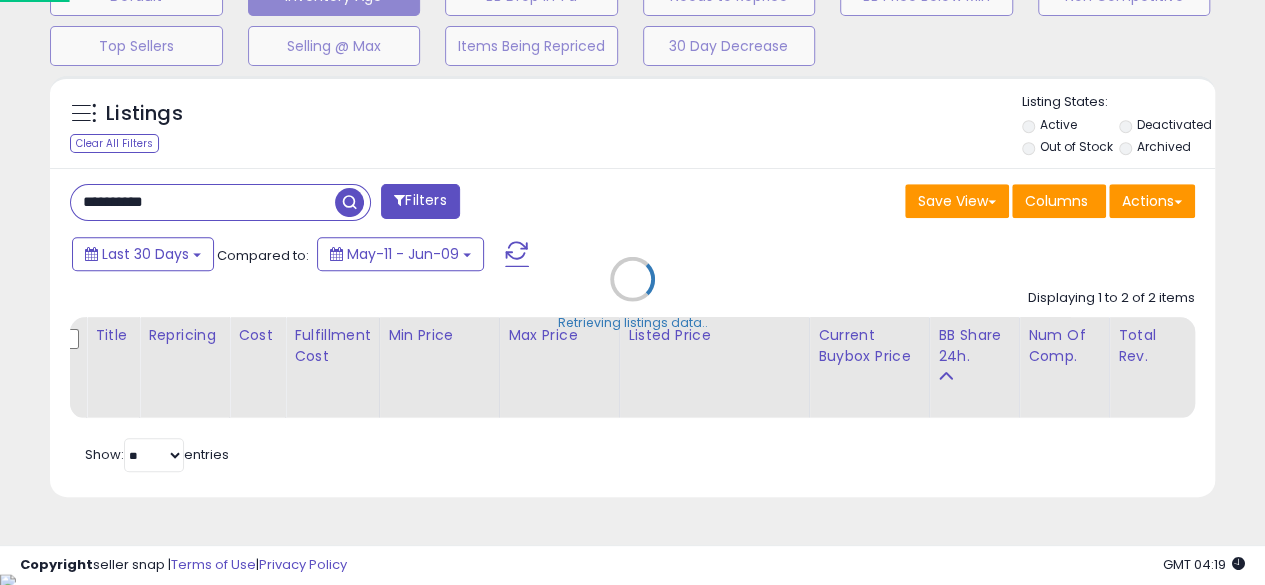 scroll, scrollTop: 999590, scrollLeft: 999317, axis: both 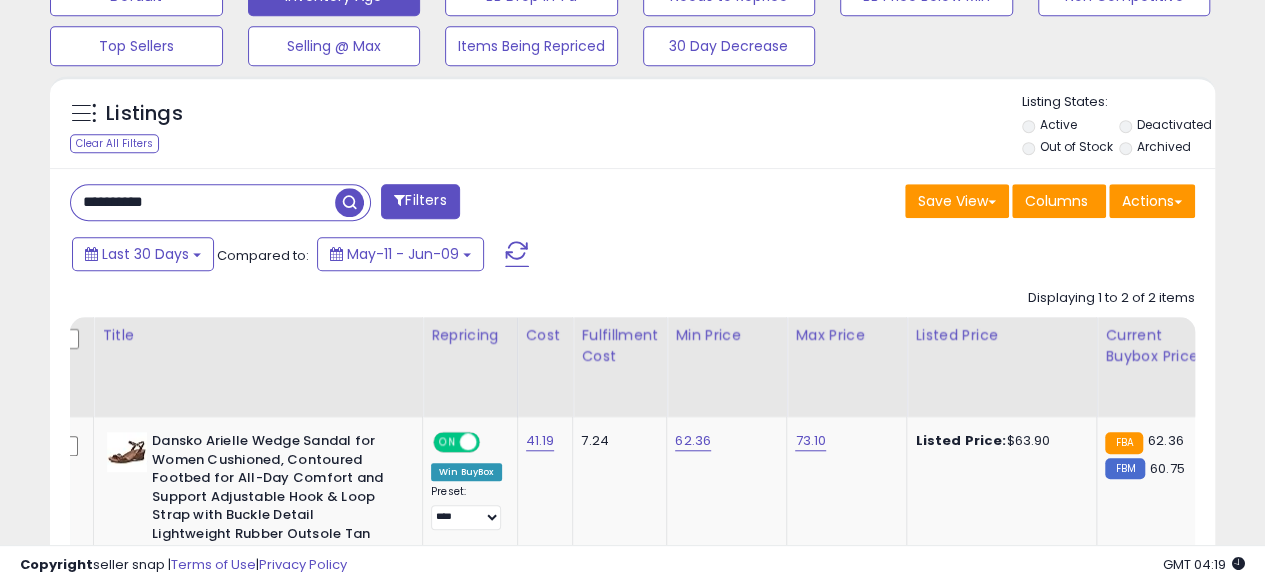 click at bounding box center (349, 202) 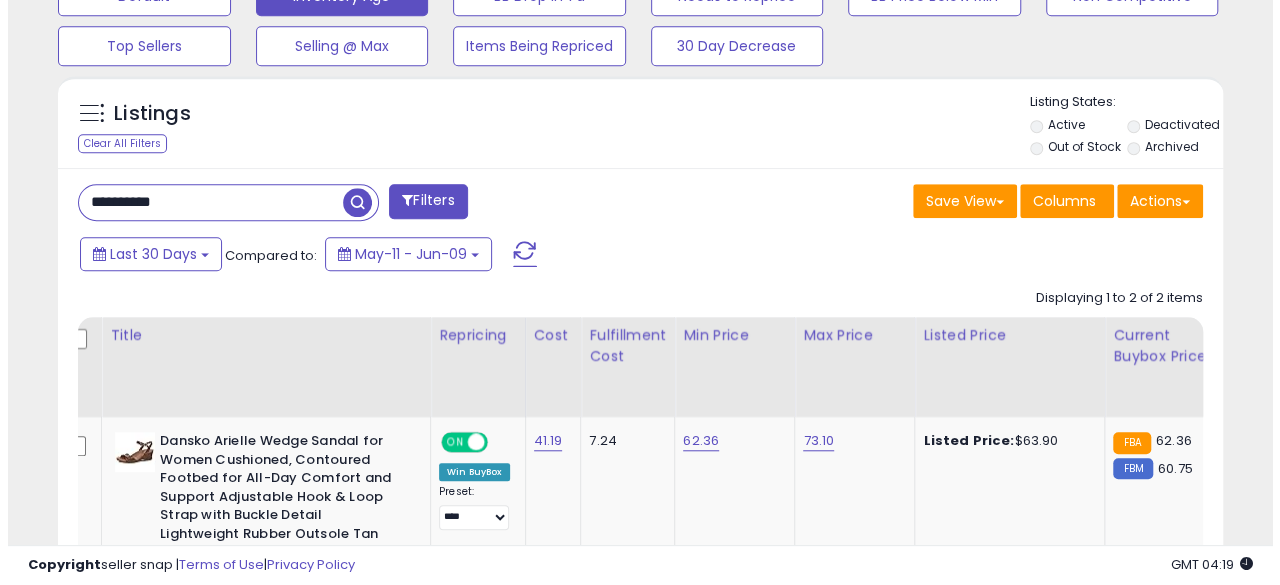 scroll, scrollTop: 999590, scrollLeft: 999317, axis: both 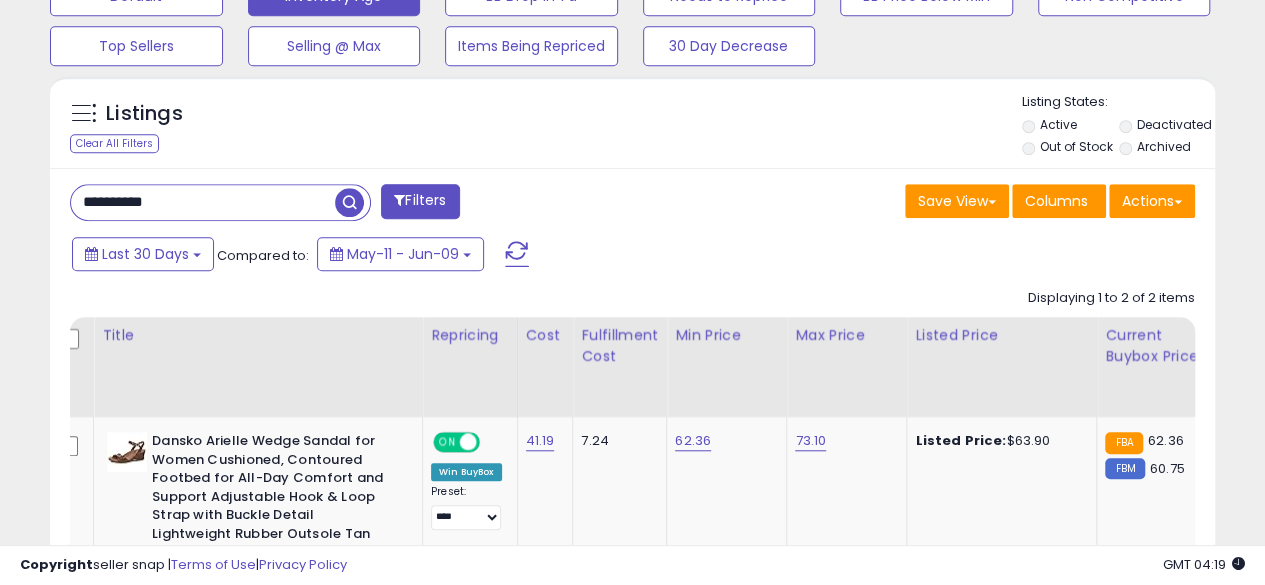 click on "**********" at bounding box center [203, 202] 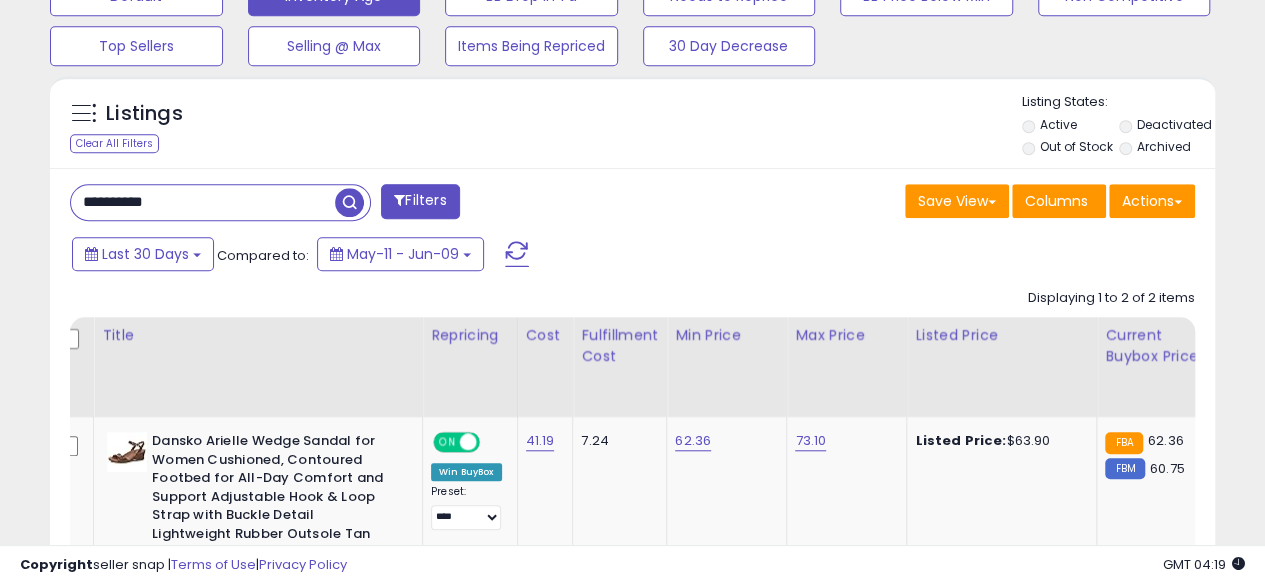 click at bounding box center [349, 202] 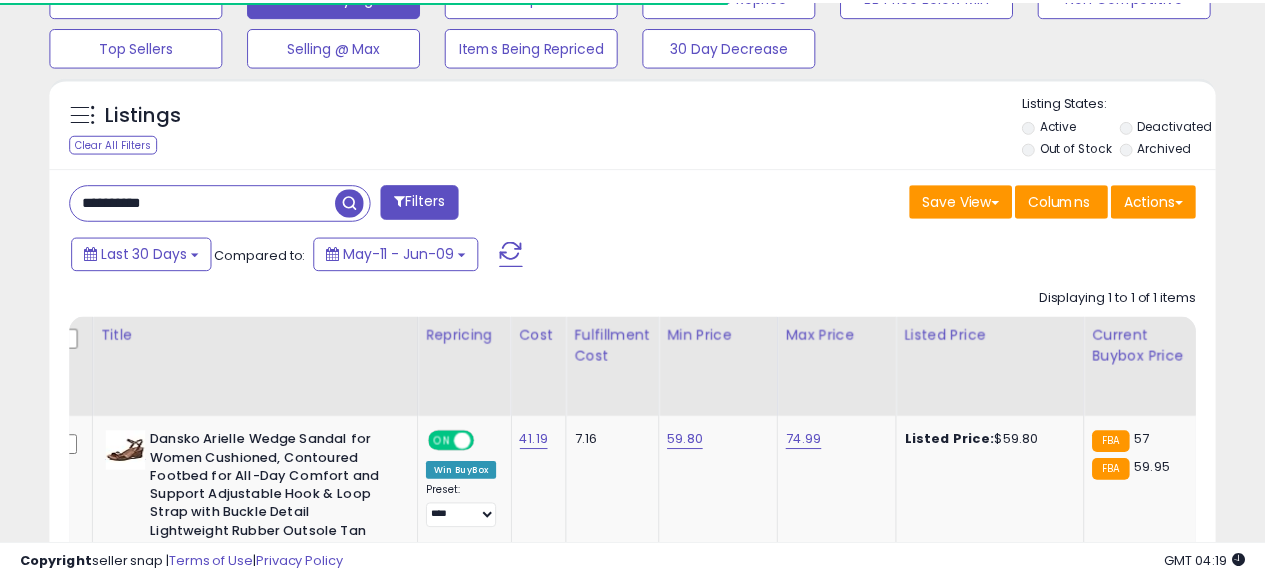 scroll, scrollTop: 410, scrollLeft: 674, axis: both 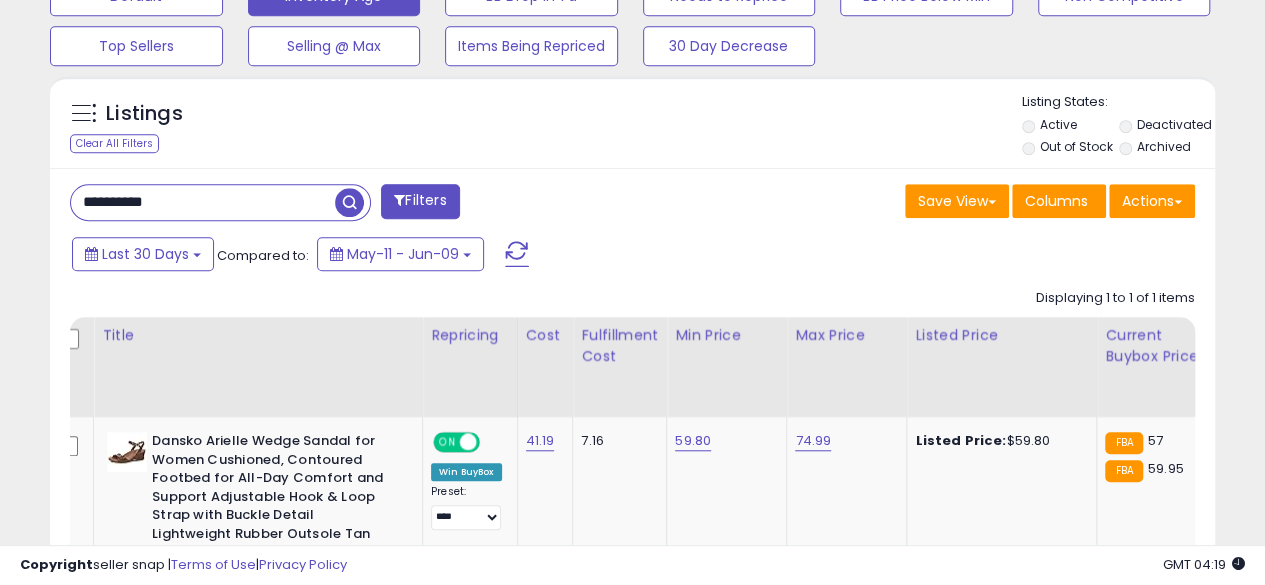 click at bounding box center (349, 202) 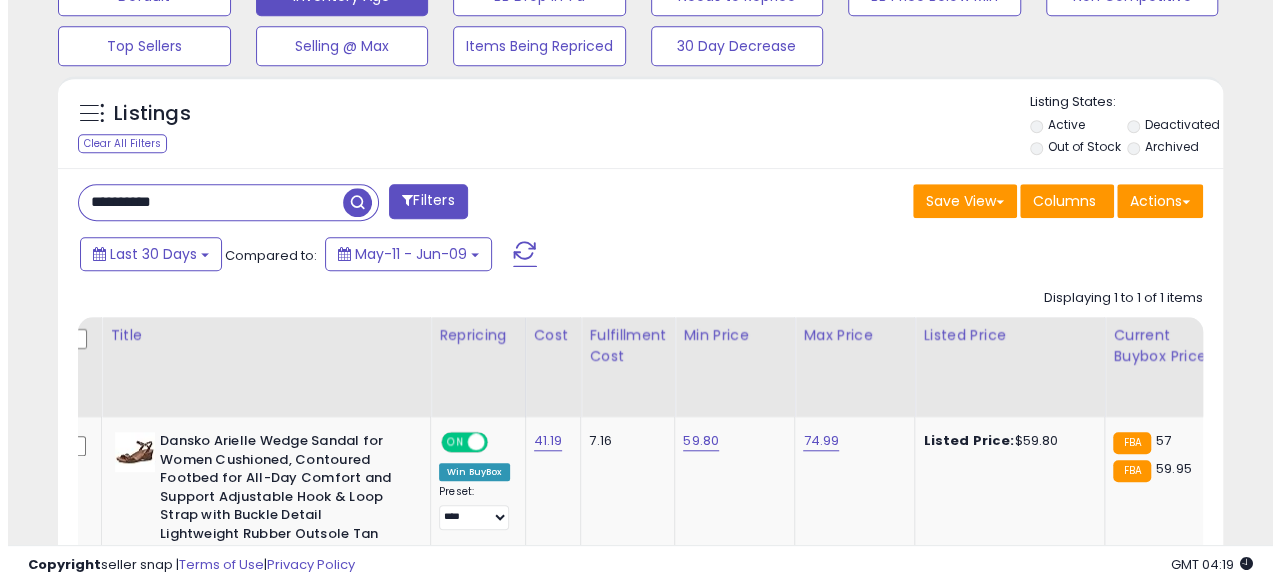scroll, scrollTop: 999590, scrollLeft: 999317, axis: both 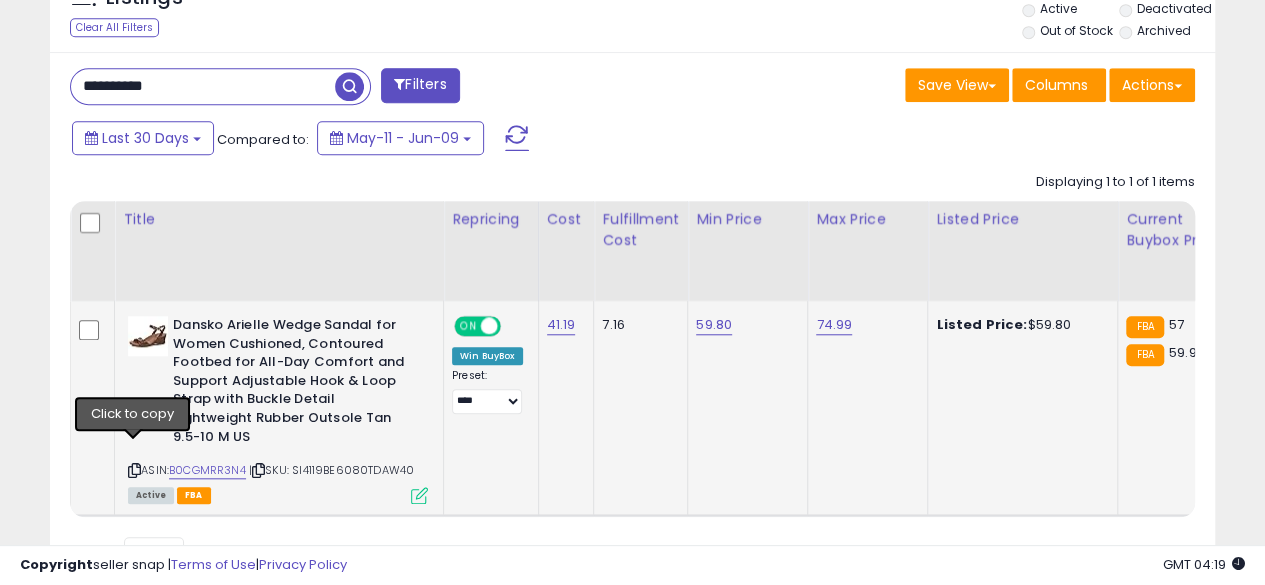 click at bounding box center [134, 470] 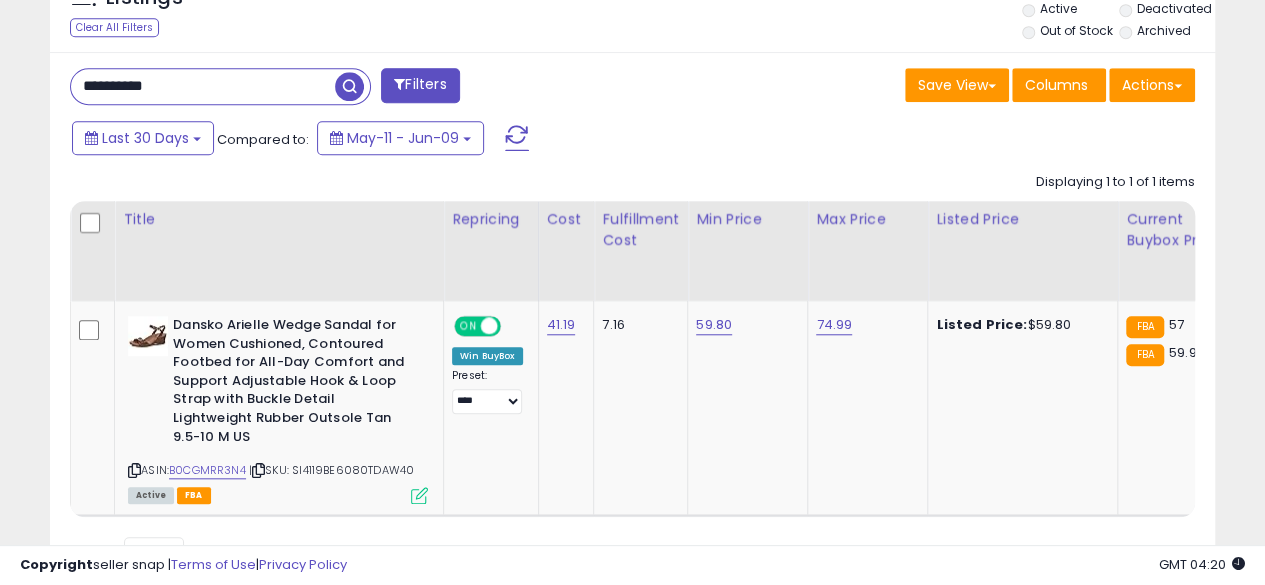 click on "**********" at bounding box center (203, 86) 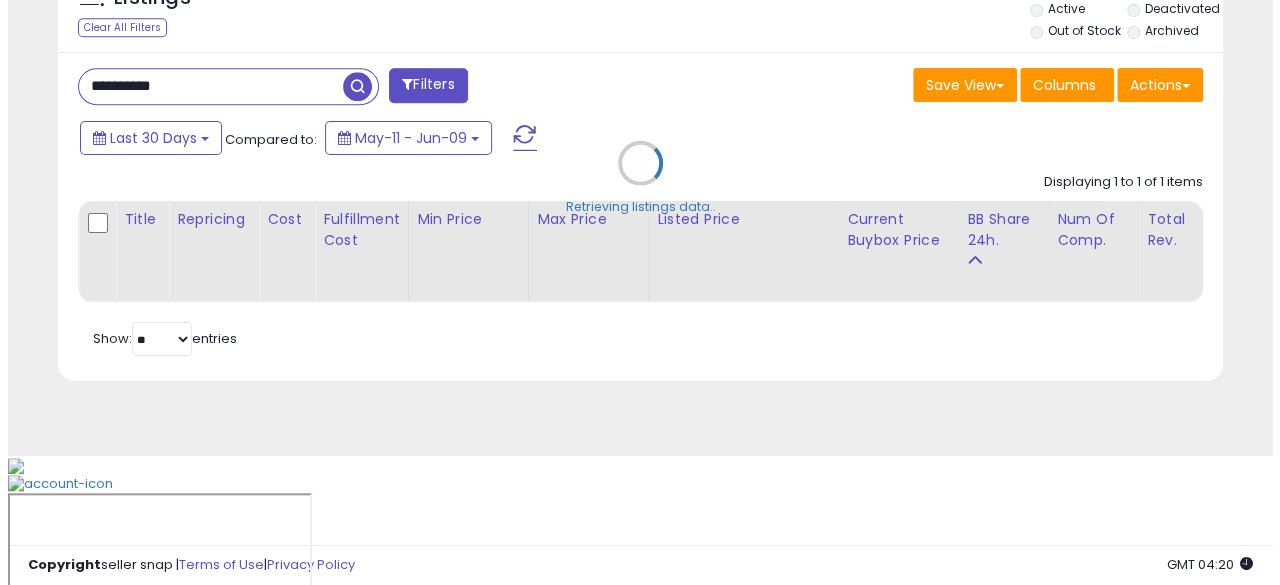 scroll, scrollTop: 654, scrollLeft: 0, axis: vertical 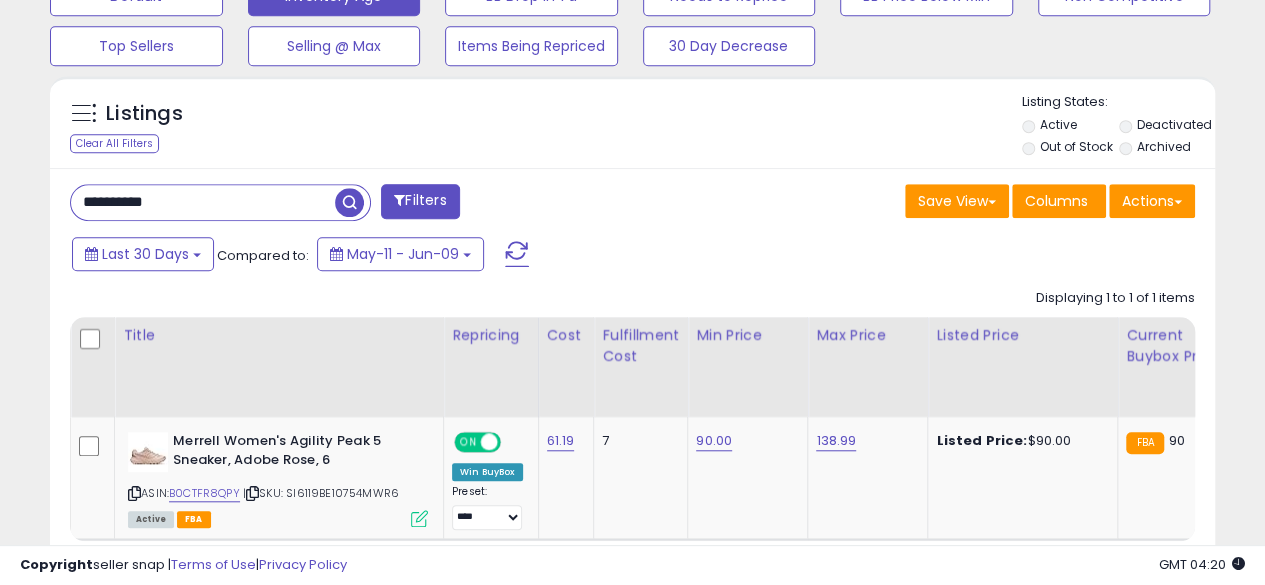 click on "**********" at bounding box center [203, 202] 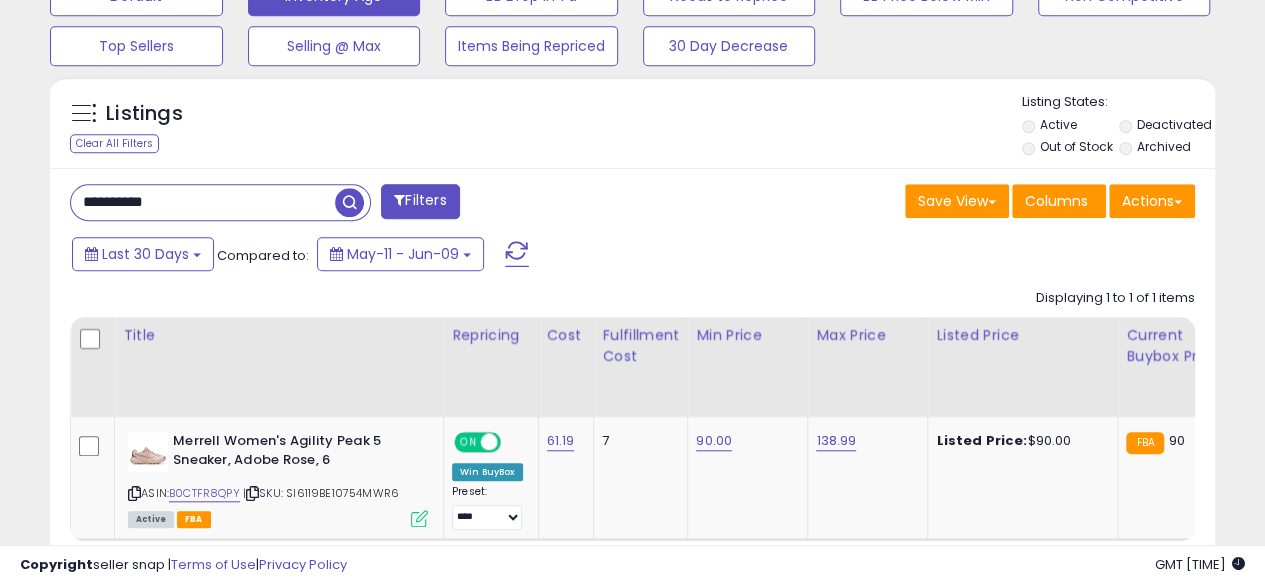 click at bounding box center [349, 202] 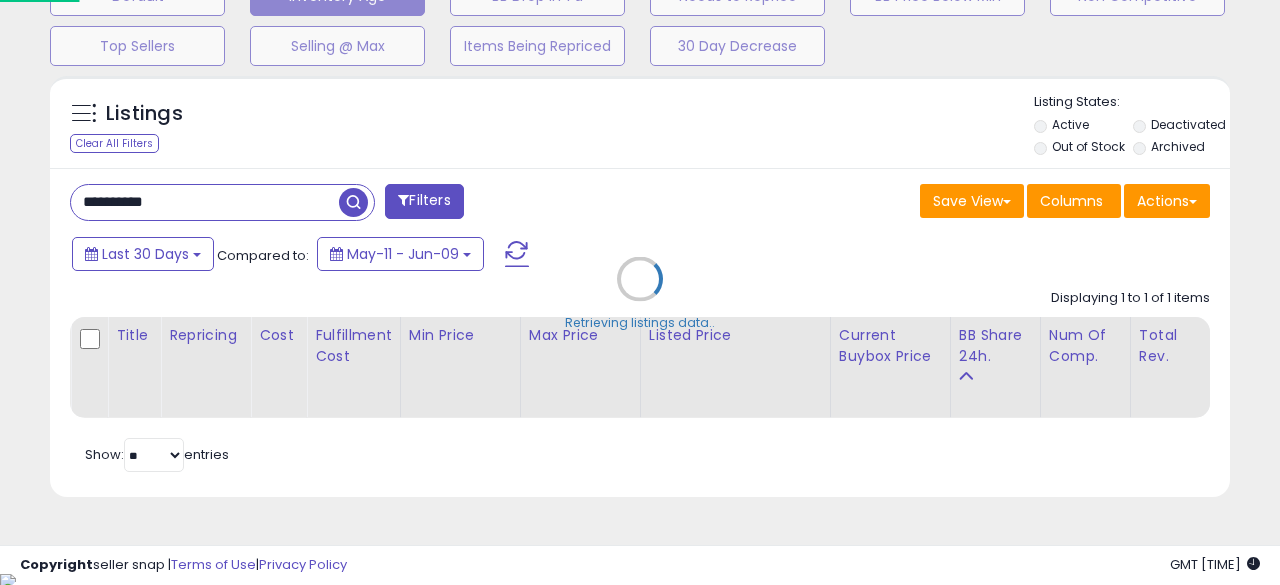 scroll, scrollTop: 999590, scrollLeft: 999317, axis: both 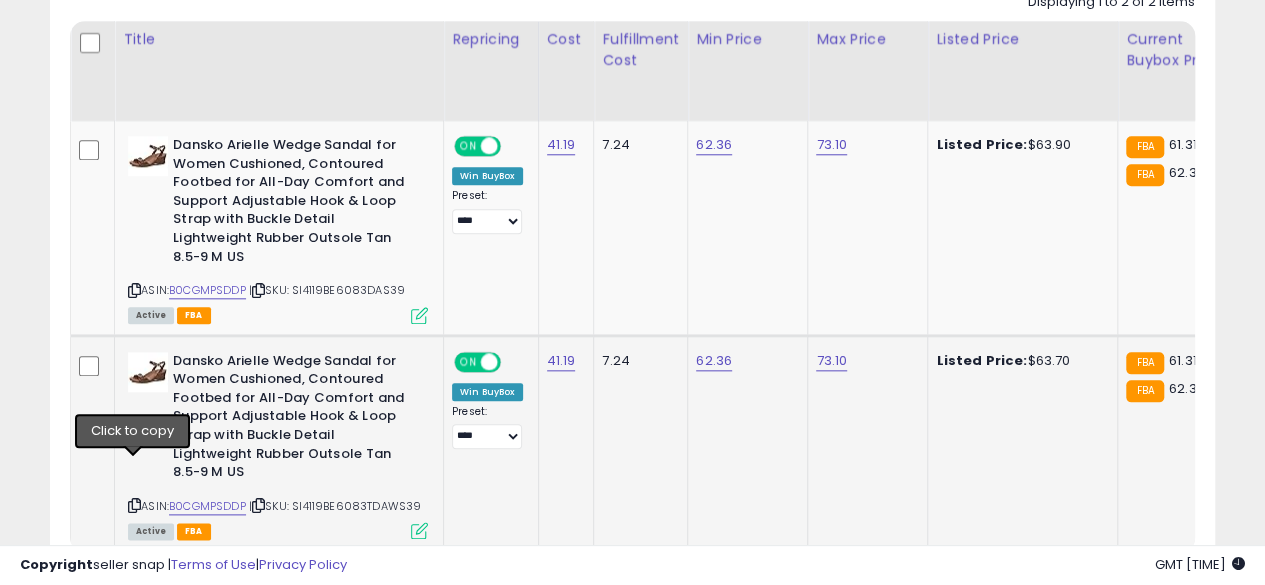 click at bounding box center (134, 505) 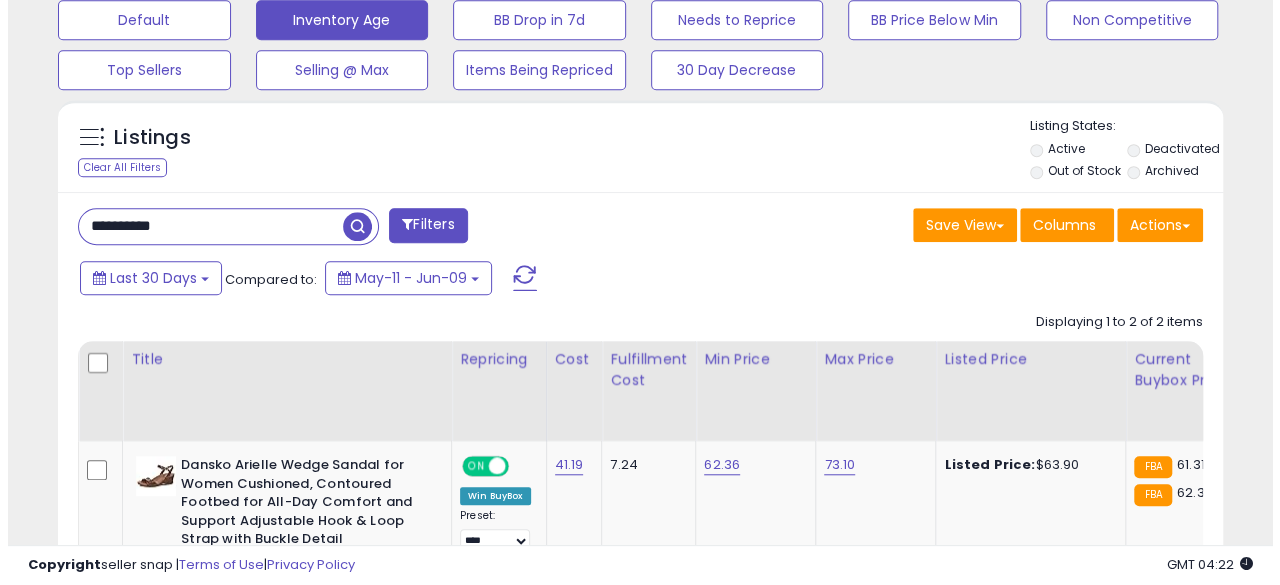 scroll, scrollTop: 636, scrollLeft: 0, axis: vertical 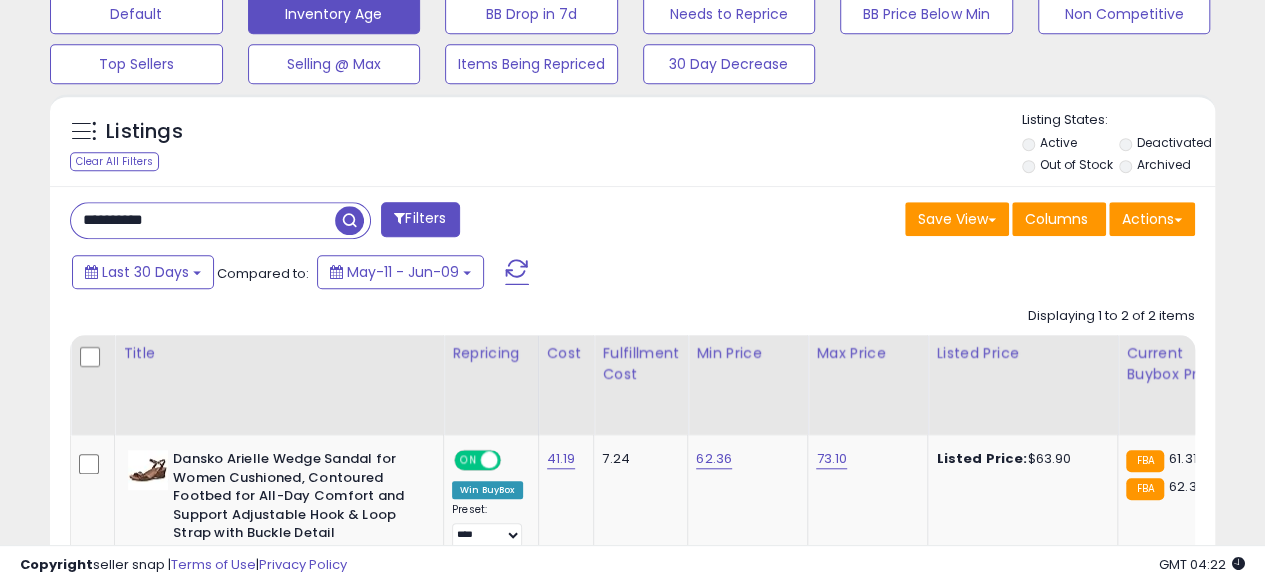click on "**********" at bounding box center [203, 220] 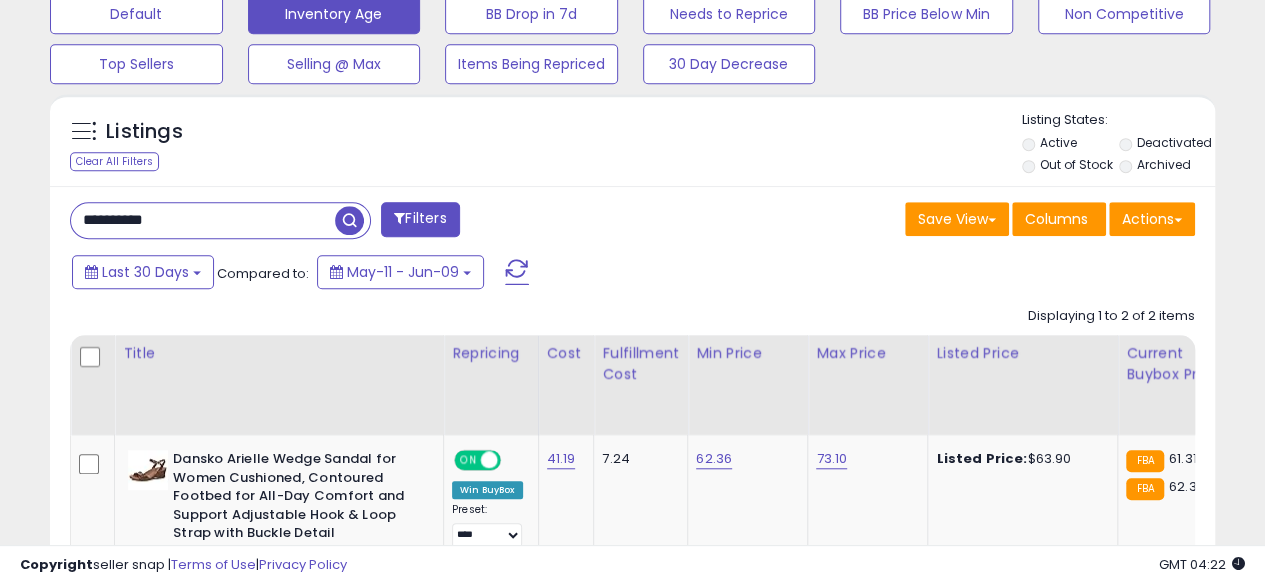 click at bounding box center (349, 220) 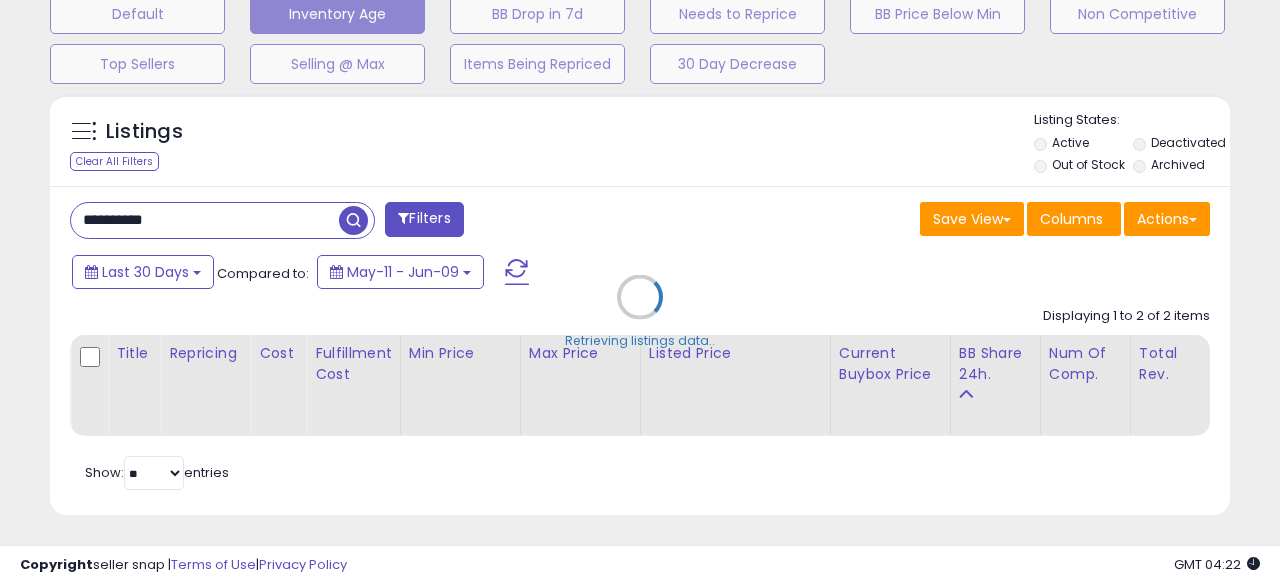 scroll, scrollTop: 999590, scrollLeft: 999317, axis: both 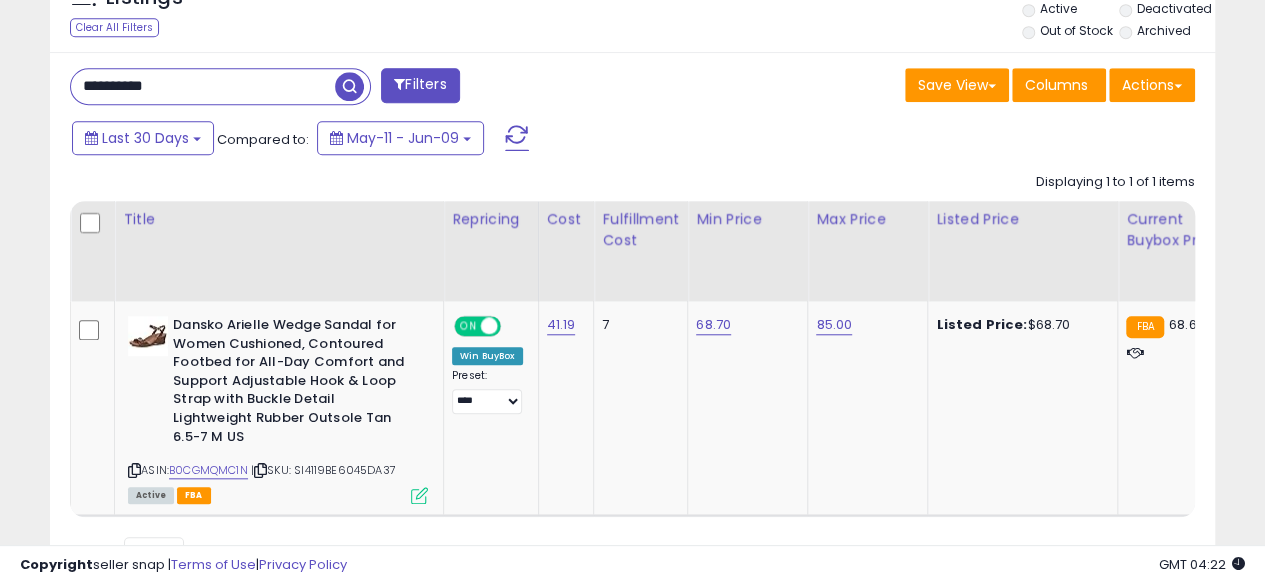 click on "**********" at bounding box center (203, 86) 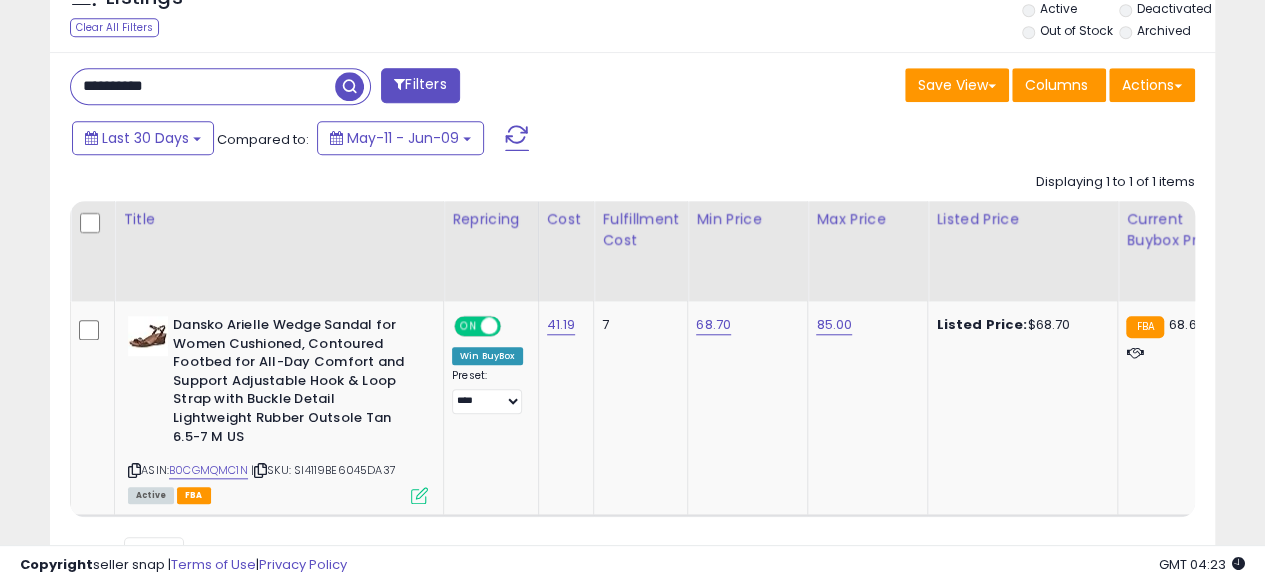 click at bounding box center [349, 86] 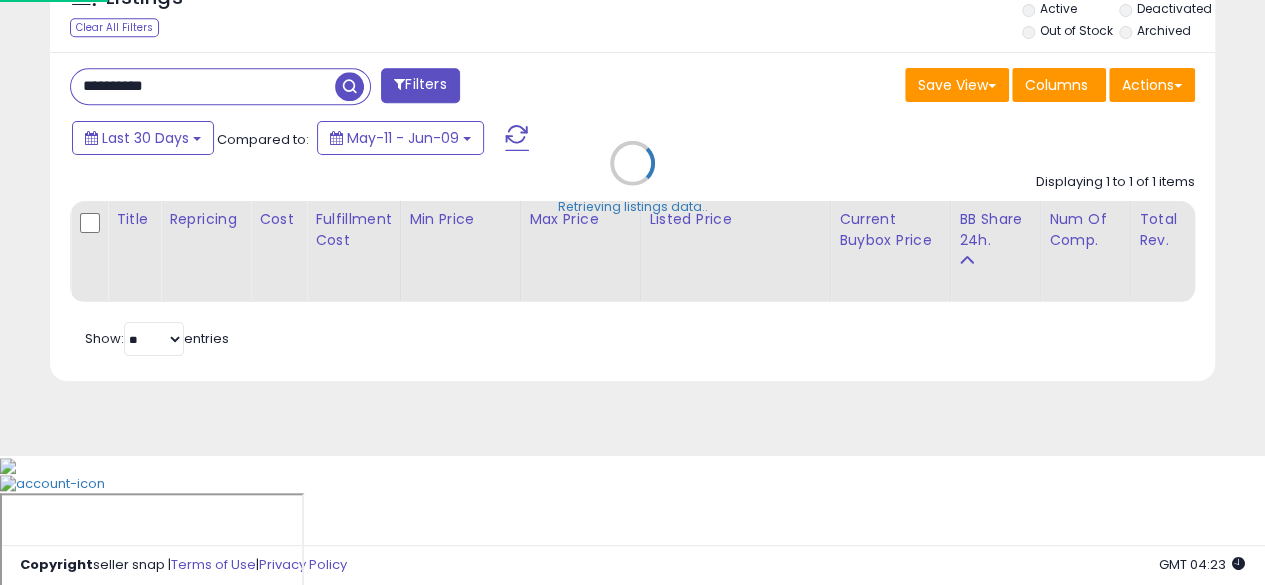 scroll, scrollTop: 999590, scrollLeft: 999317, axis: both 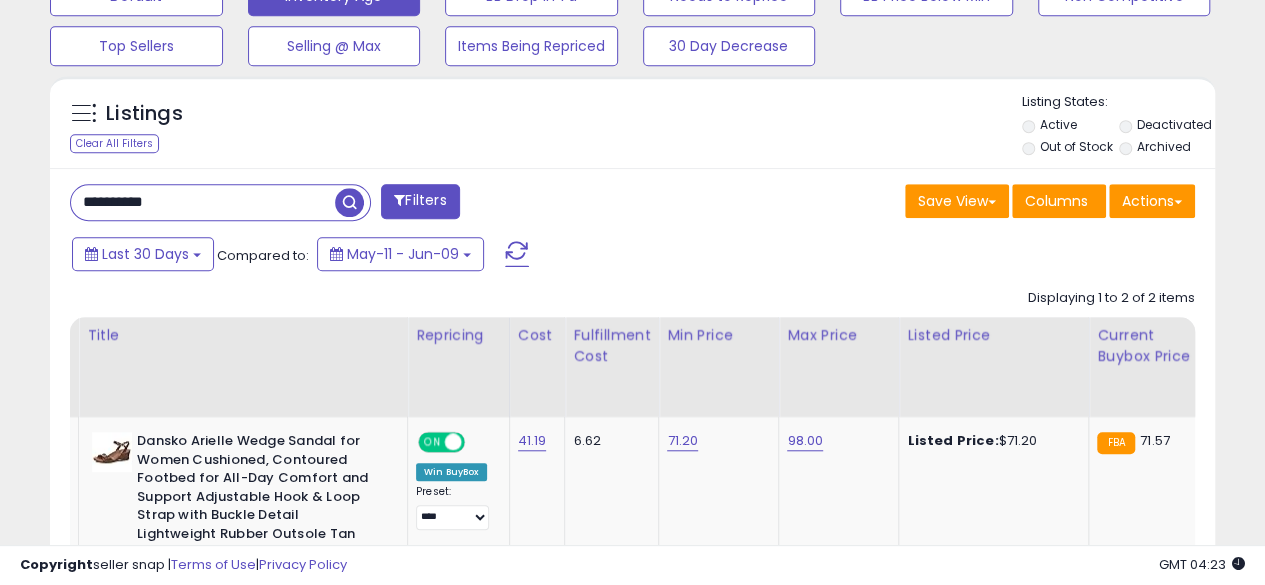click on "**********" at bounding box center [203, 202] 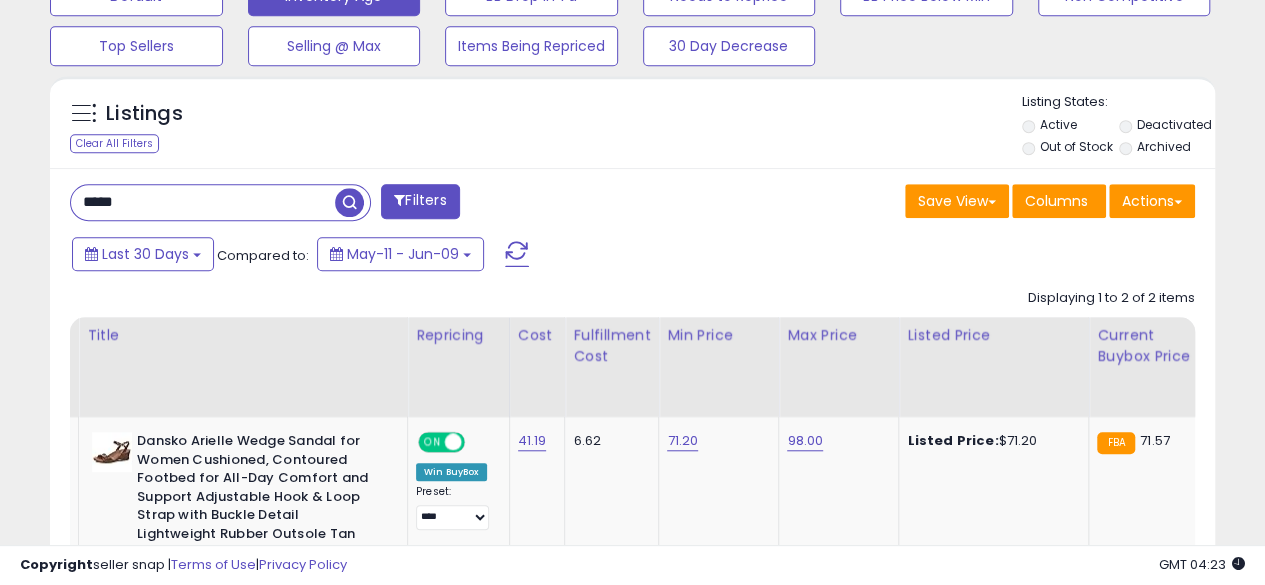 type on "**********" 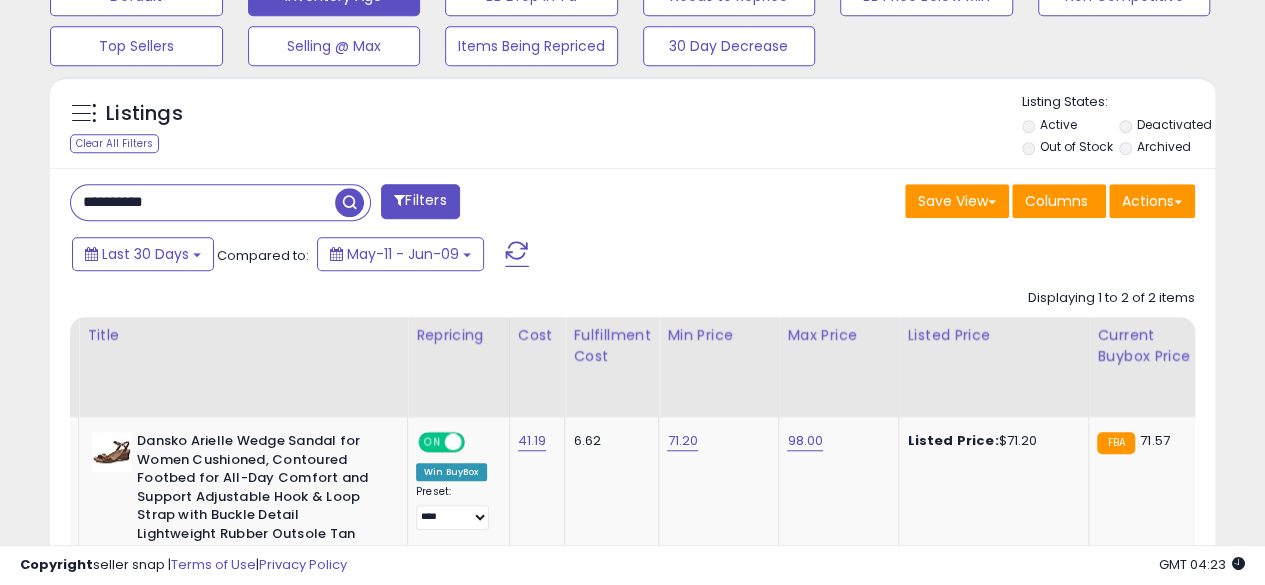 click at bounding box center (349, 202) 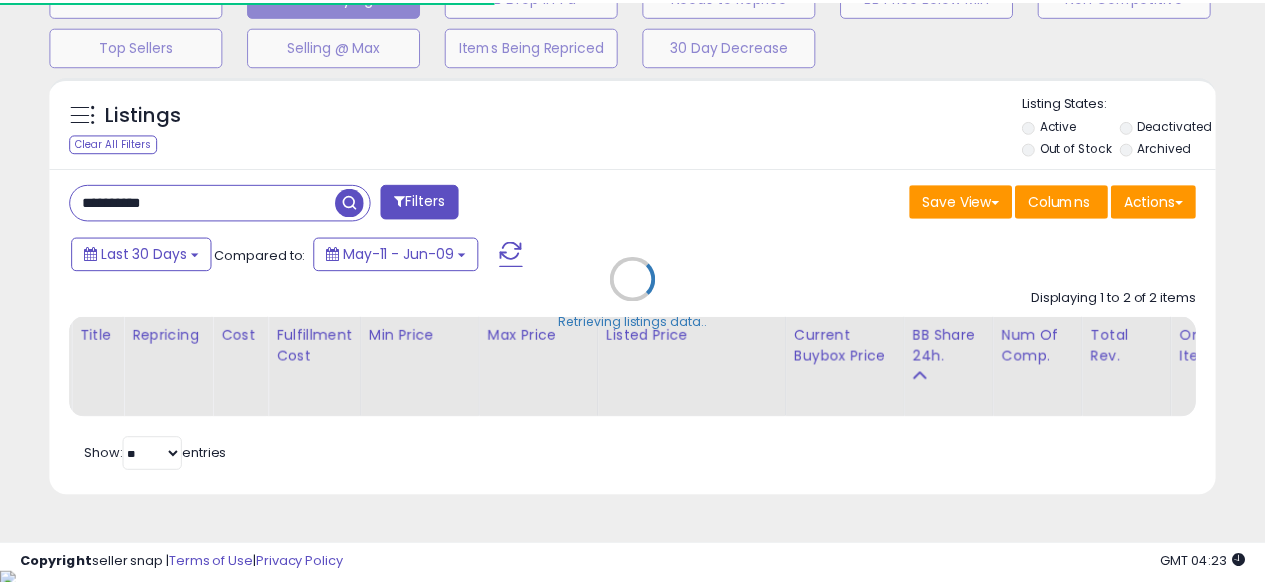 scroll, scrollTop: 410, scrollLeft: 674, axis: both 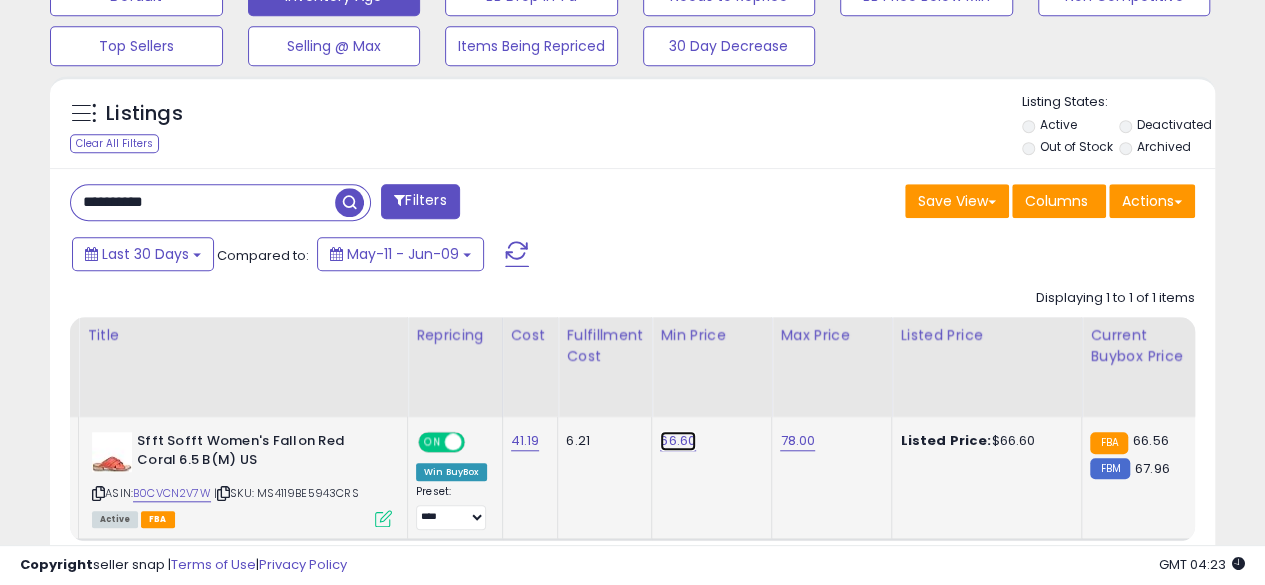 click on "66.60" at bounding box center [678, 441] 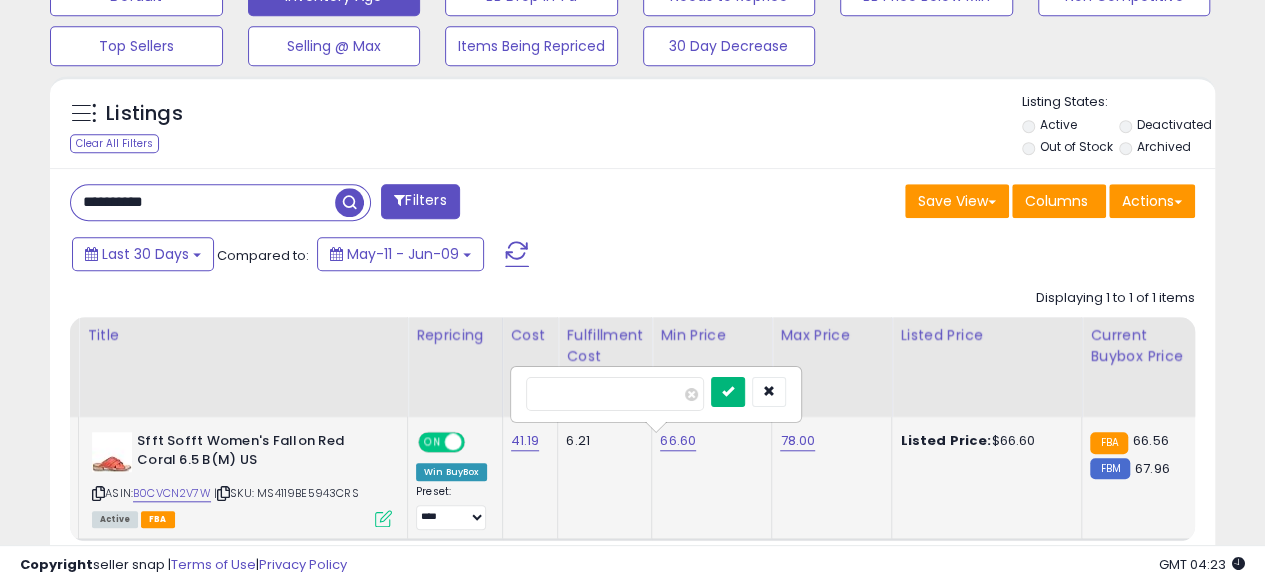 type on "*****" 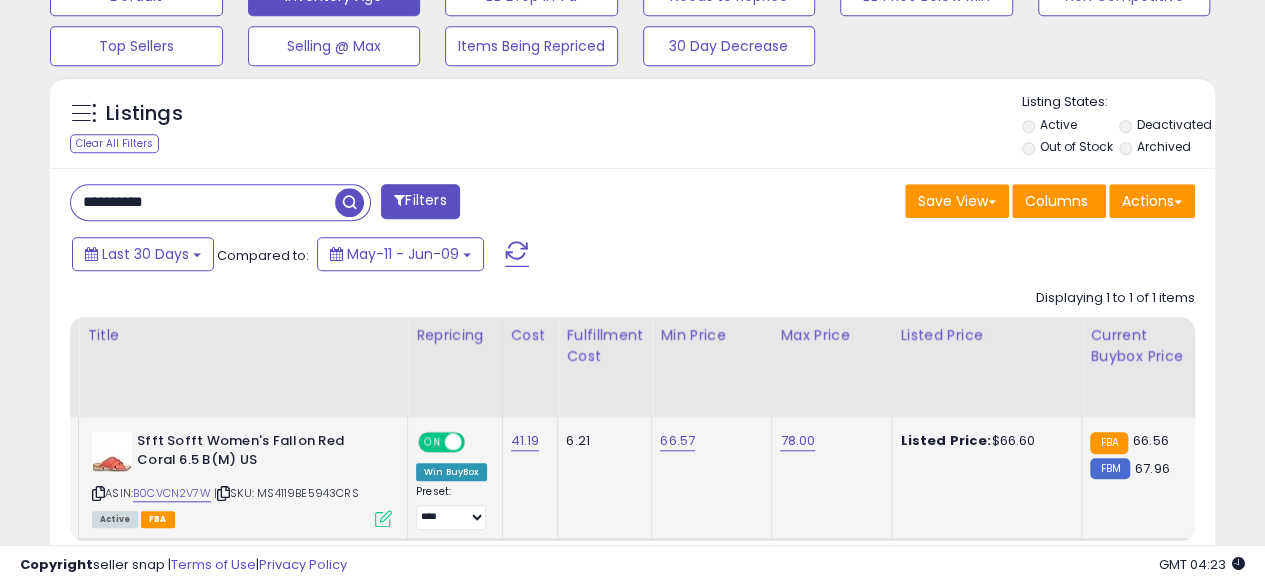 click on "**********" at bounding box center [203, 202] 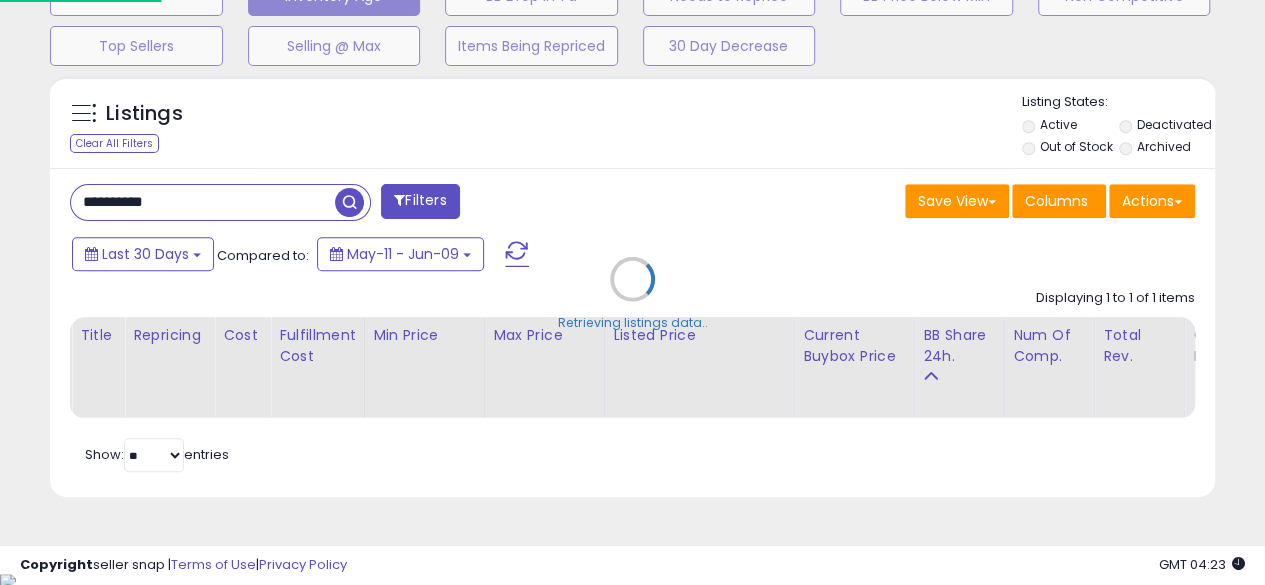 scroll, scrollTop: 999590, scrollLeft: 999317, axis: both 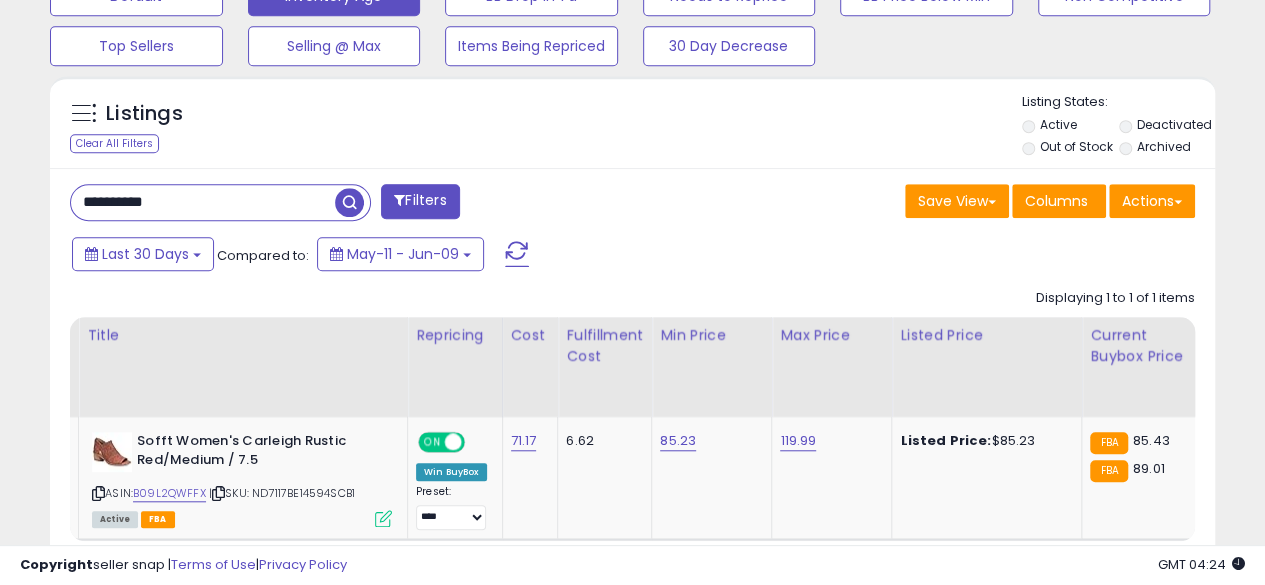 click on "**********" at bounding box center [203, 202] 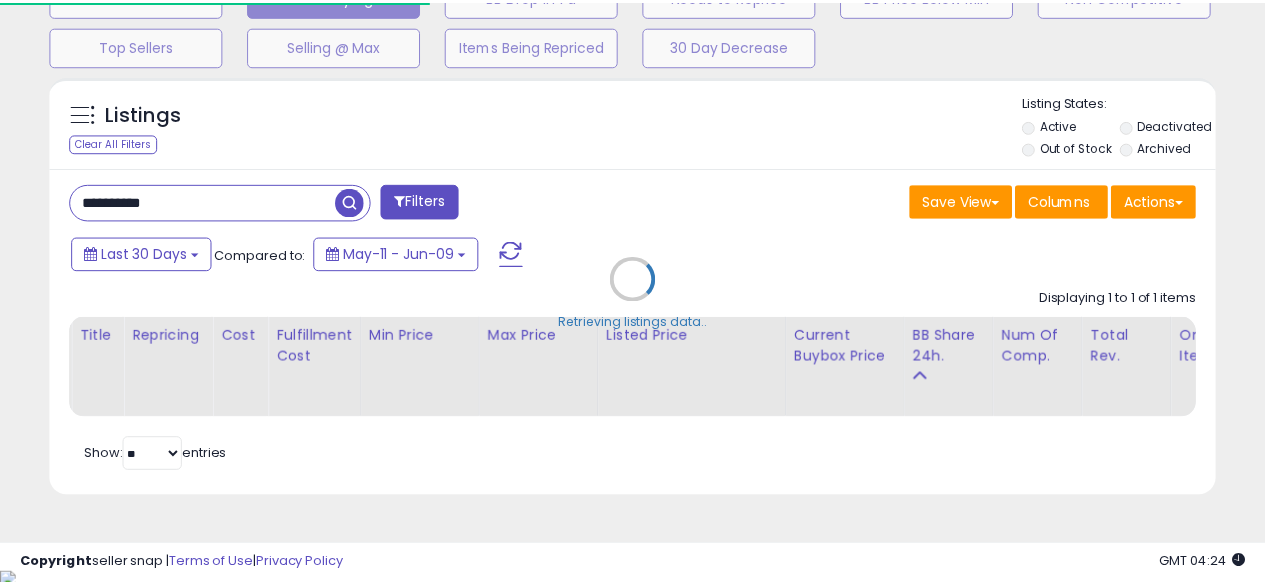 scroll, scrollTop: 410, scrollLeft: 674, axis: both 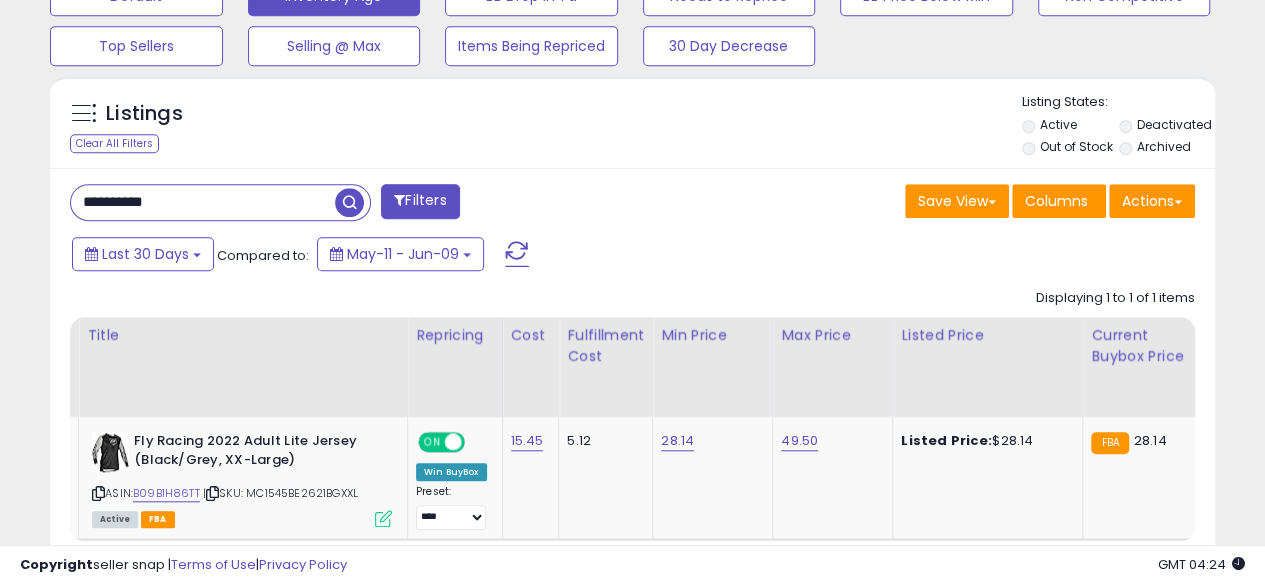 click on "**********" at bounding box center (203, 202) 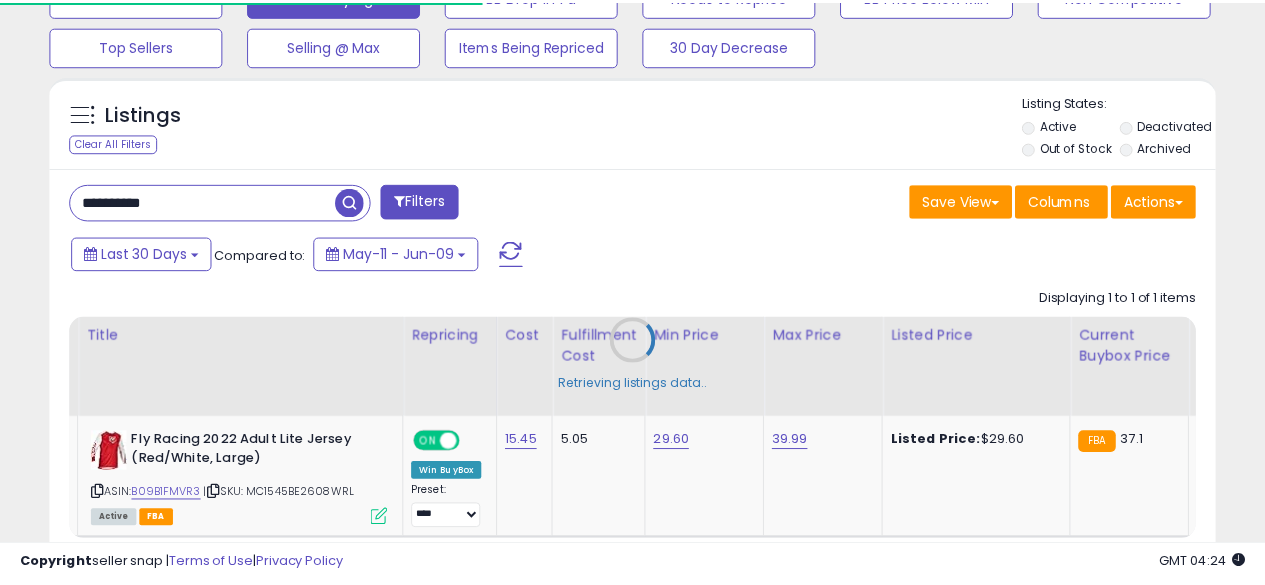 scroll, scrollTop: 410, scrollLeft: 674, axis: both 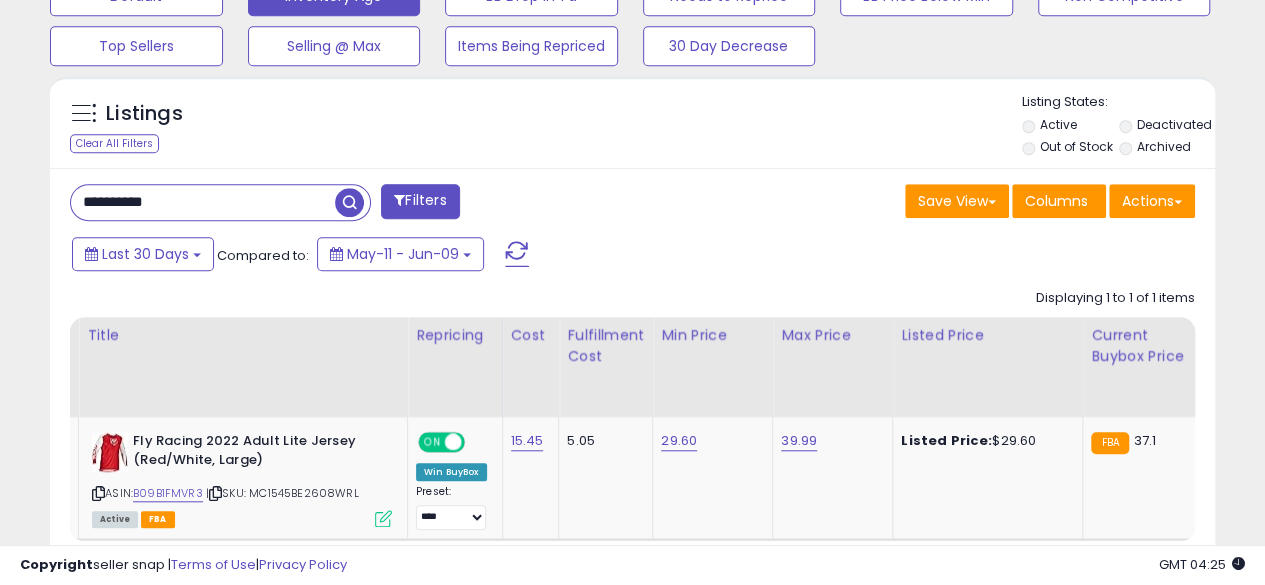 click on "**********" at bounding box center (203, 202) 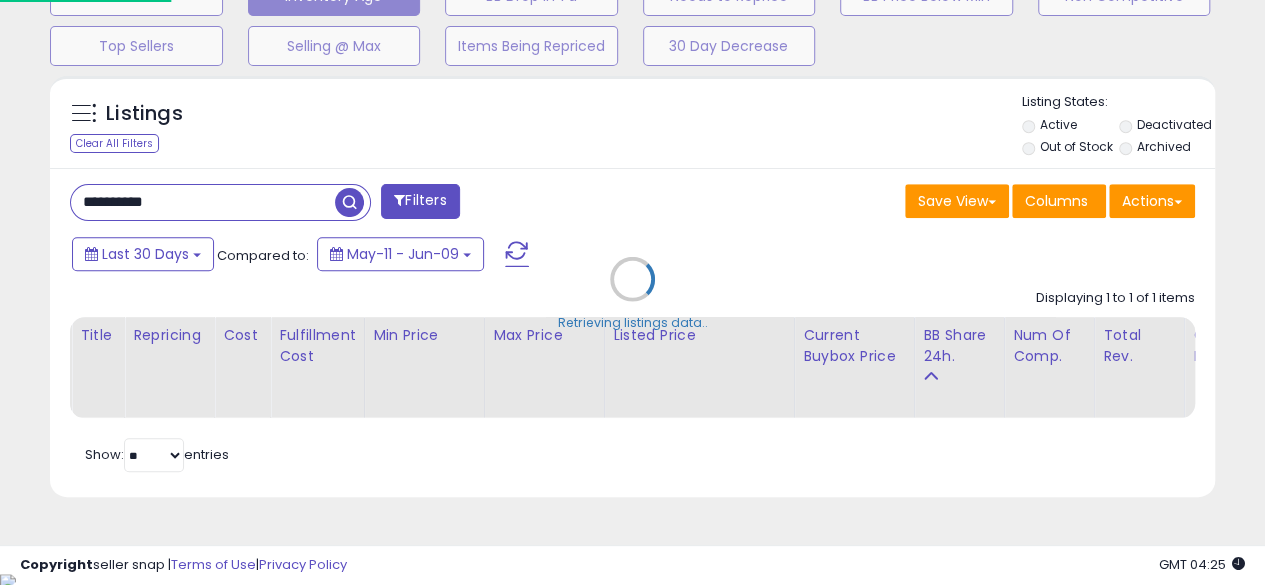 scroll, scrollTop: 999590, scrollLeft: 999317, axis: both 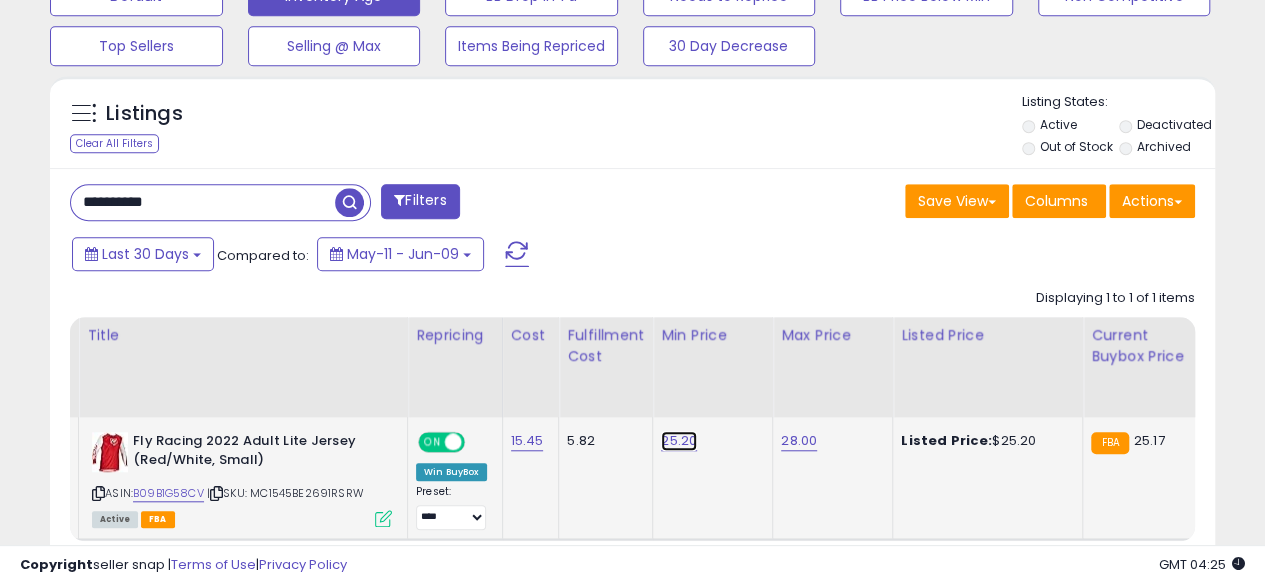 click on "25.20" at bounding box center (679, 441) 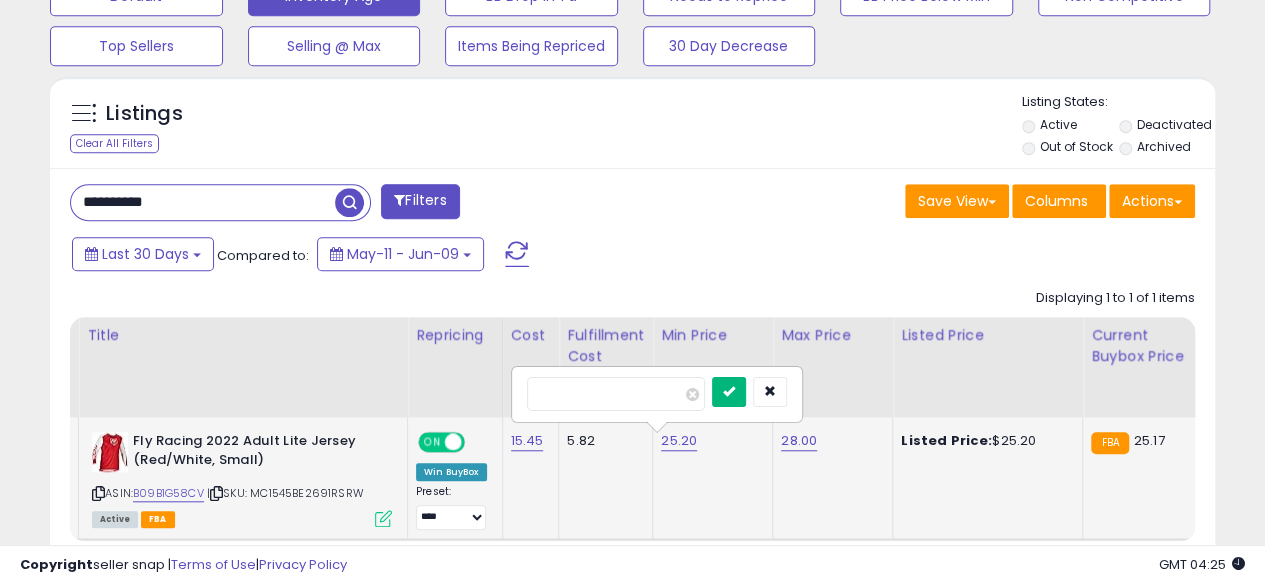 type on "*****" 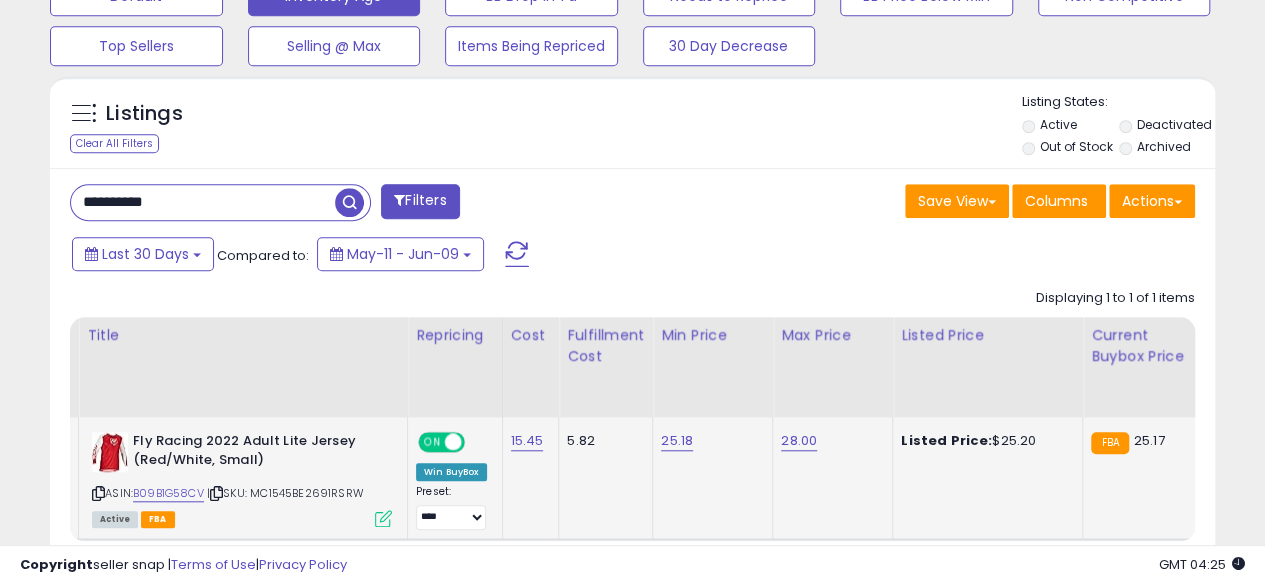 click on "**********" at bounding box center (203, 202) 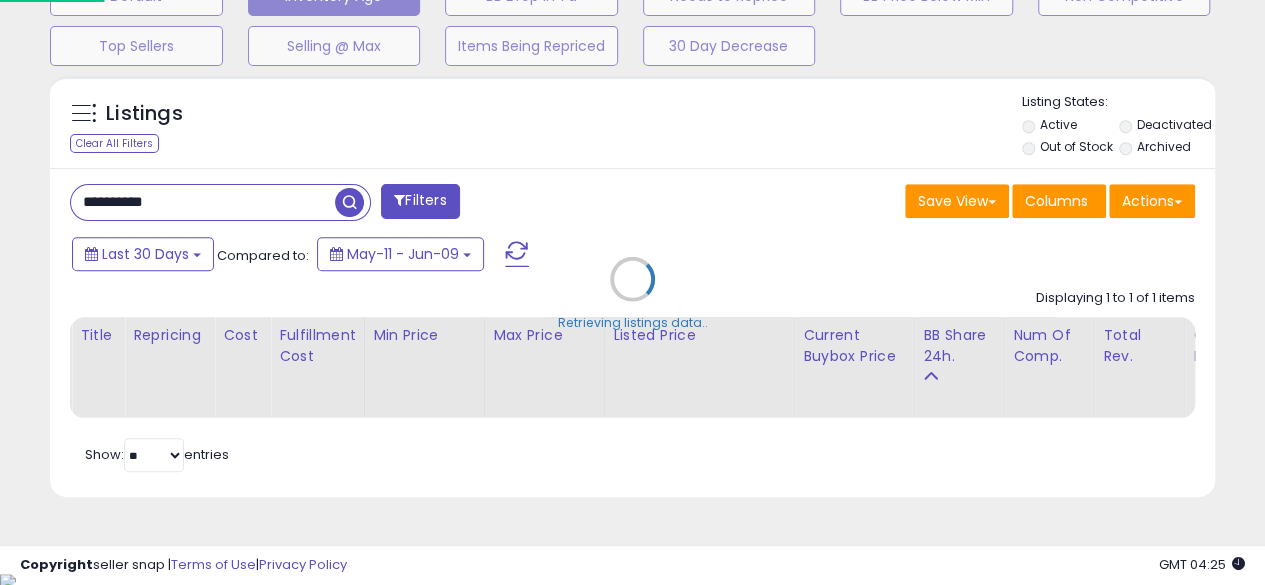 scroll, scrollTop: 999590, scrollLeft: 999317, axis: both 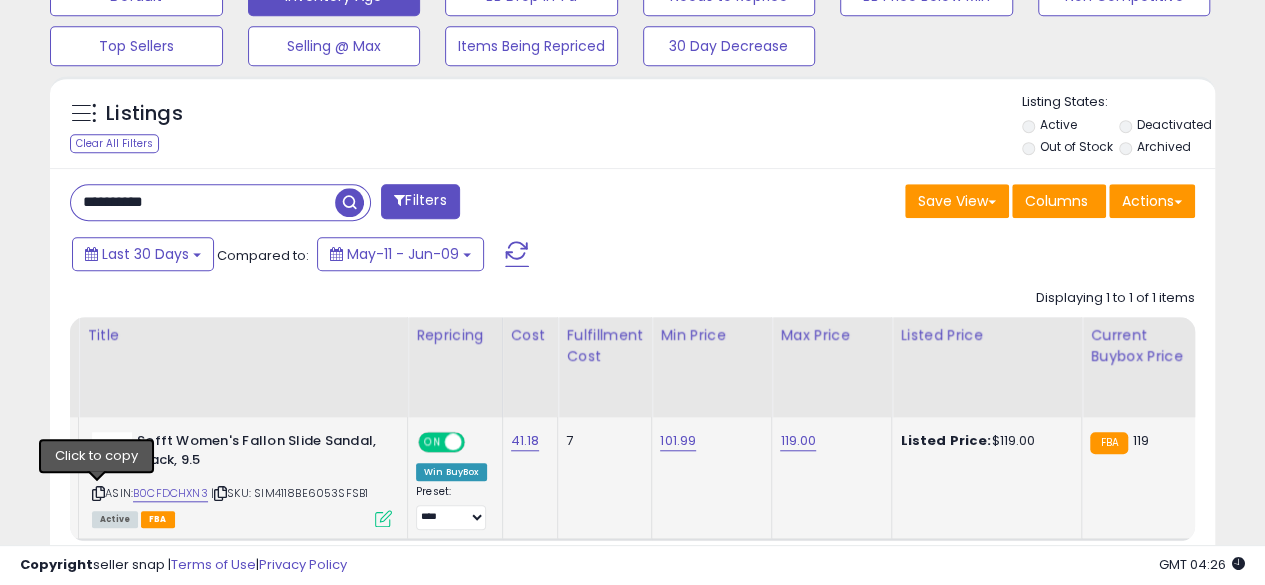 click at bounding box center (98, 493) 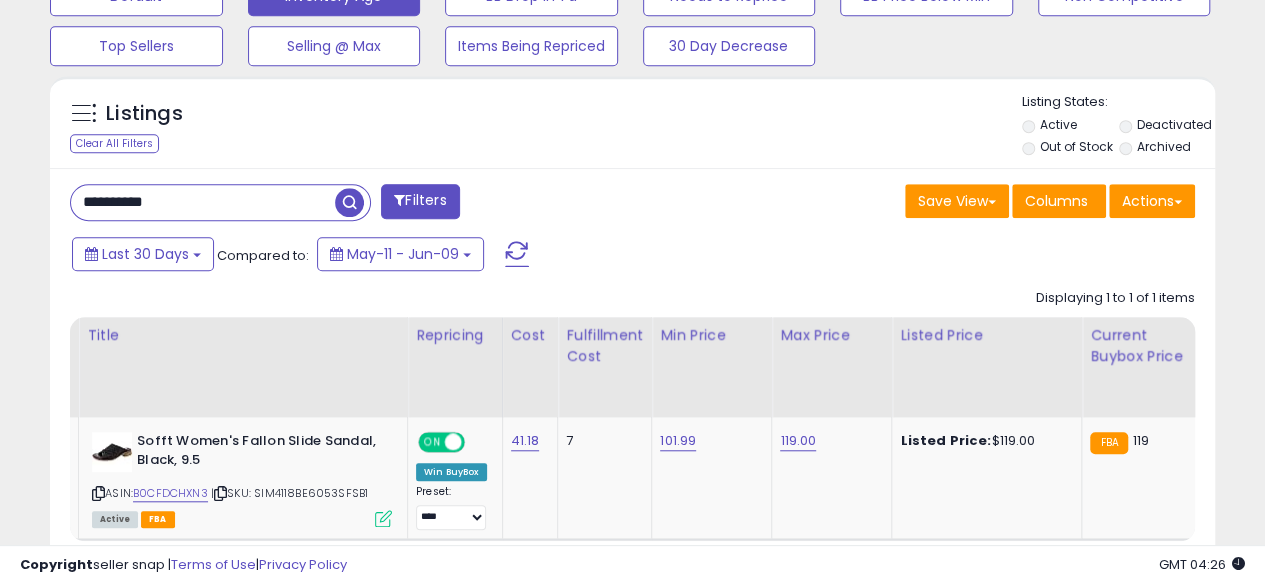 click on "**********" at bounding box center (203, 202) 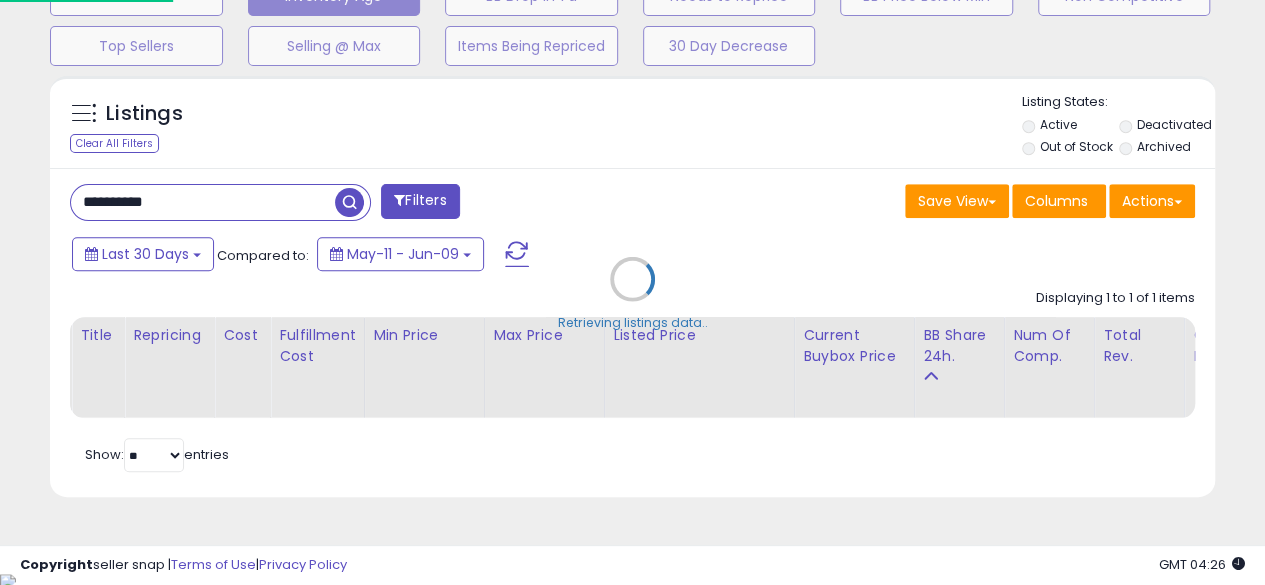 scroll, scrollTop: 999590, scrollLeft: 999317, axis: both 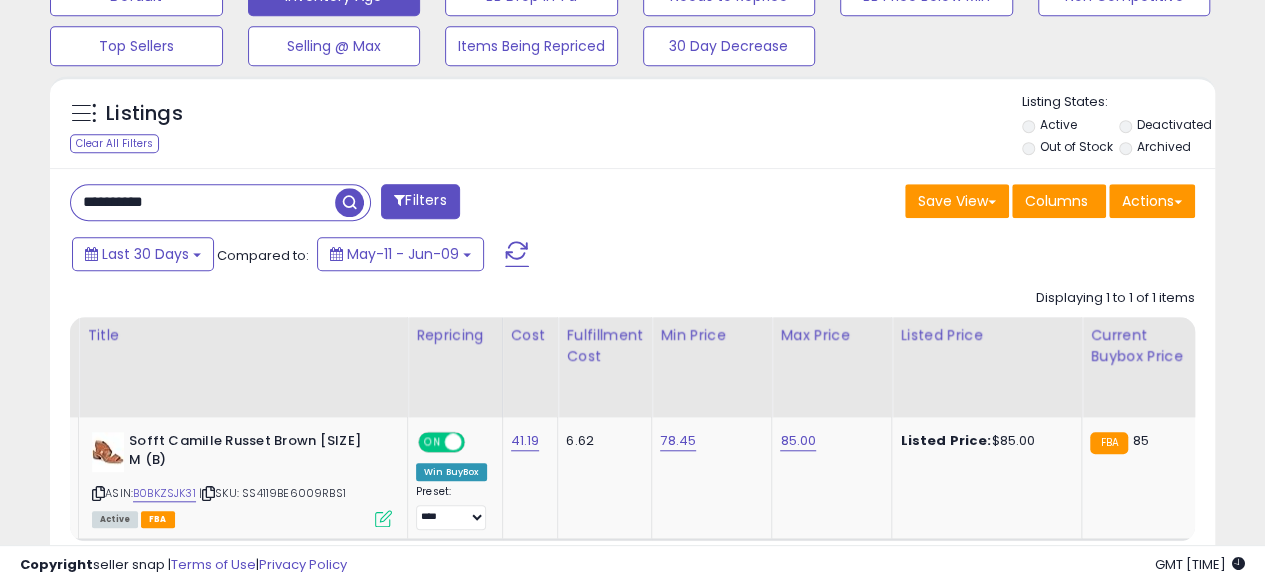 click on "**********" at bounding box center [203, 202] 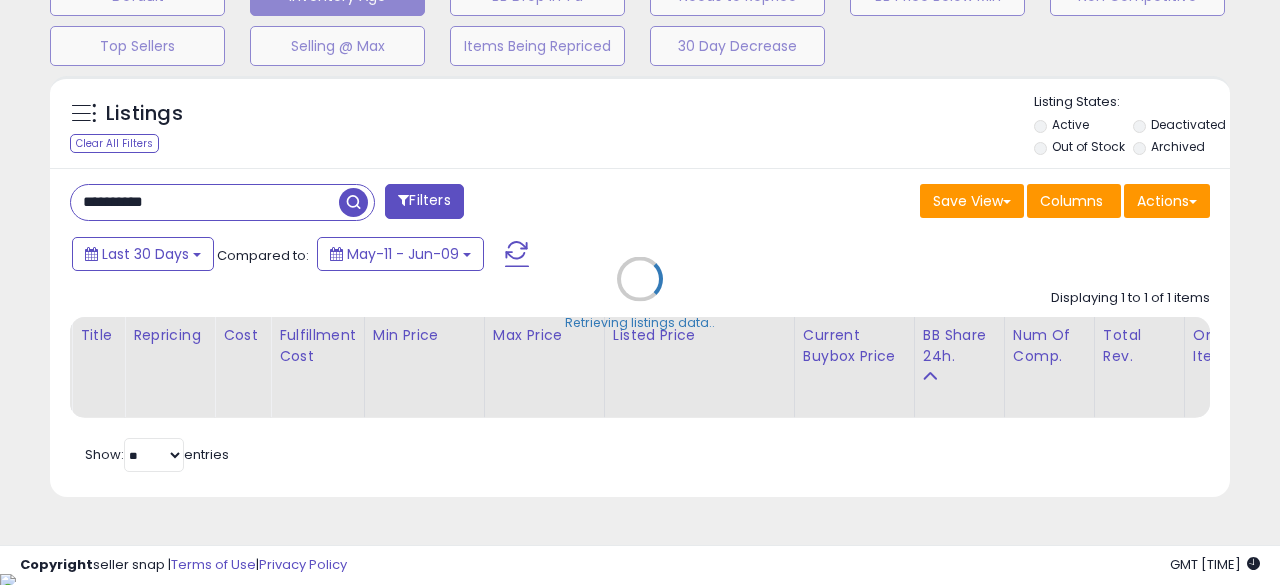 scroll, scrollTop: 999590, scrollLeft: 999317, axis: both 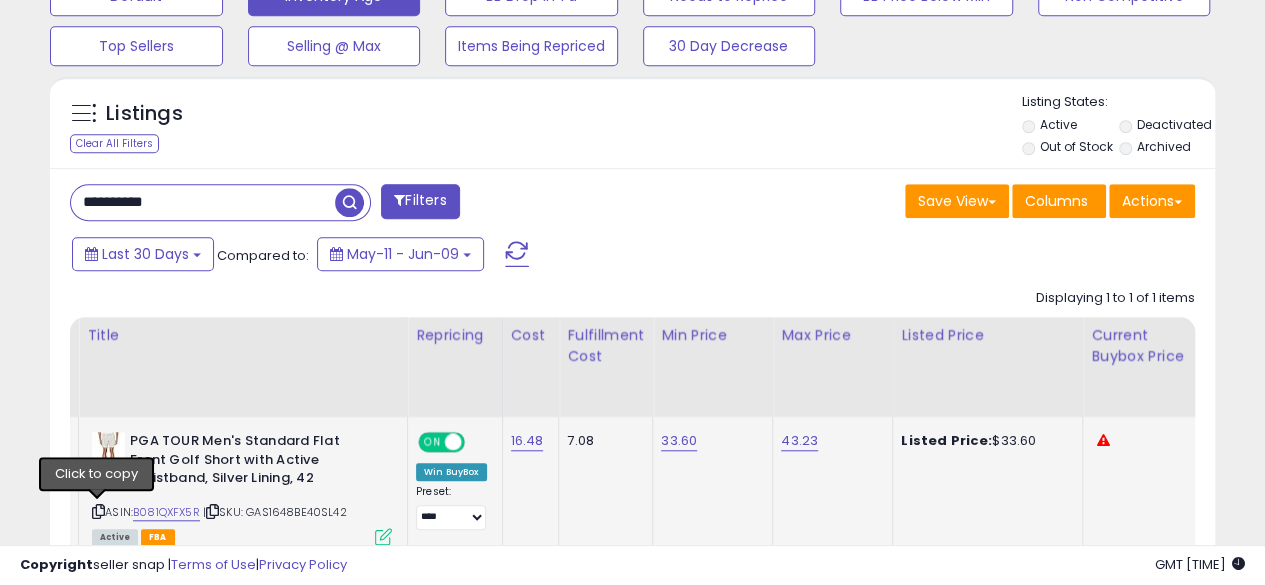 click at bounding box center (98, 511) 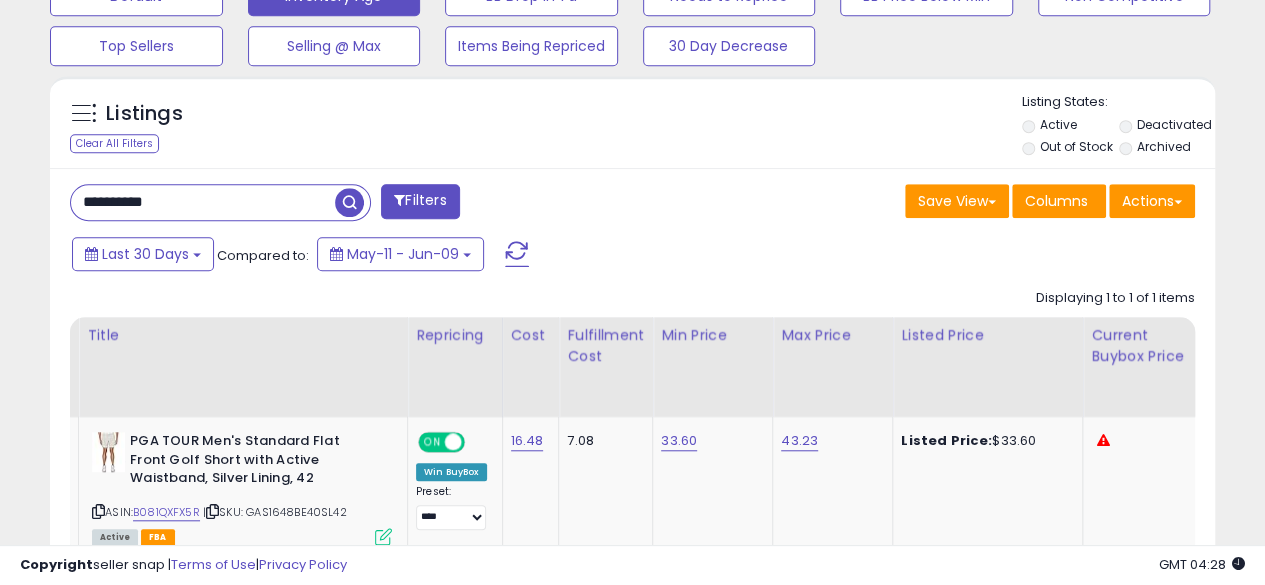 click on "**********" at bounding box center [203, 202] 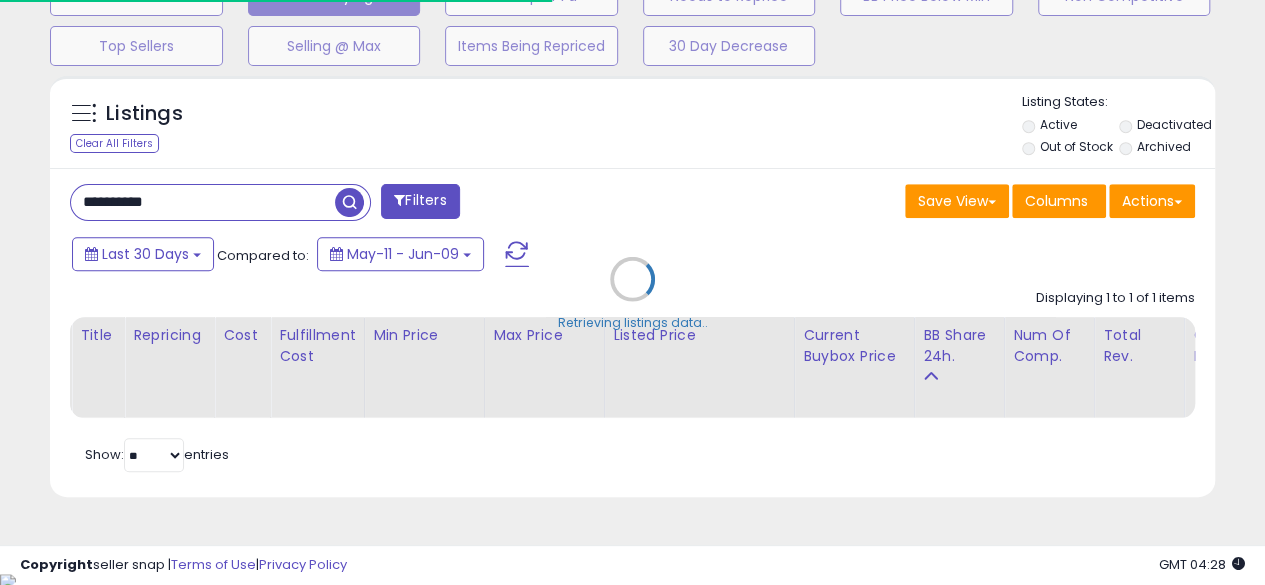 scroll, scrollTop: 410, scrollLeft: 674, axis: both 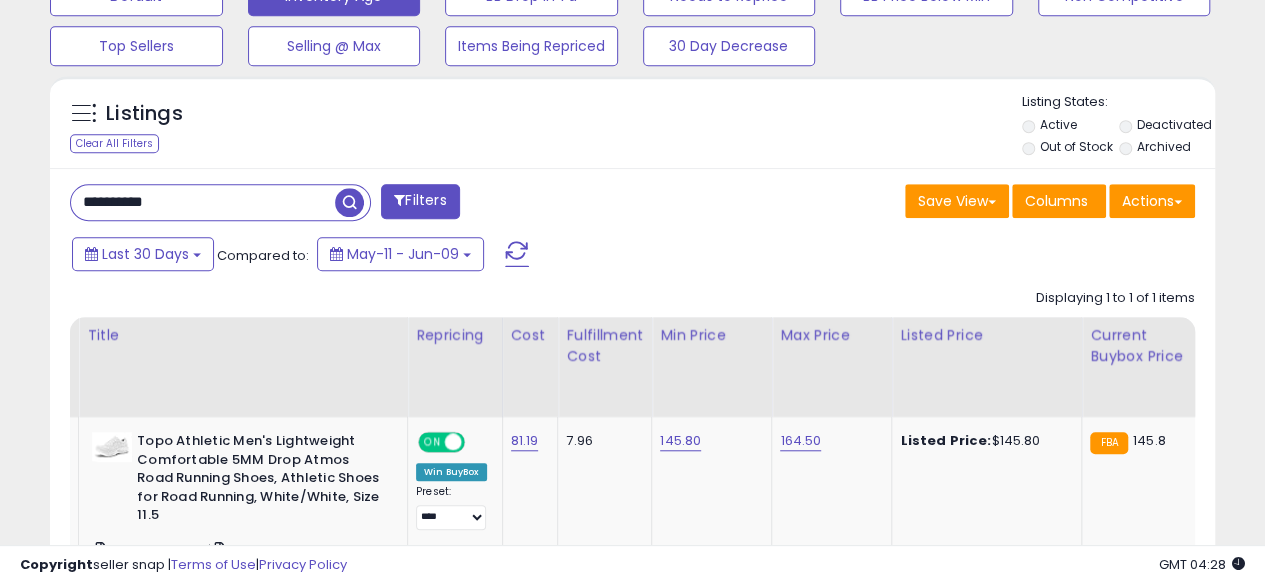 click on "**********" at bounding box center (203, 202) 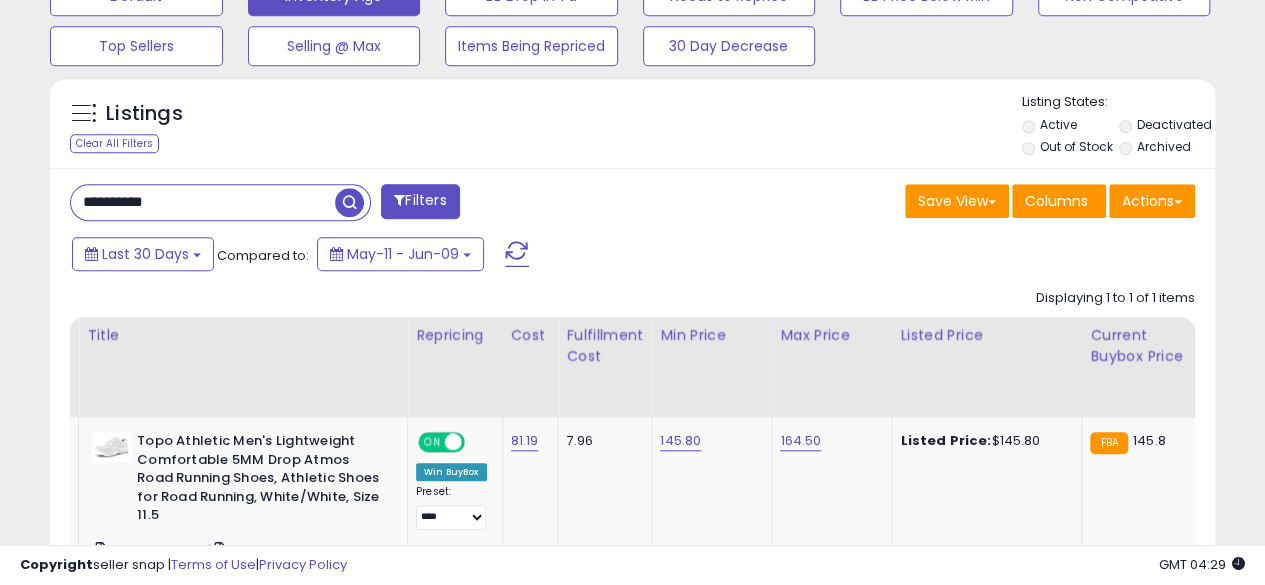 click at bounding box center [349, 202] 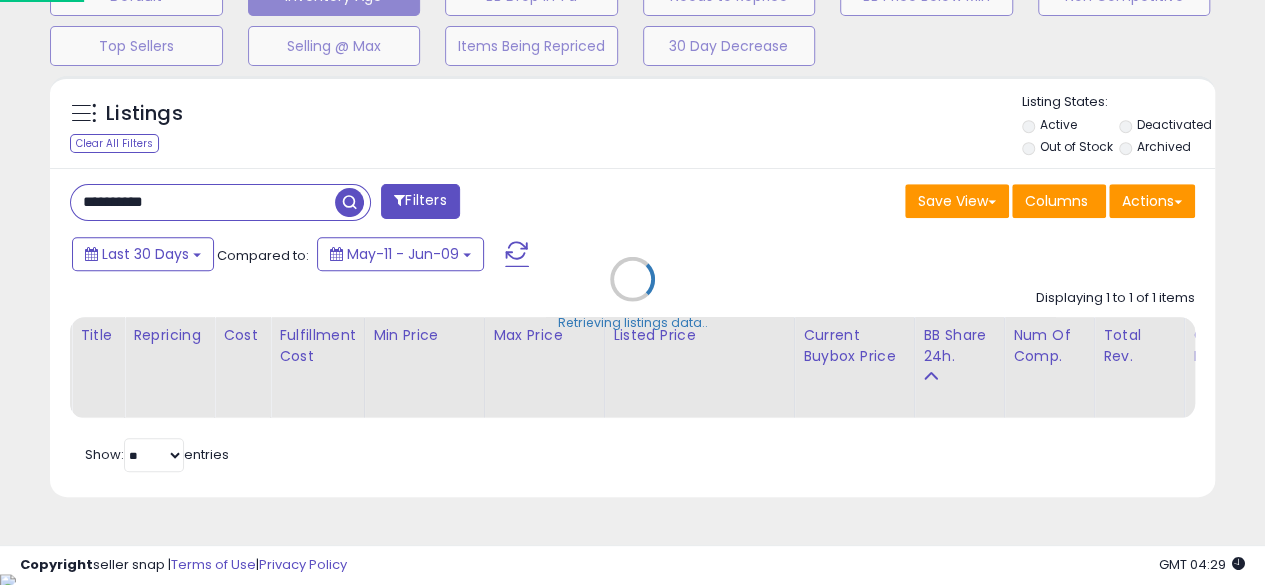 scroll, scrollTop: 999590, scrollLeft: 999317, axis: both 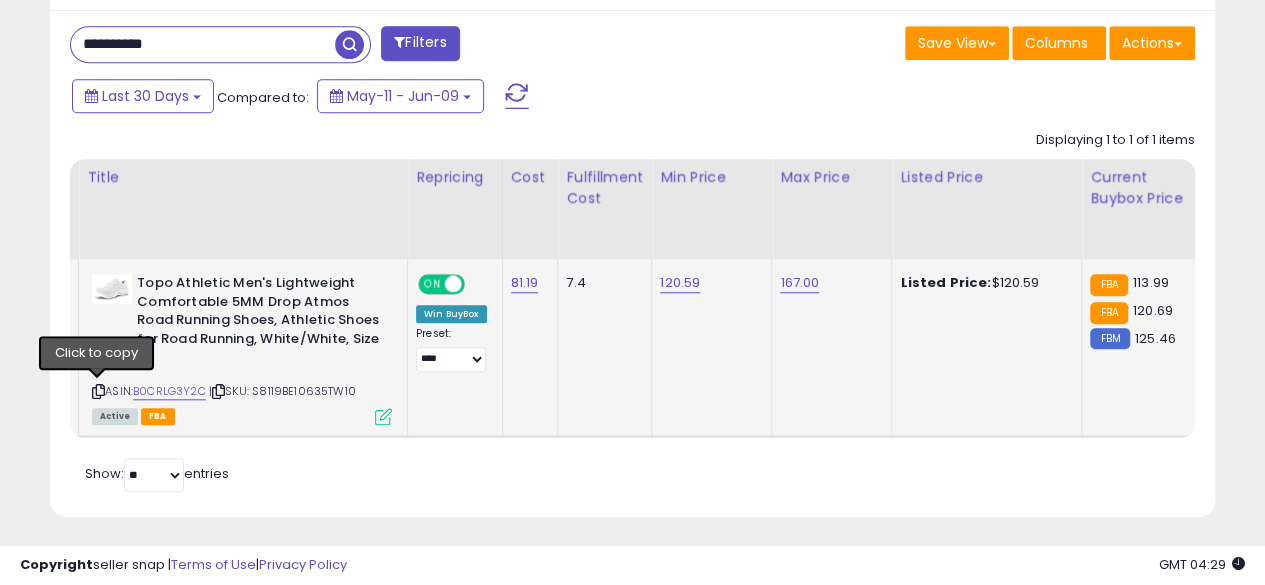 click at bounding box center [98, 391] 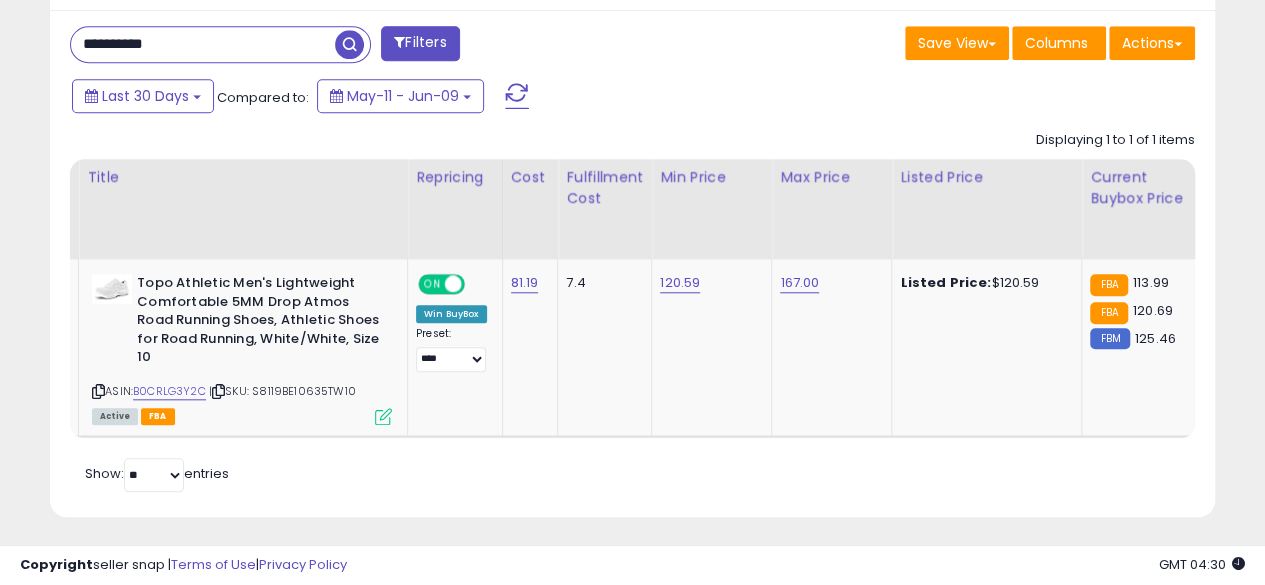 click on "**********" at bounding box center [344, 46] 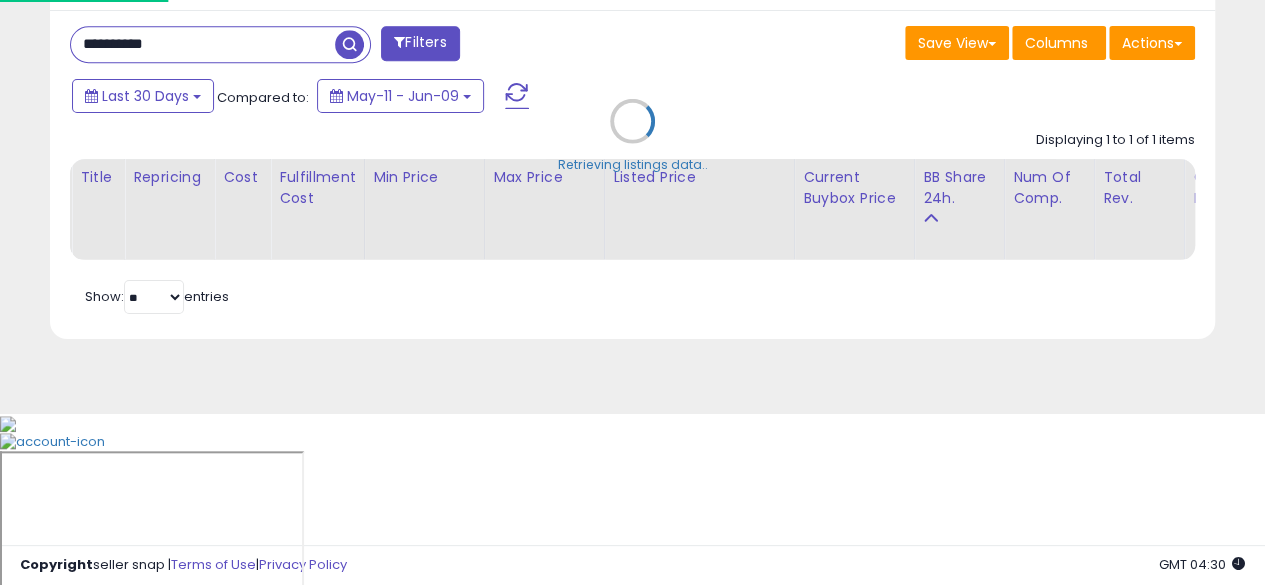 scroll, scrollTop: 999590, scrollLeft: 999317, axis: both 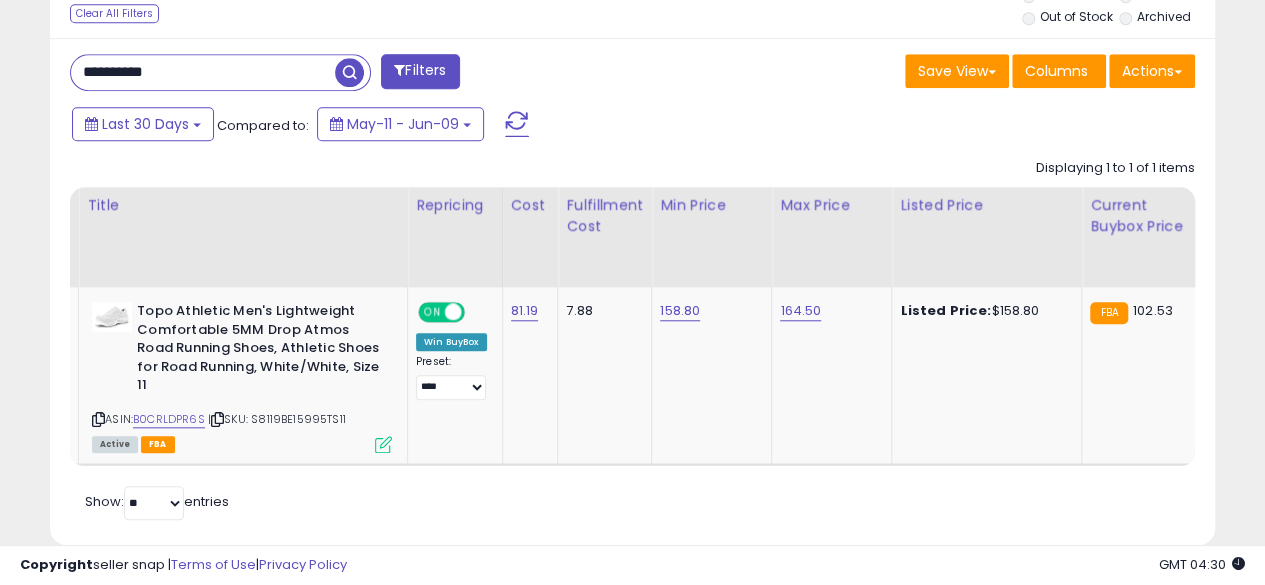 click on "**********" at bounding box center [203, 72] 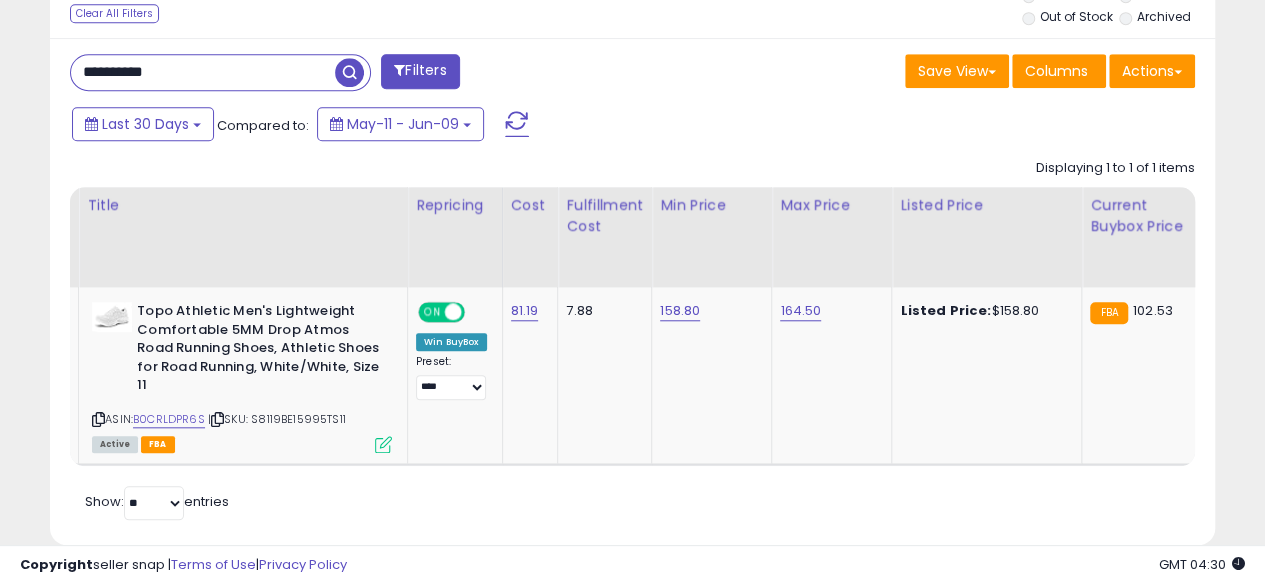 click at bounding box center [349, 72] 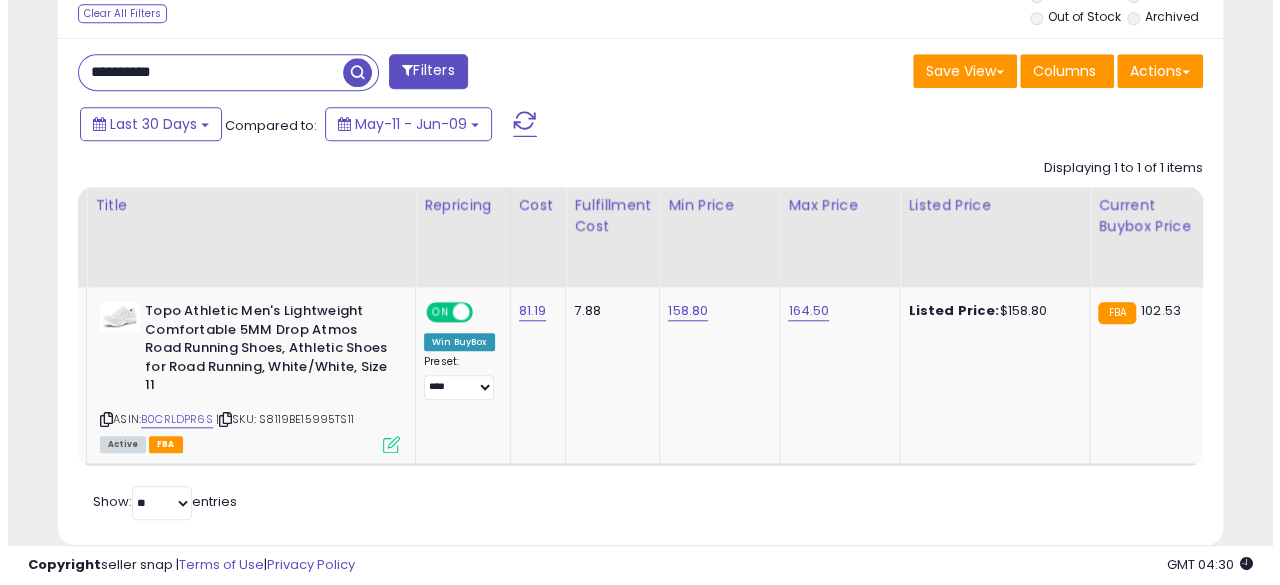 scroll, scrollTop: 654, scrollLeft: 0, axis: vertical 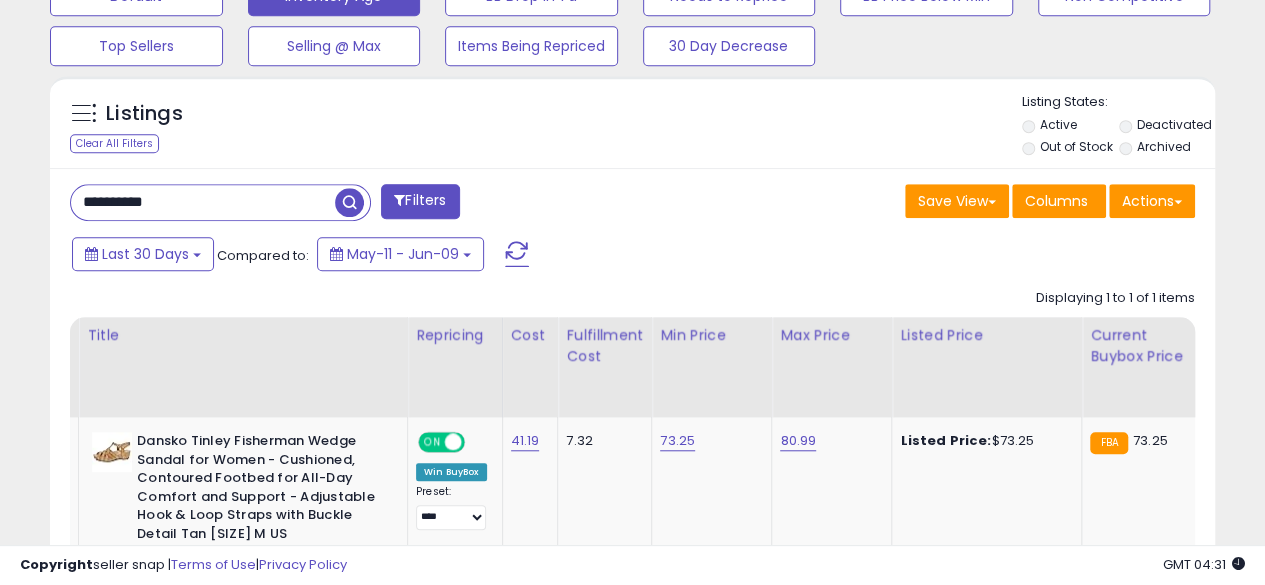 click on "**********" at bounding box center [203, 202] 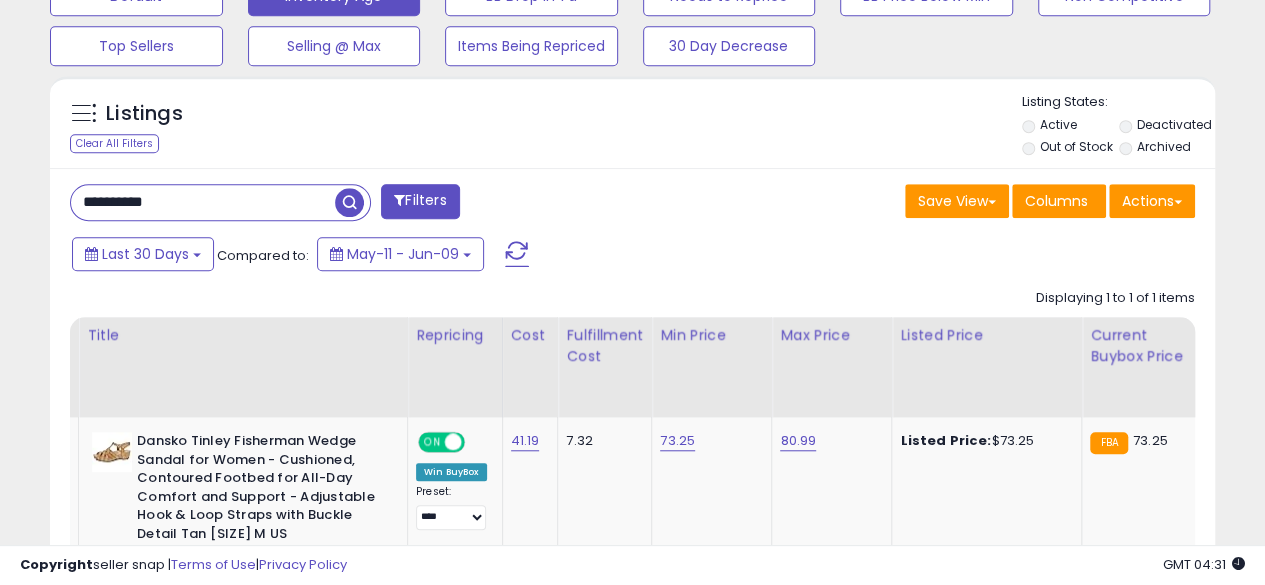 click at bounding box center [349, 202] 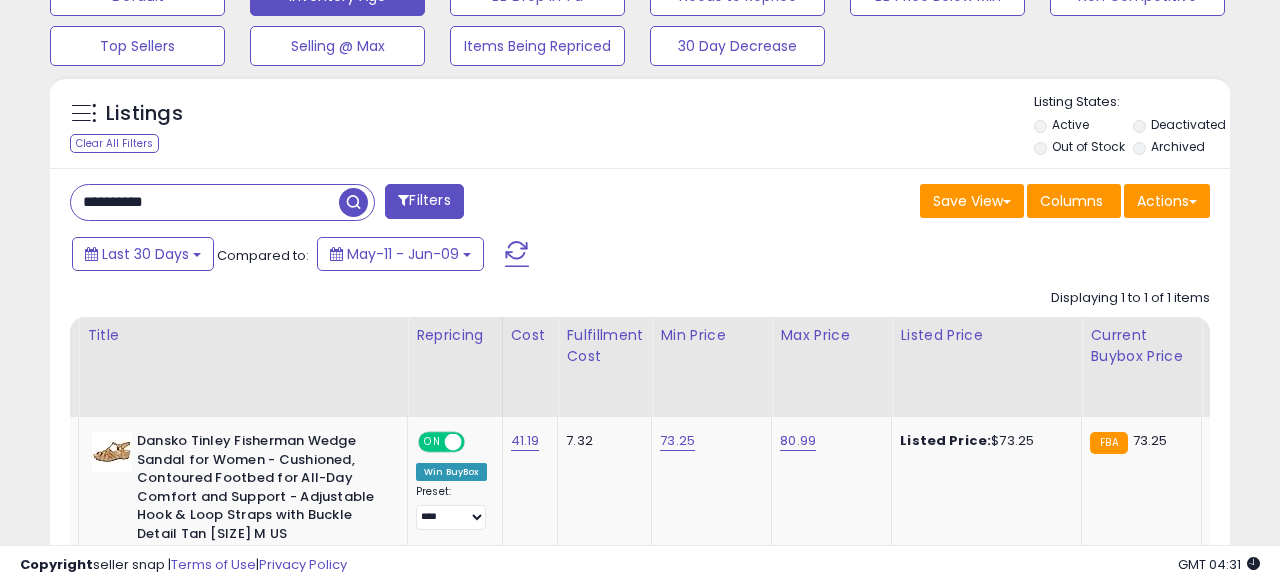 scroll, scrollTop: 999590, scrollLeft: 999317, axis: both 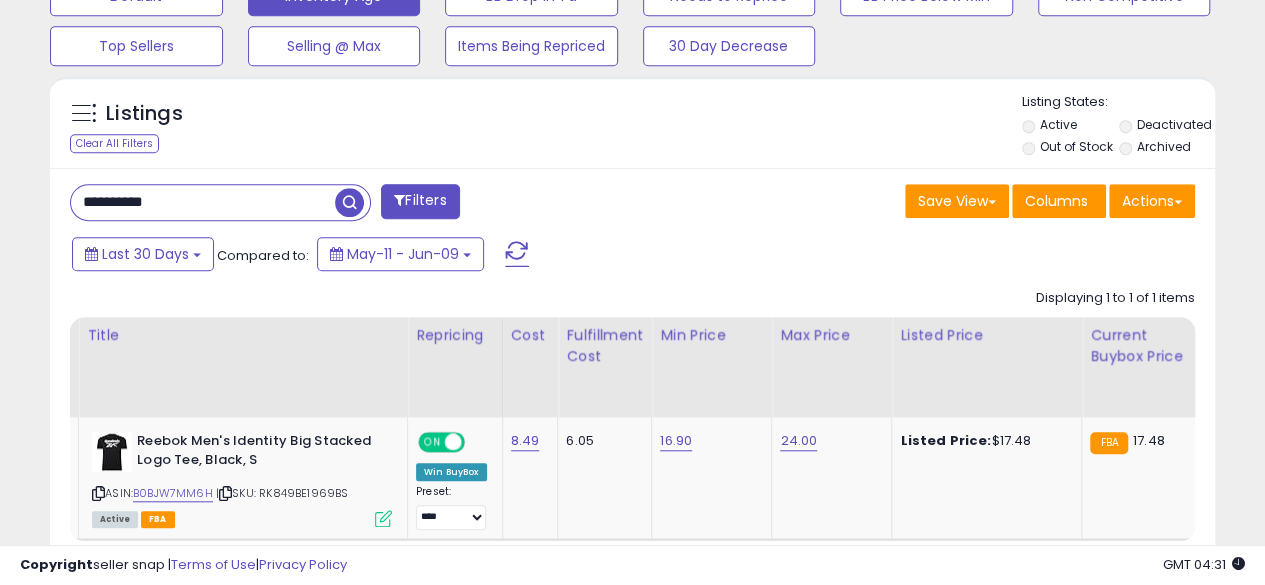 click on "**********" at bounding box center (203, 202) 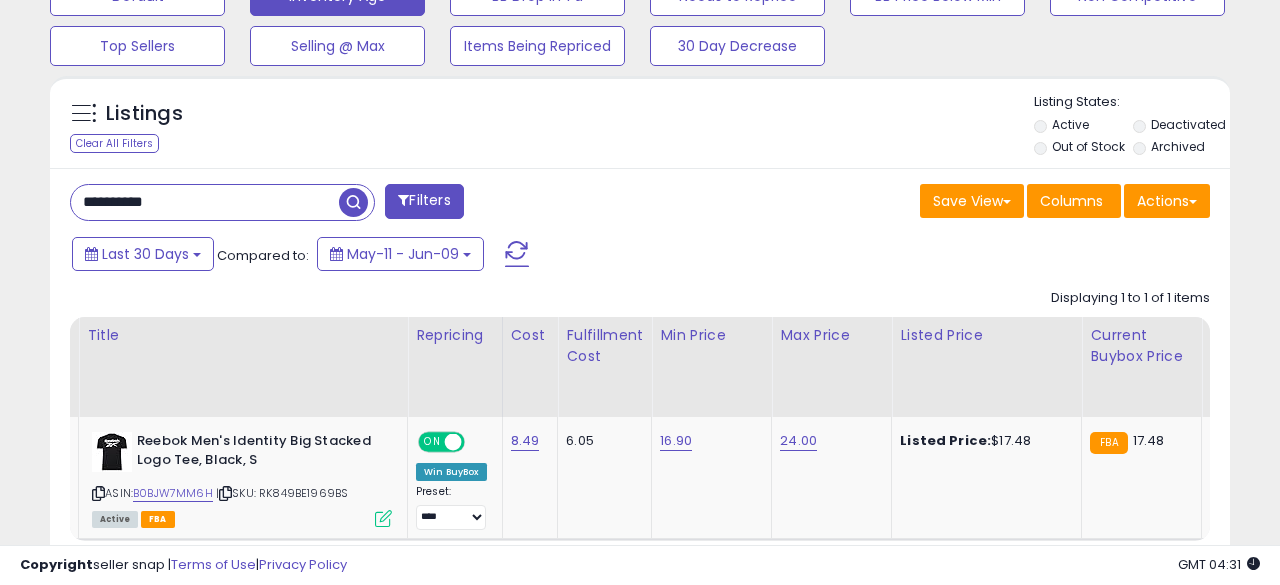 scroll, scrollTop: 999590, scrollLeft: 999317, axis: both 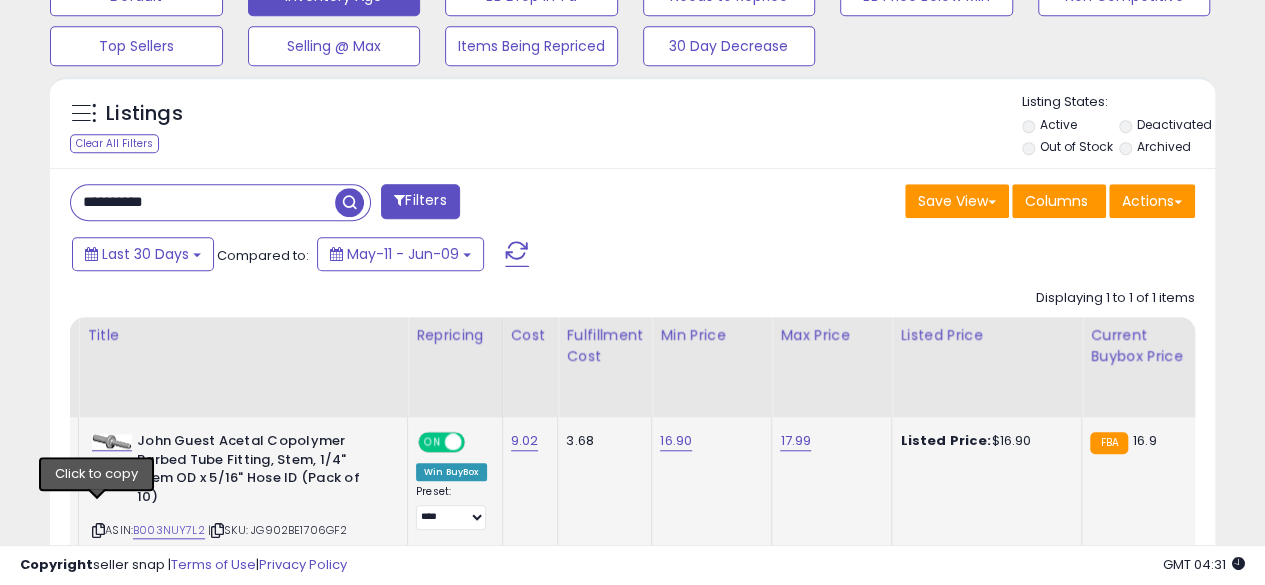 click at bounding box center (98, 530) 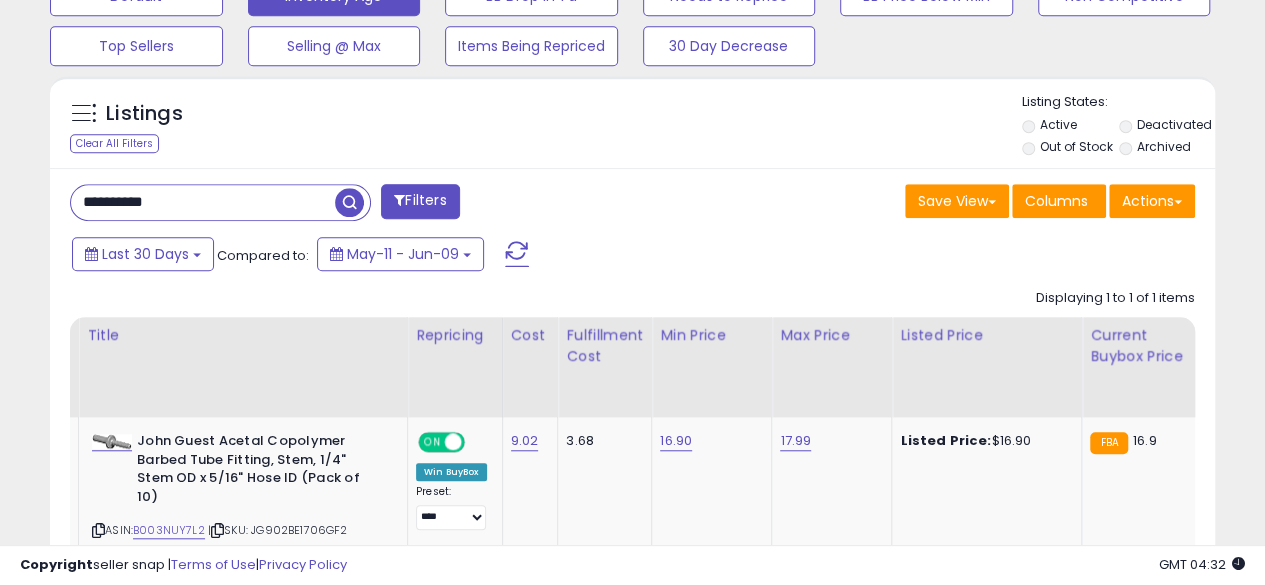 click on "**********" at bounding box center [203, 202] 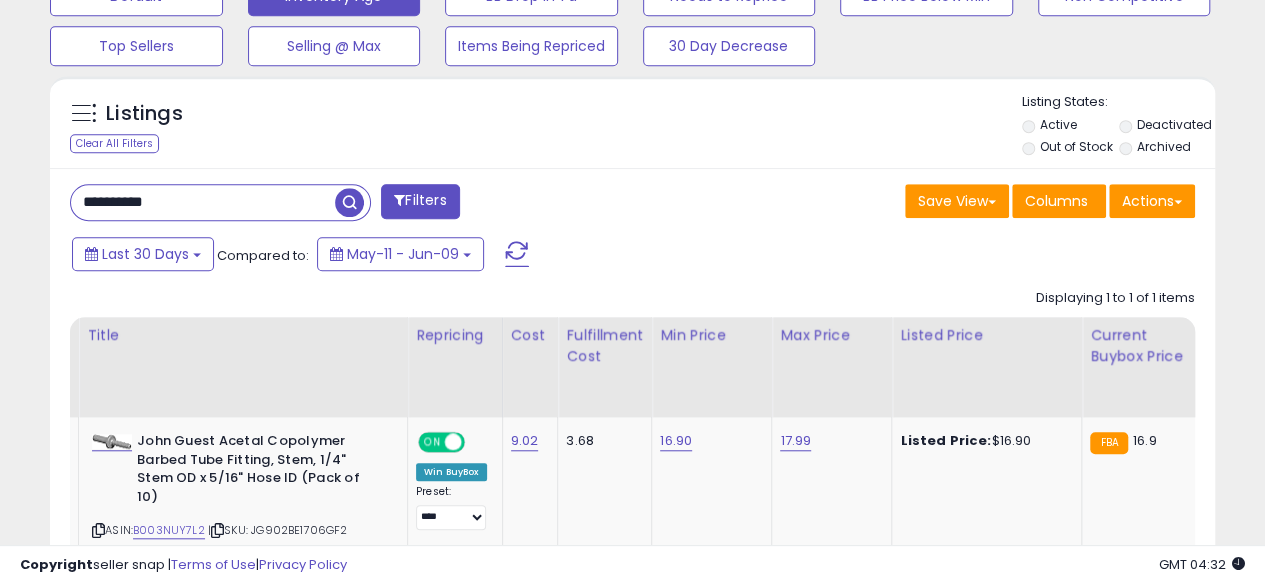 type on "**********" 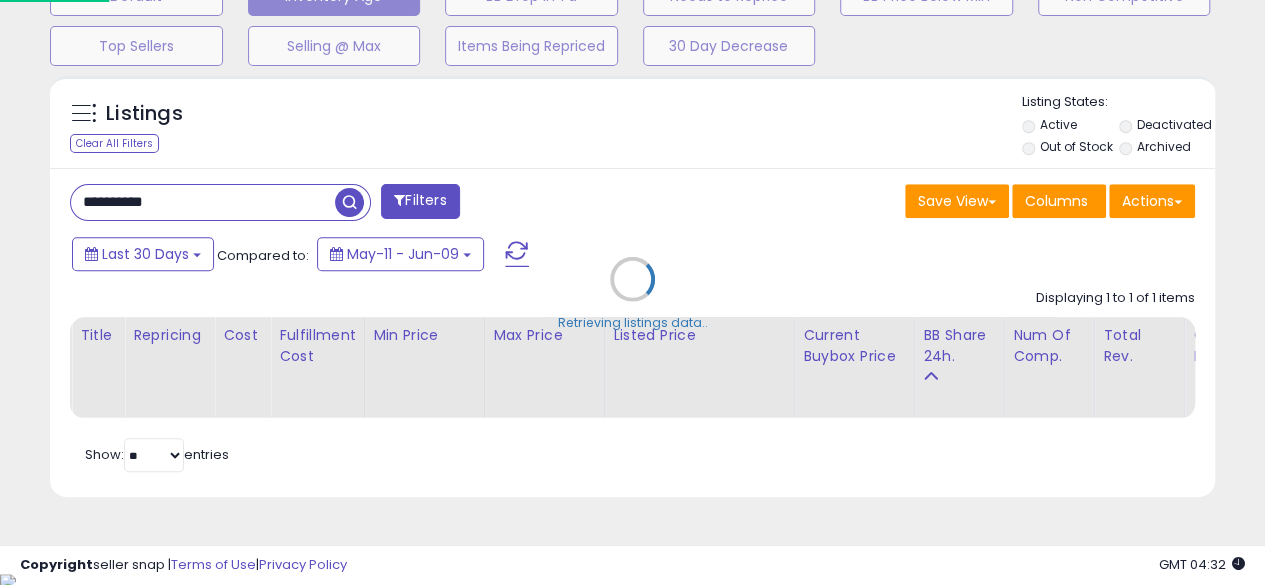 scroll, scrollTop: 999590, scrollLeft: 999317, axis: both 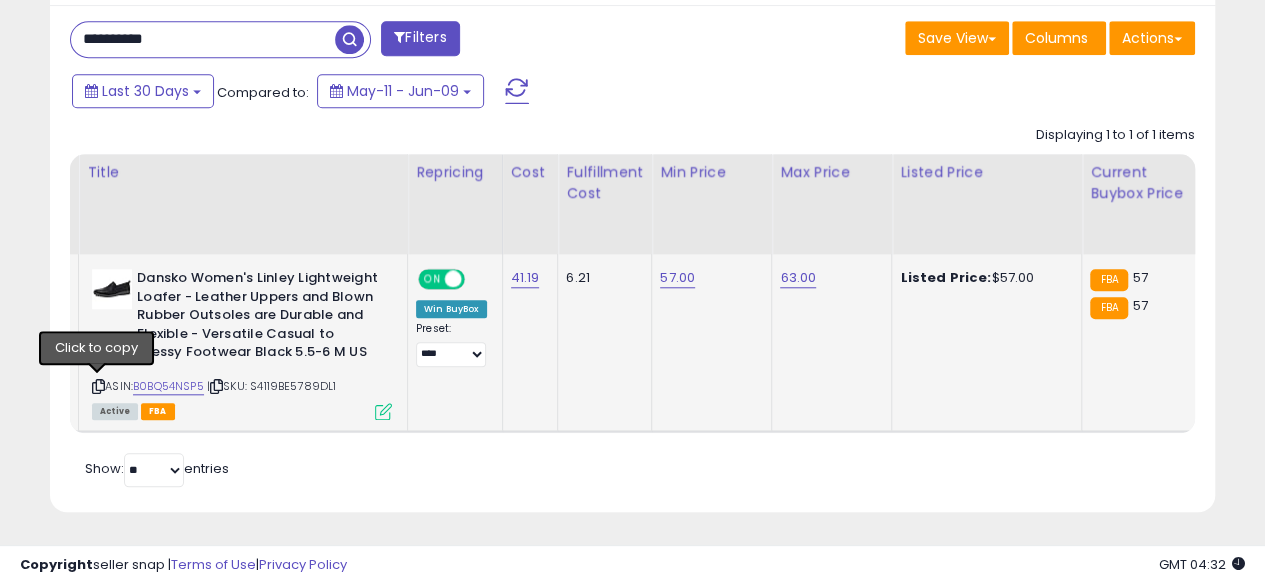 click at bounding box center [98, 386] 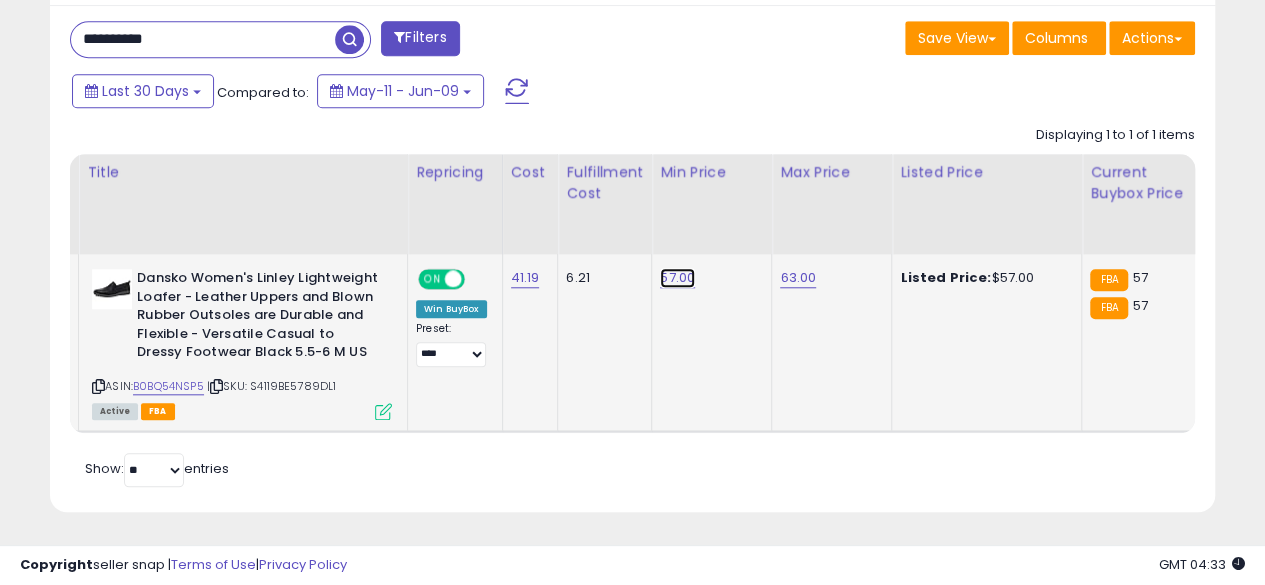 click on "57.00" at bounding box center (677, 278) 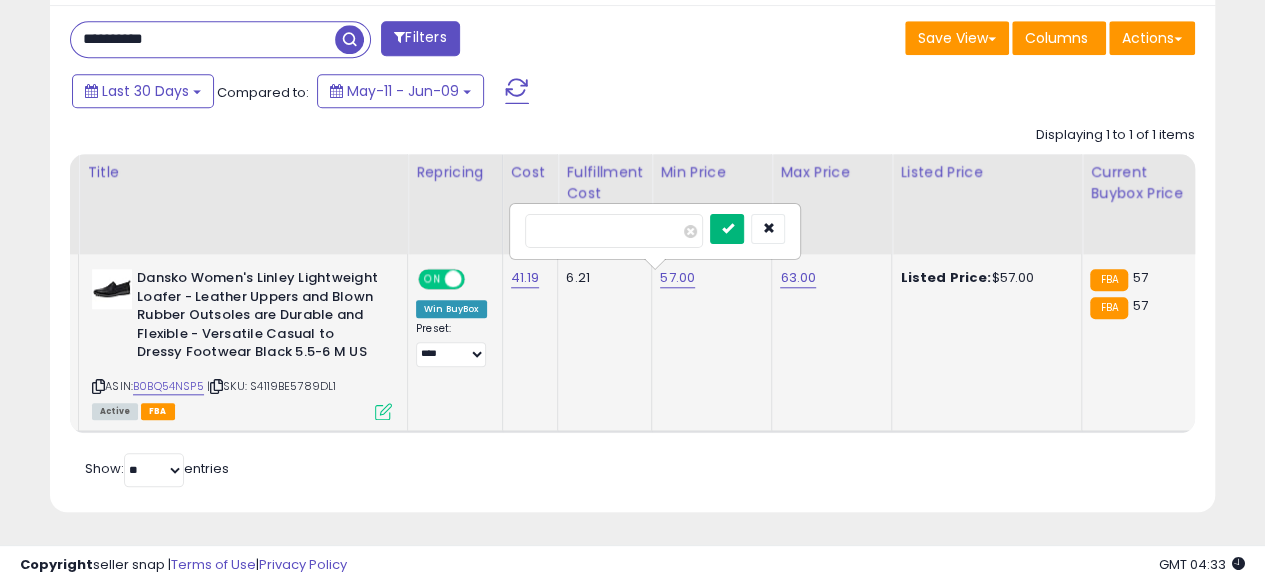 type on "*****" 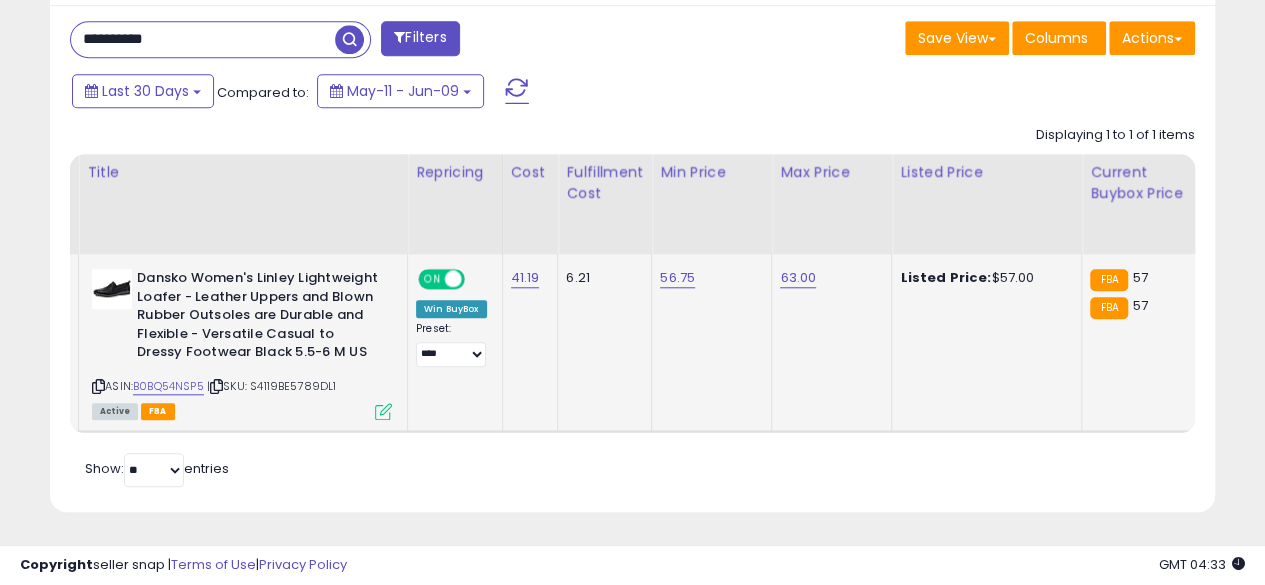 click on "**********" at bounding box center [203, 39] 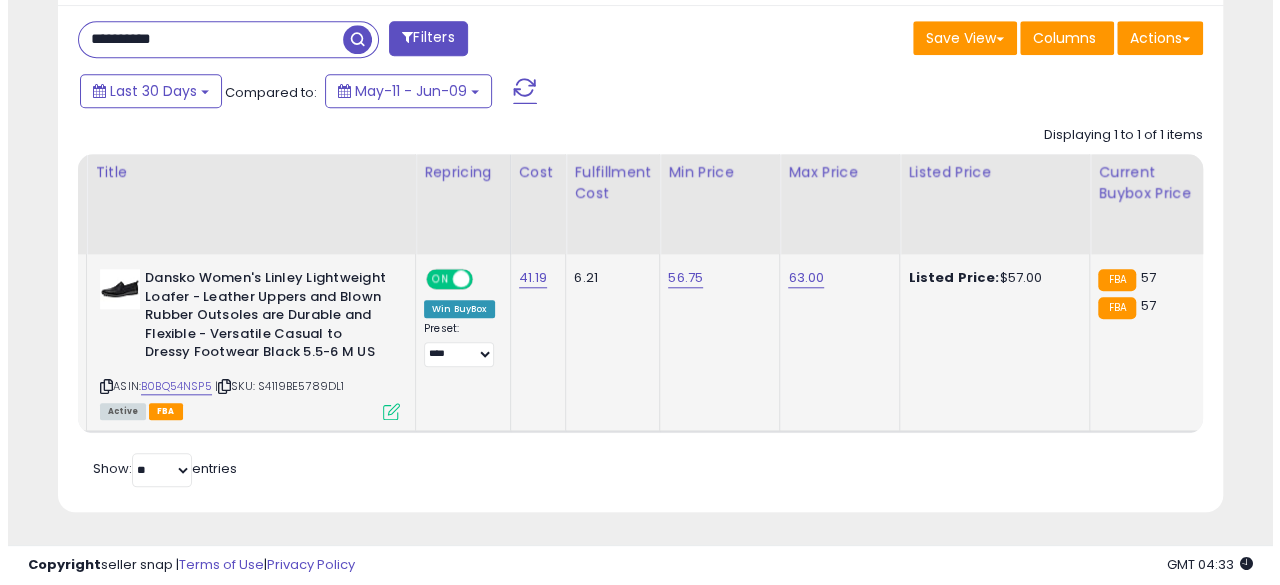 scroll, scrollTop: 654, scrollLeft: 0, axis: vertical 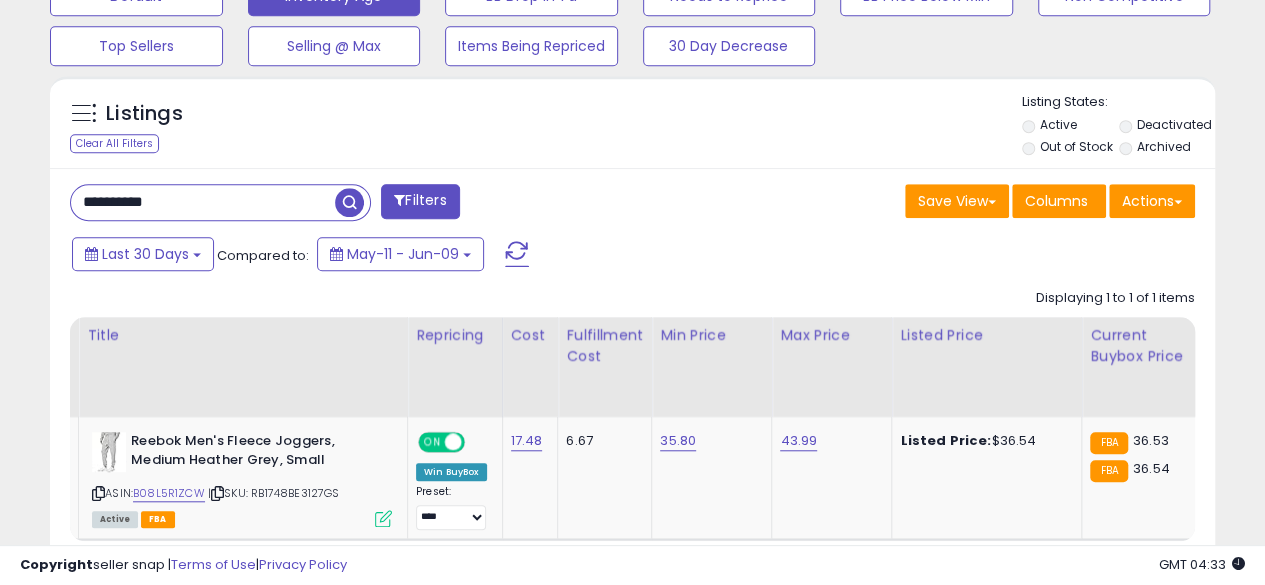 click on "**********" at bounding box center (203, 202) 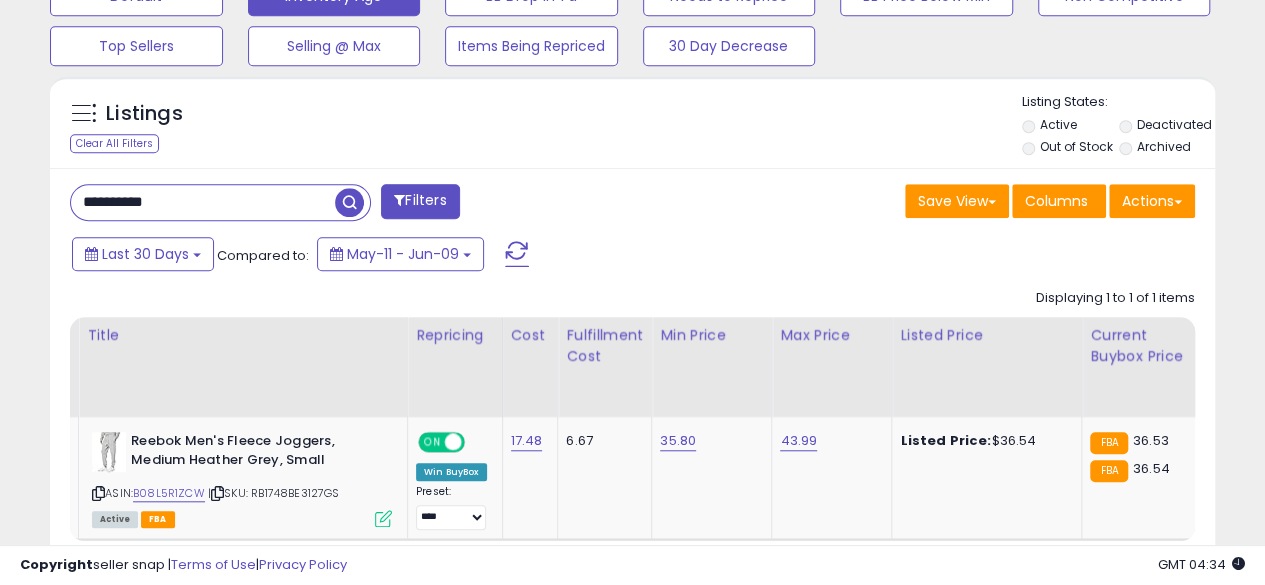 type on "**********" 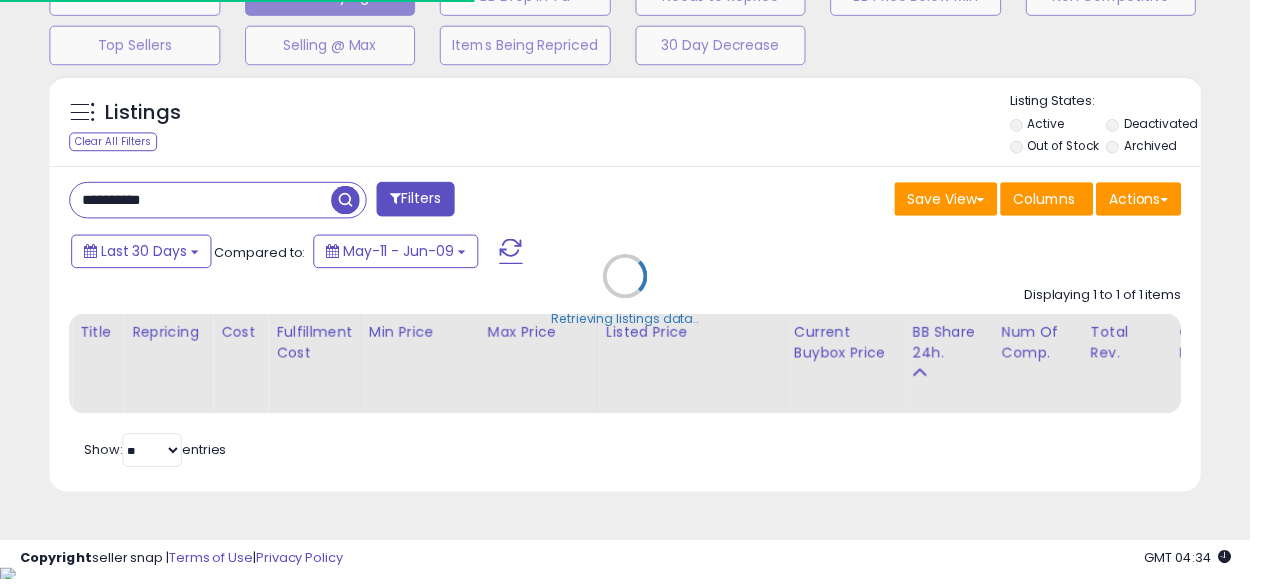 scroll, scrollTop: 410, scrollLeft: 674, axis: both 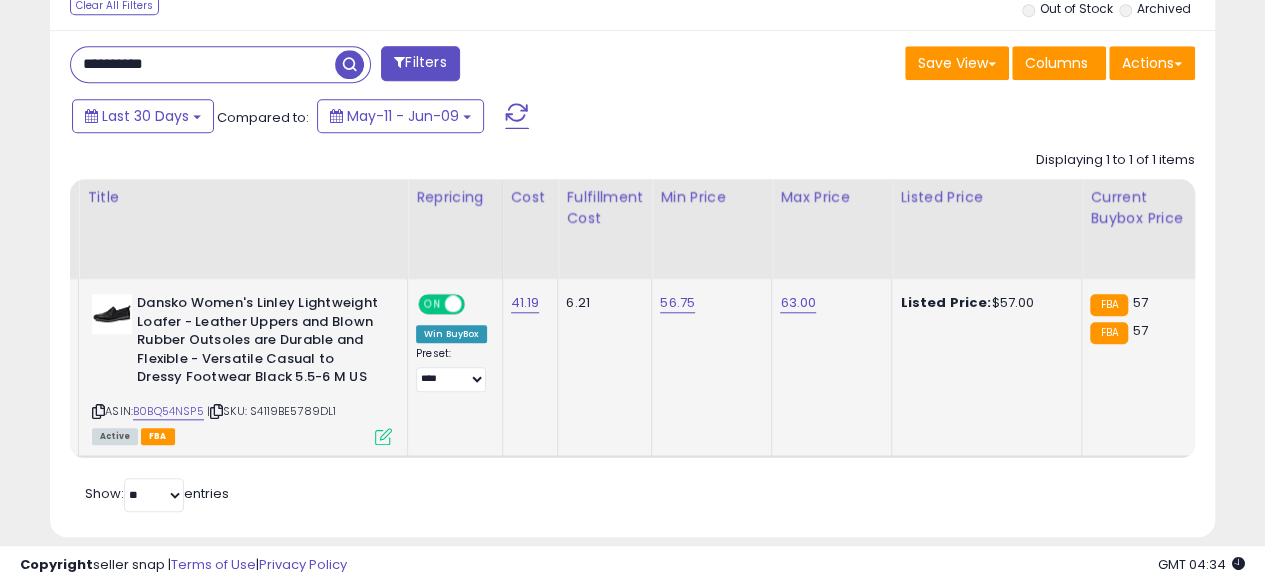 click at bounding box center [383, 436] 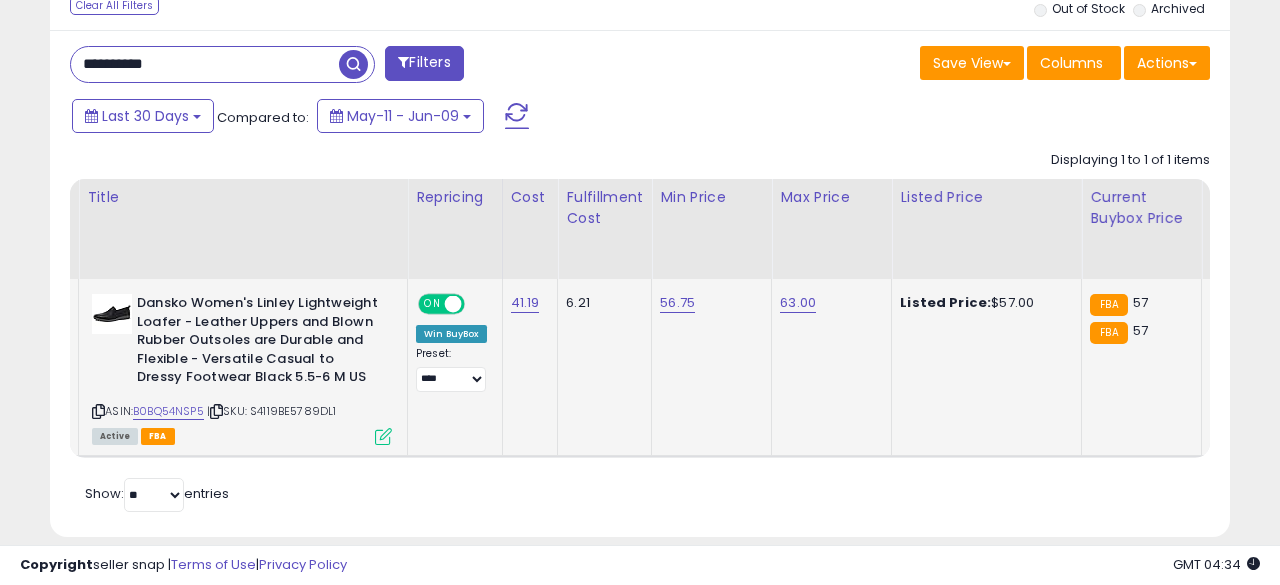 scroll, scrollTop: 999590, scrollLeft: 999317, axis: both 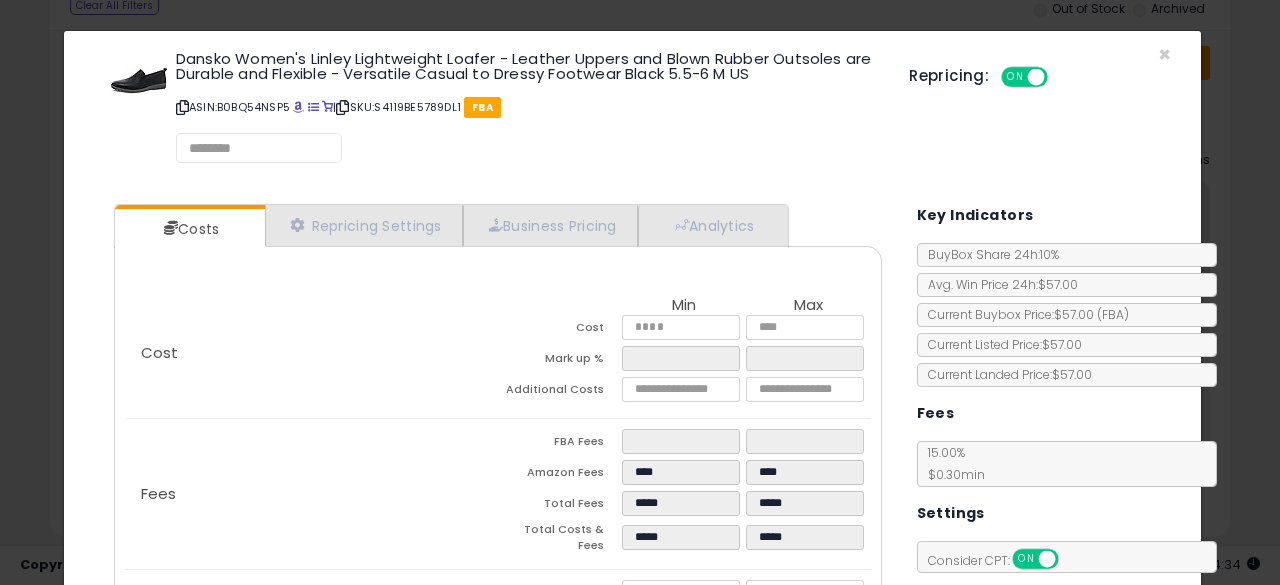 select on "******" 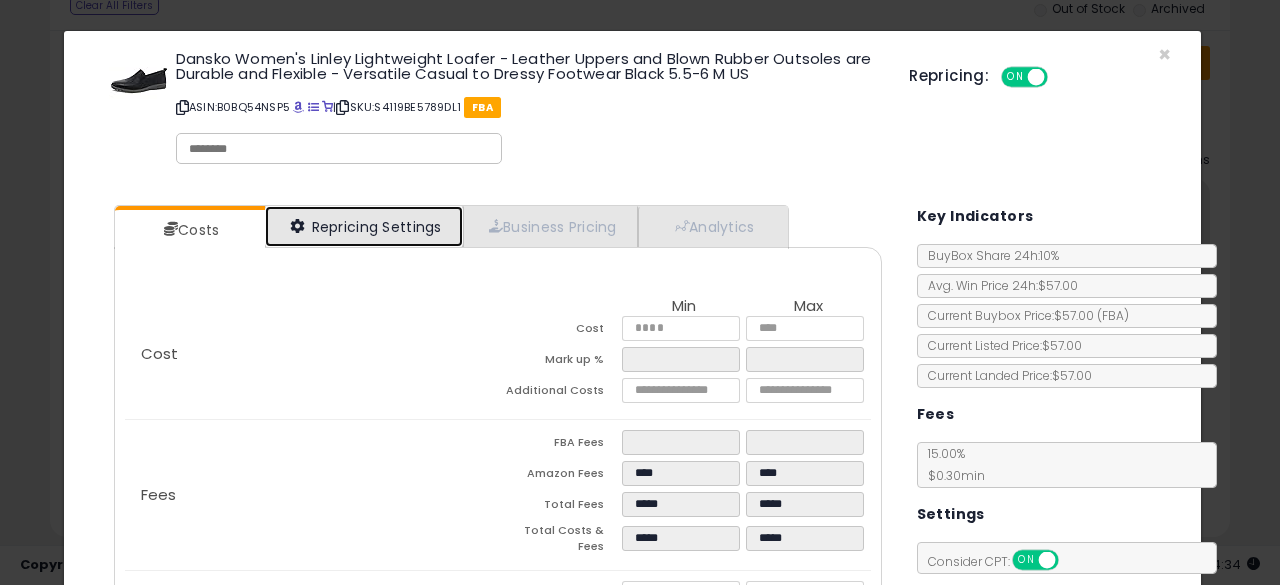click on "Repricing Settings" at bounding box center [364, 226] 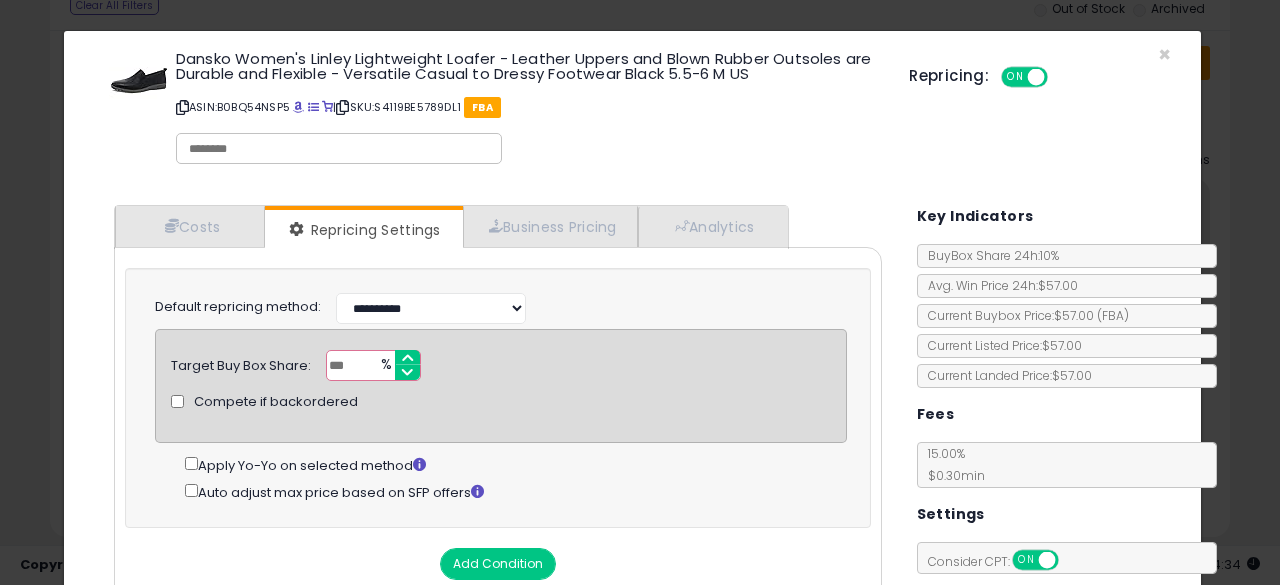 click on "*****" at bounding box center [373, 365] 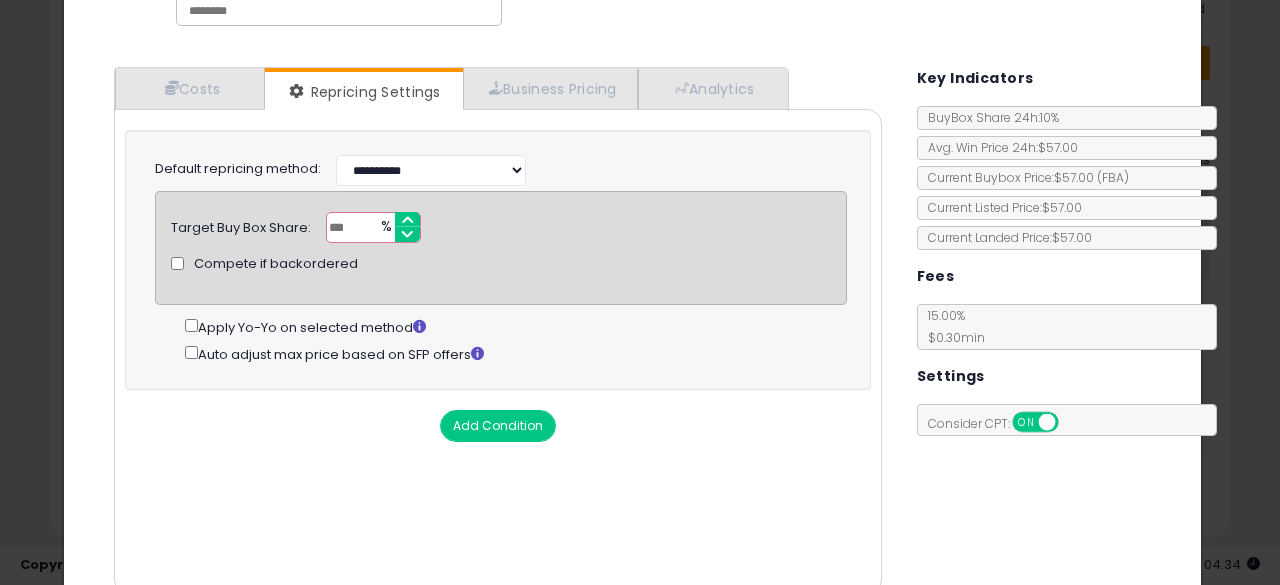 scroll, scrollTop: 230, scrollLeft: 0, axis: vertical 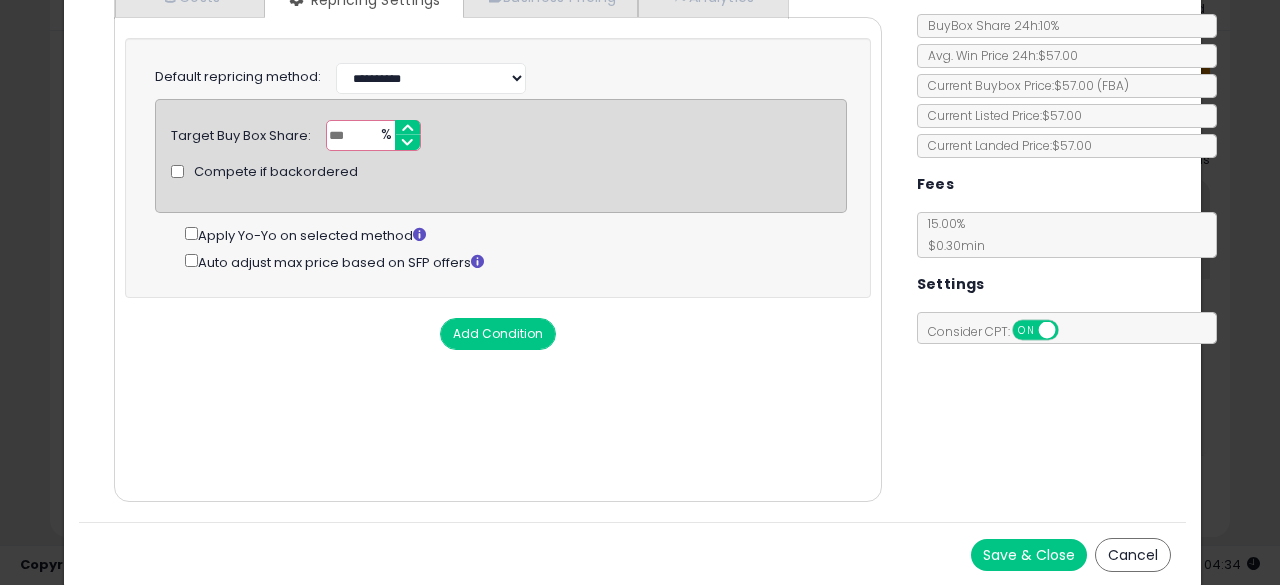 click on "Save & Close" at bounding box center (1029, 555) 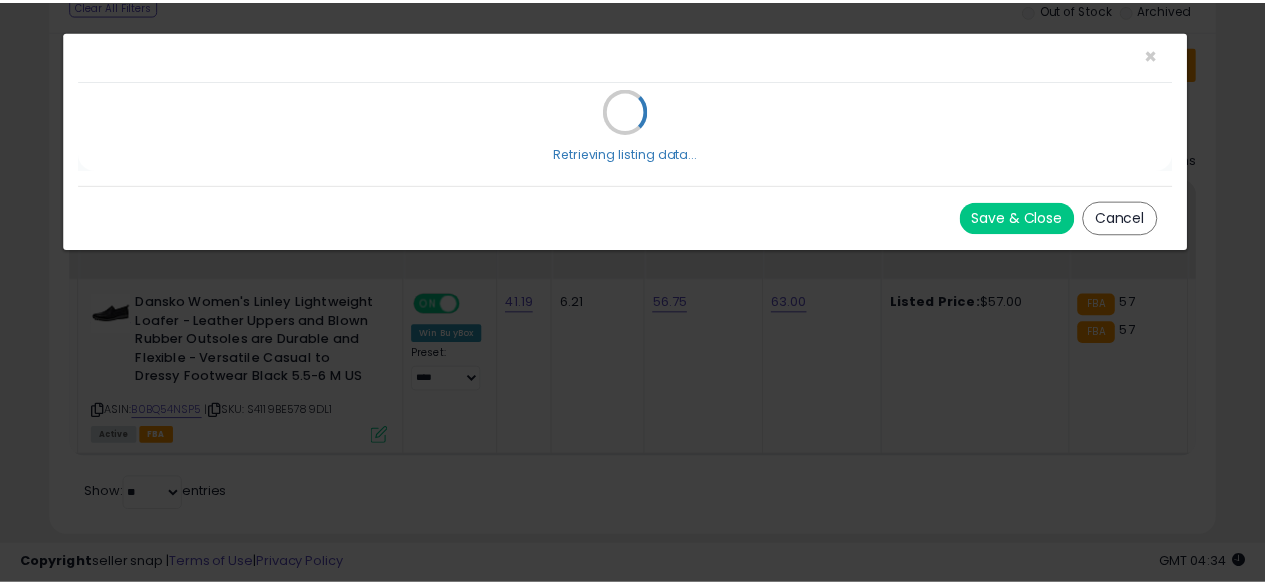 scroll, scrollTop: 0, scrollLeft: 0, axis: both 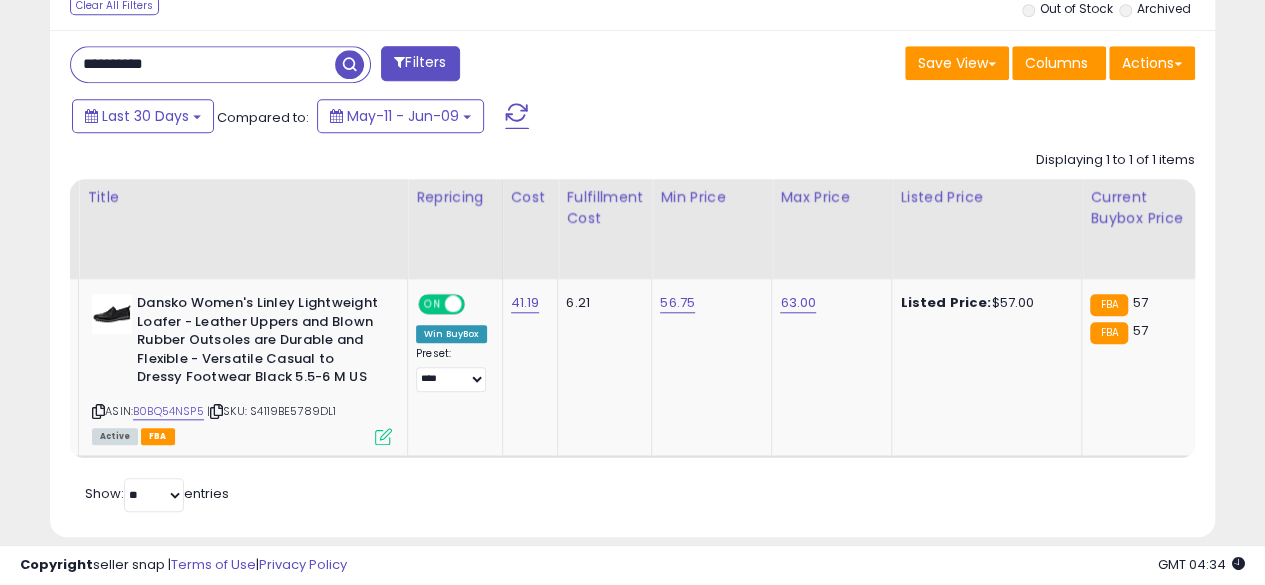 click on "**********" at bounding box center (203, 64) 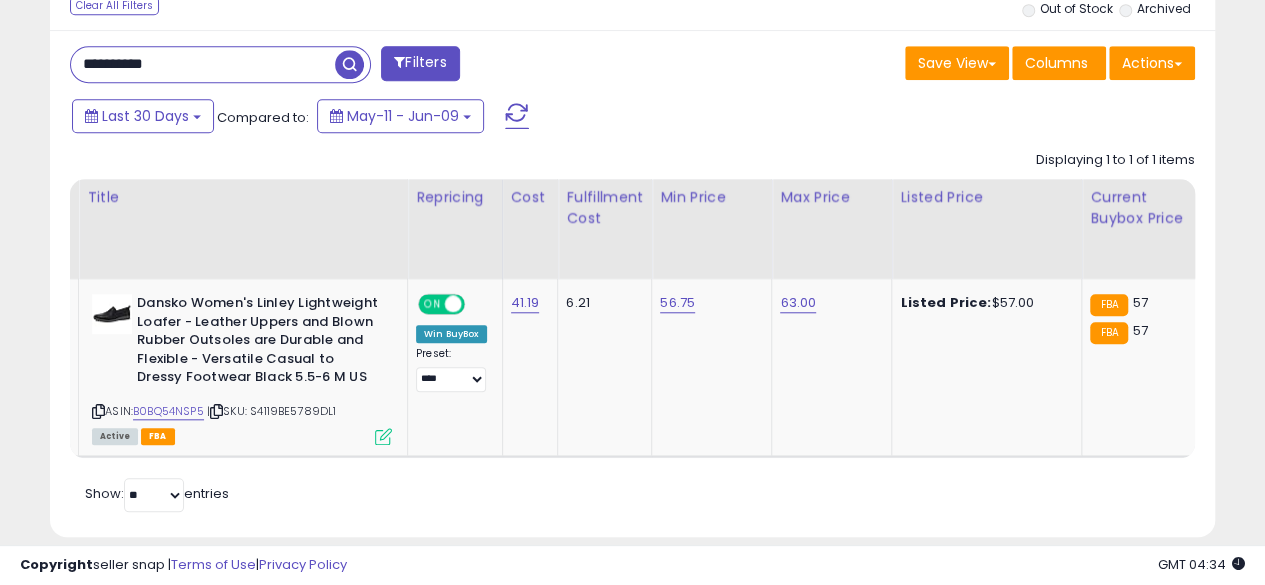 type on "**********" 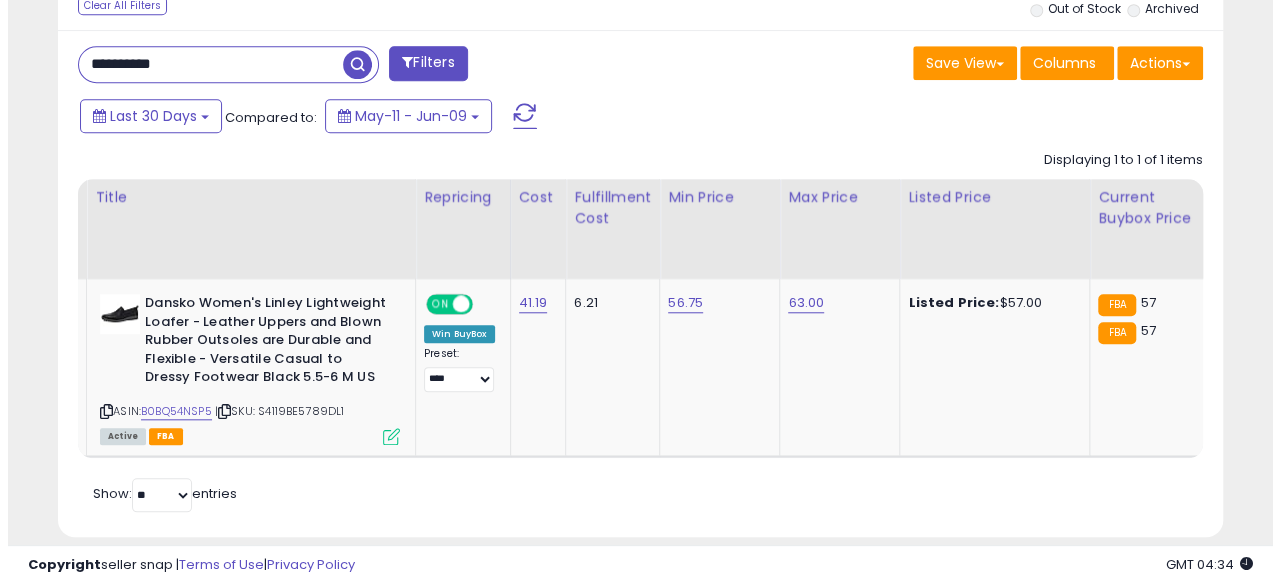 scroll, scrollTop: 654, scrollLeft: 0, axis: vertical 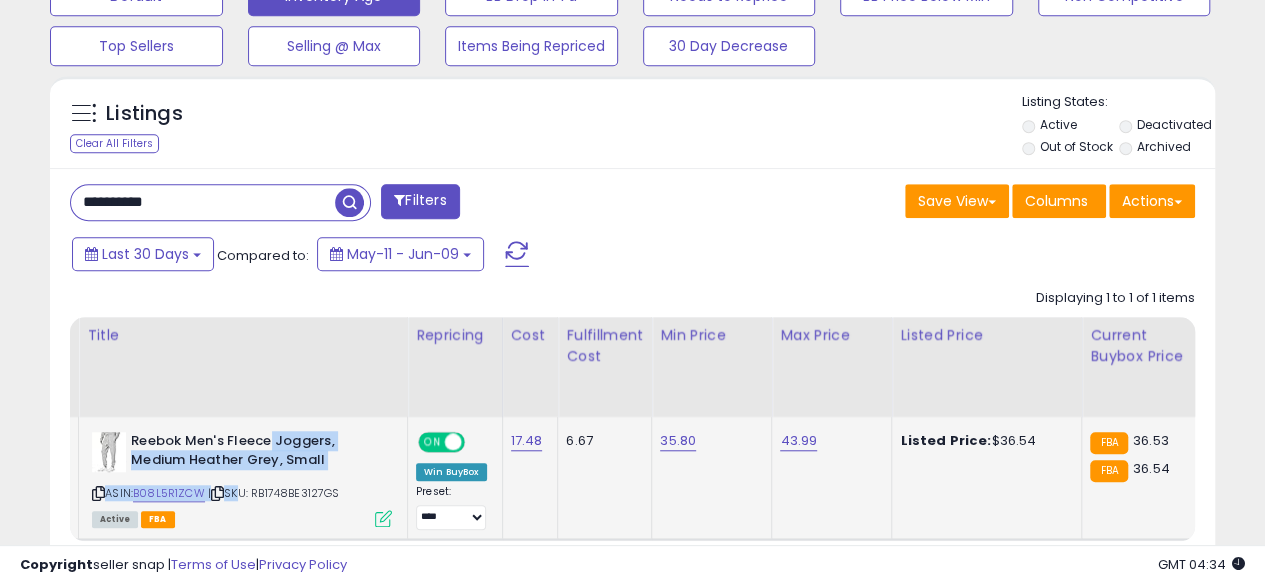 drag, startPoint x: 267, startPoint y: 443, endPoint x: 234, endPoint y: 484, distance: 52.63079 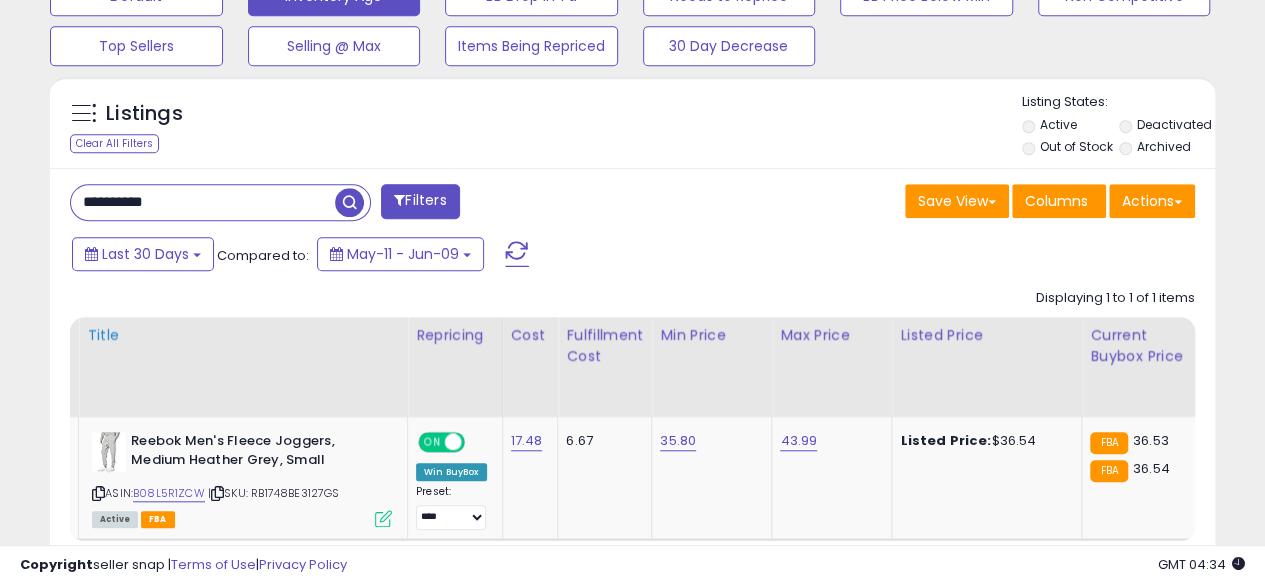 click on "Title" 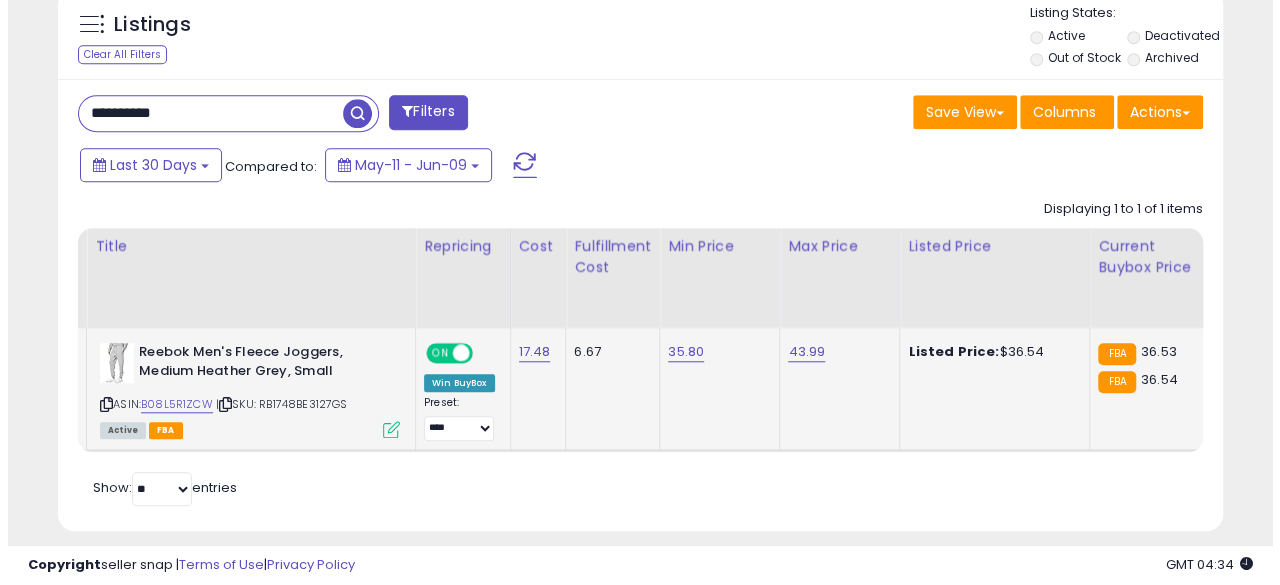 scroll, scrollTop: 776, scrollLeft: 0, axis: vertical 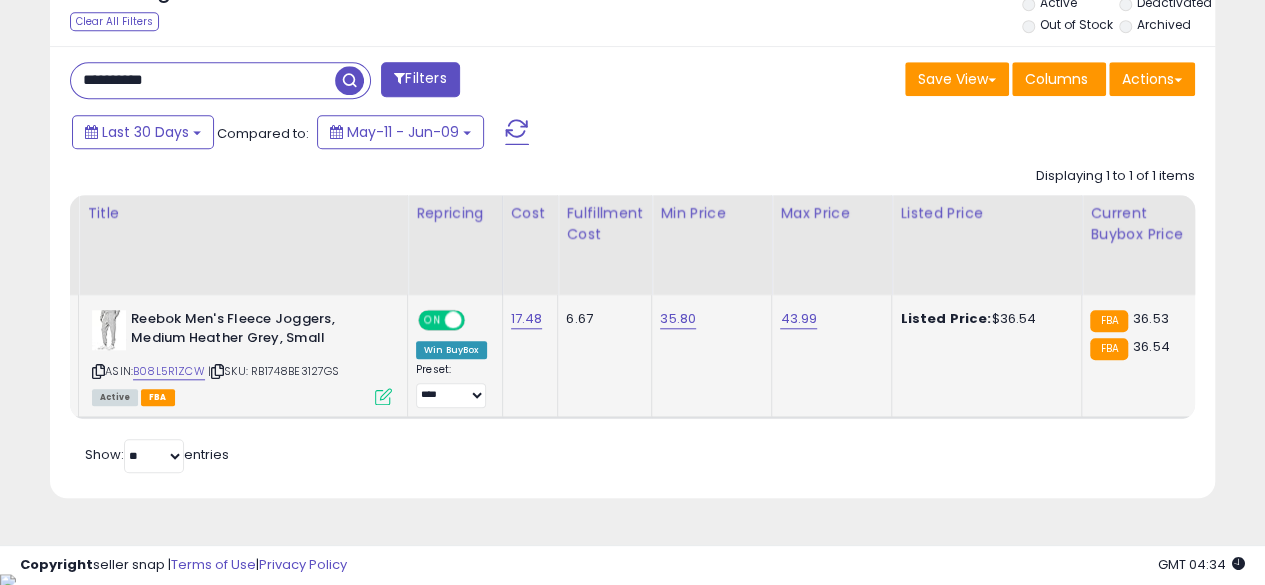 click at bounding box center [383, 396] 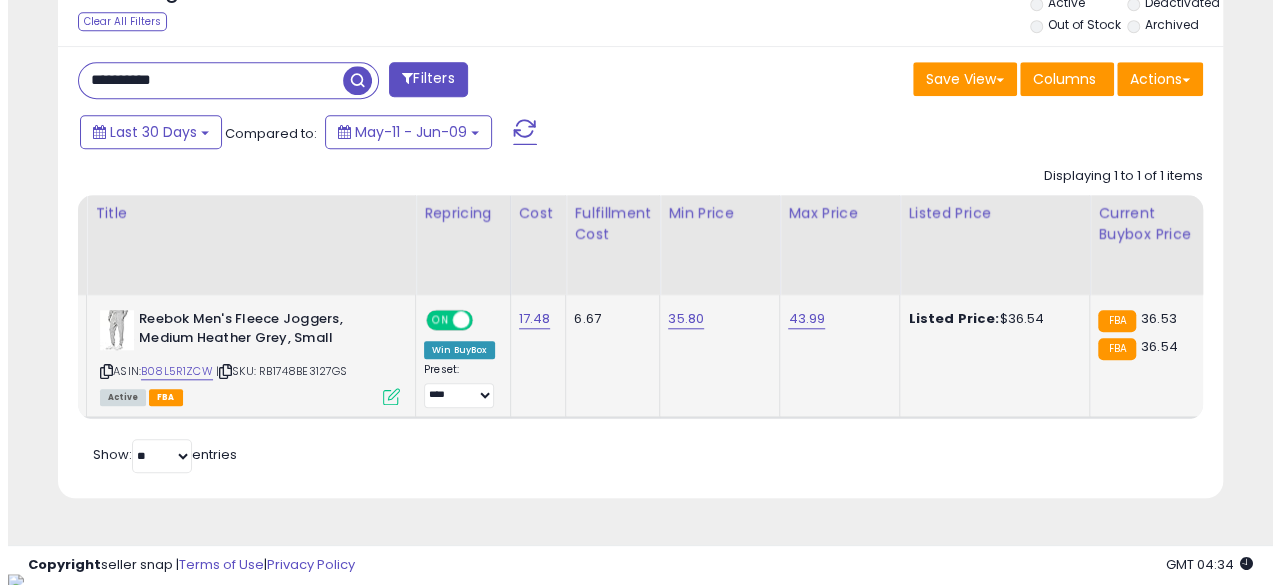 scroll, scrollTop: 999590, scrollLeft: 999317, axis: both 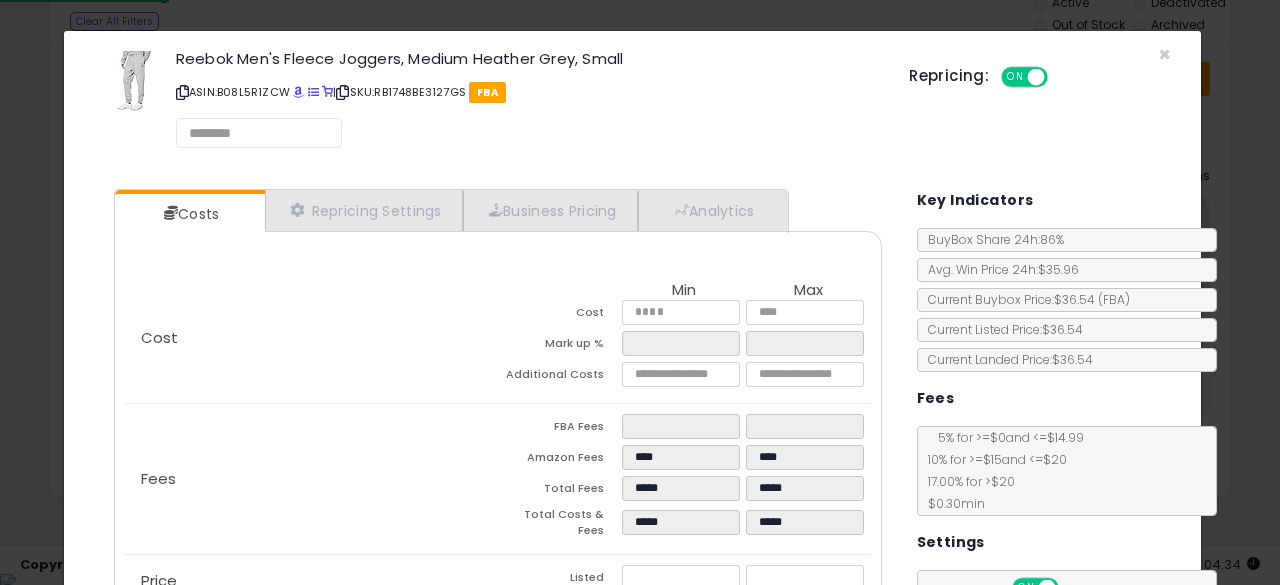 select on "******" 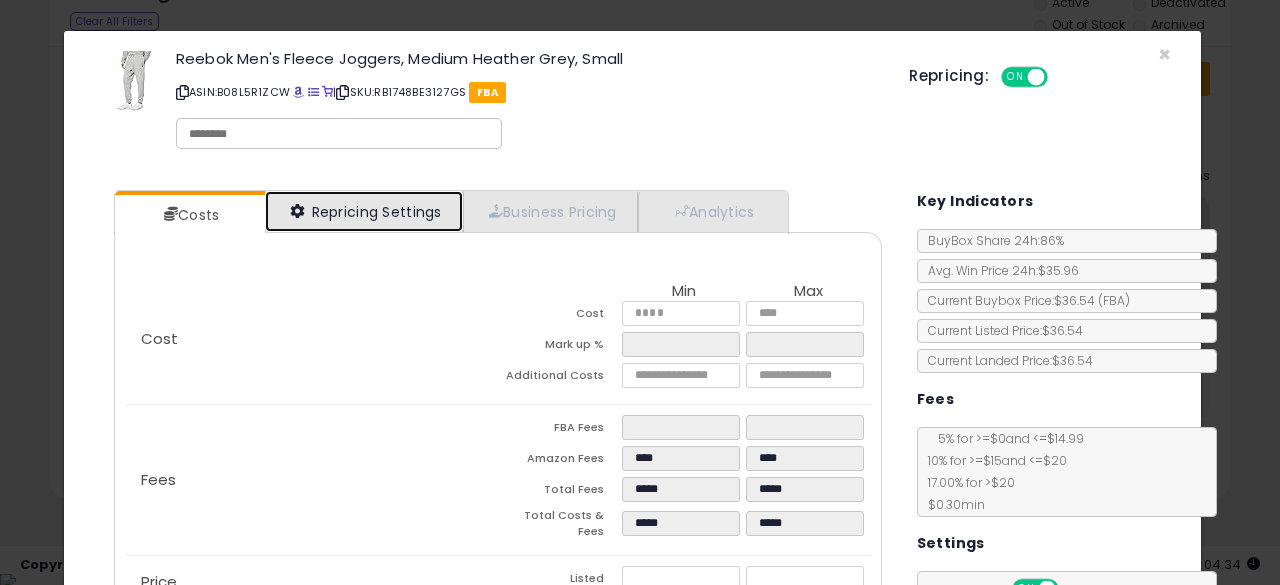 click on "Repricing Settings" at bounding box center (364, 211) 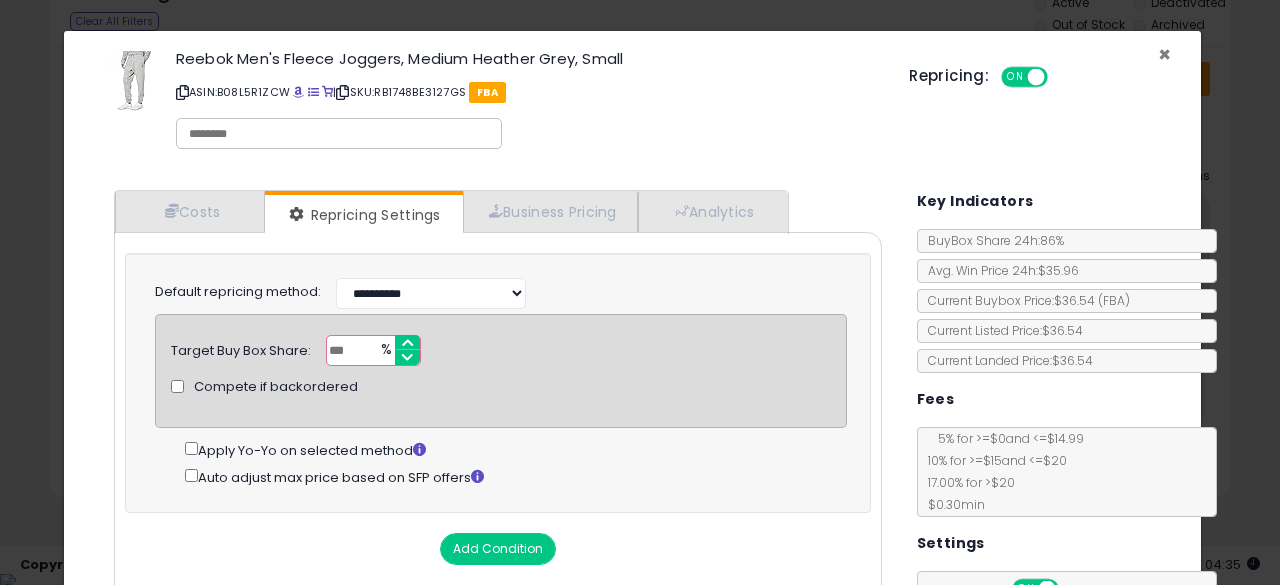 click on "×" at bounding box center (1164, 54) 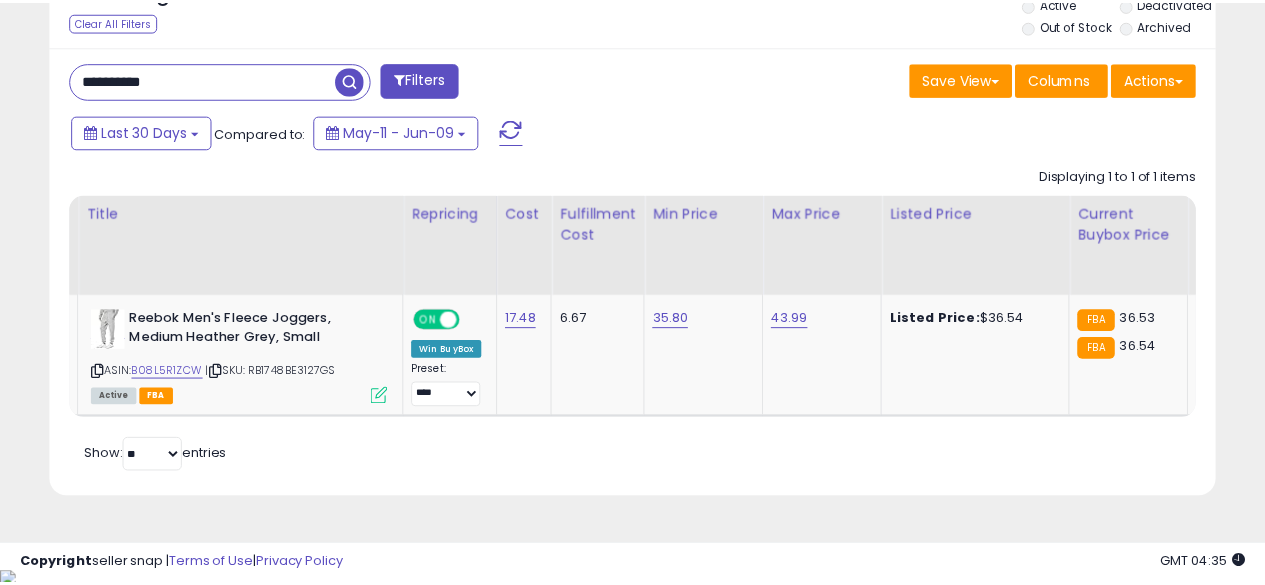 scroll, scrollTop: 410, scrollLeft: 674, axis: both 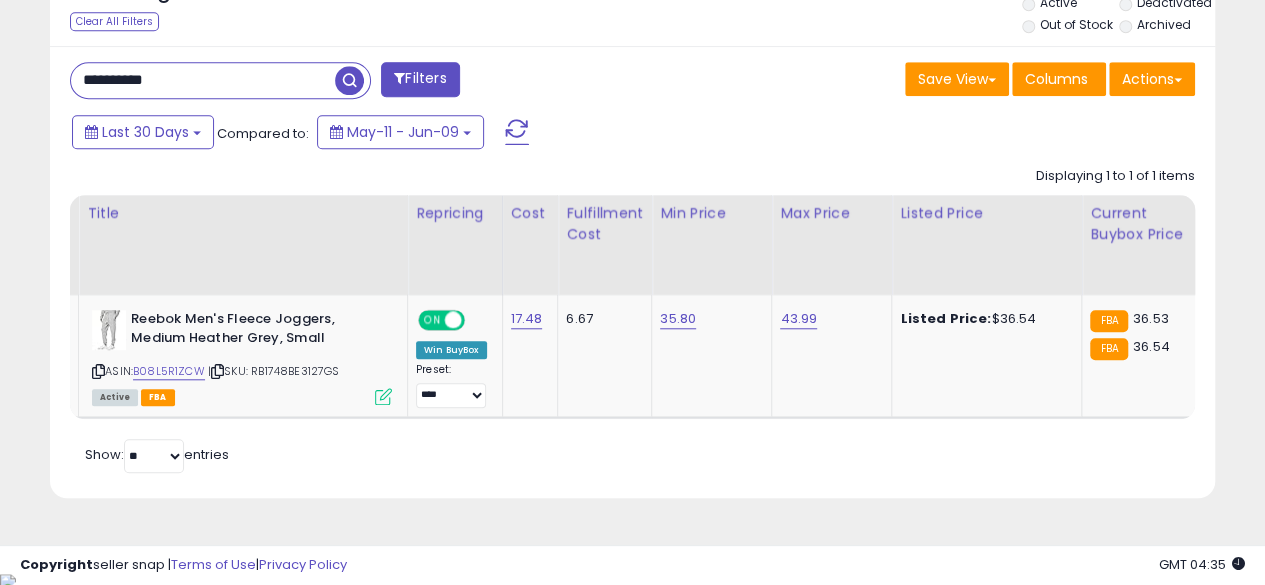 click on "**********" at bounding box center [203, 80] 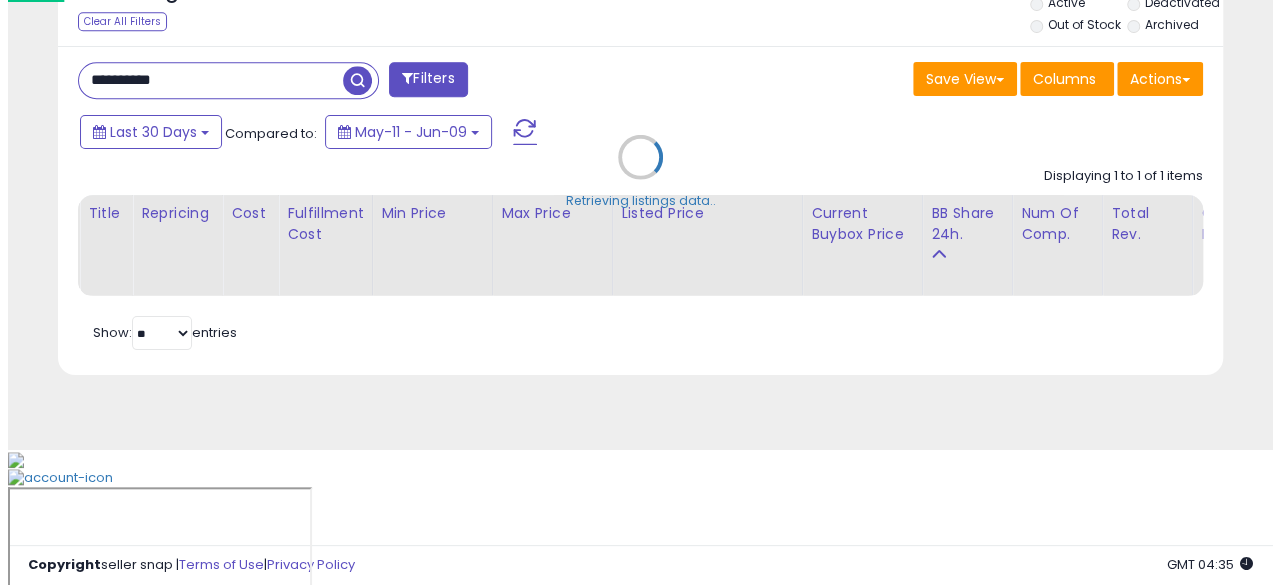 scroll, scrollTop: 654, scrollLeft: 0, axis: vertical 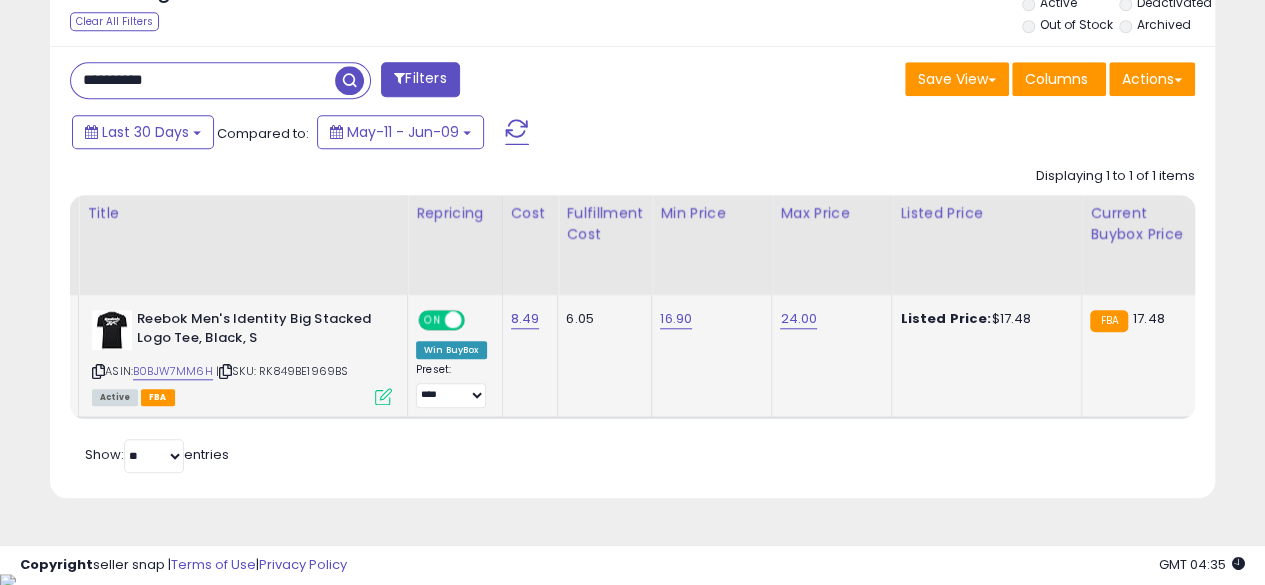 click at bounding box center [383, 396] 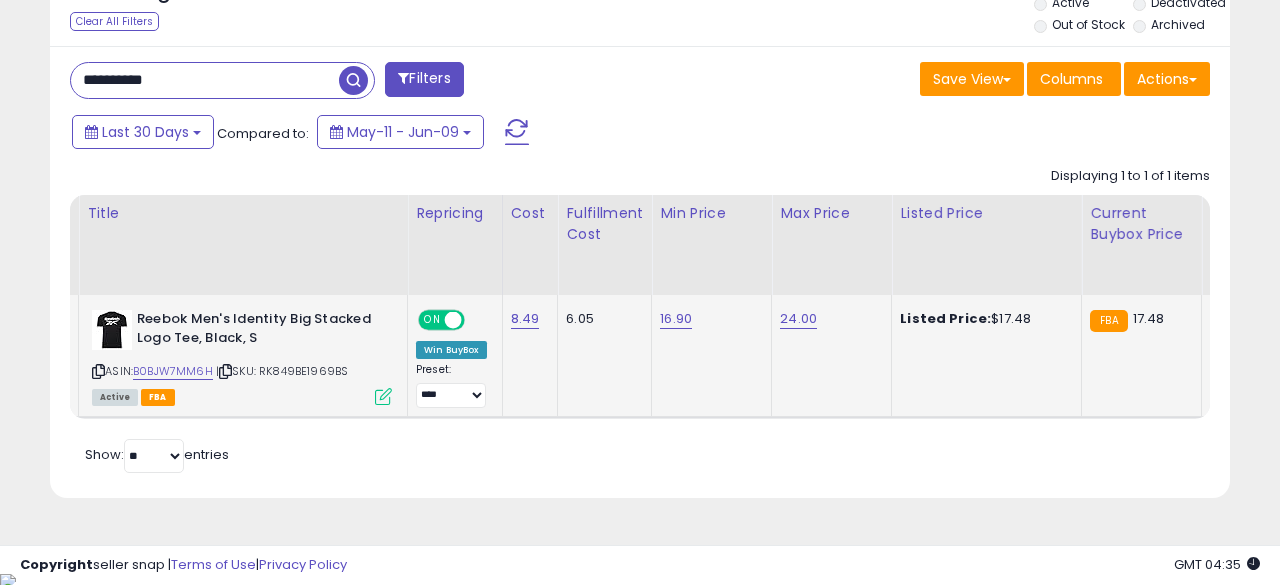 scroll, scrollTop: 999590, scrollLeft: 999317, axis: both 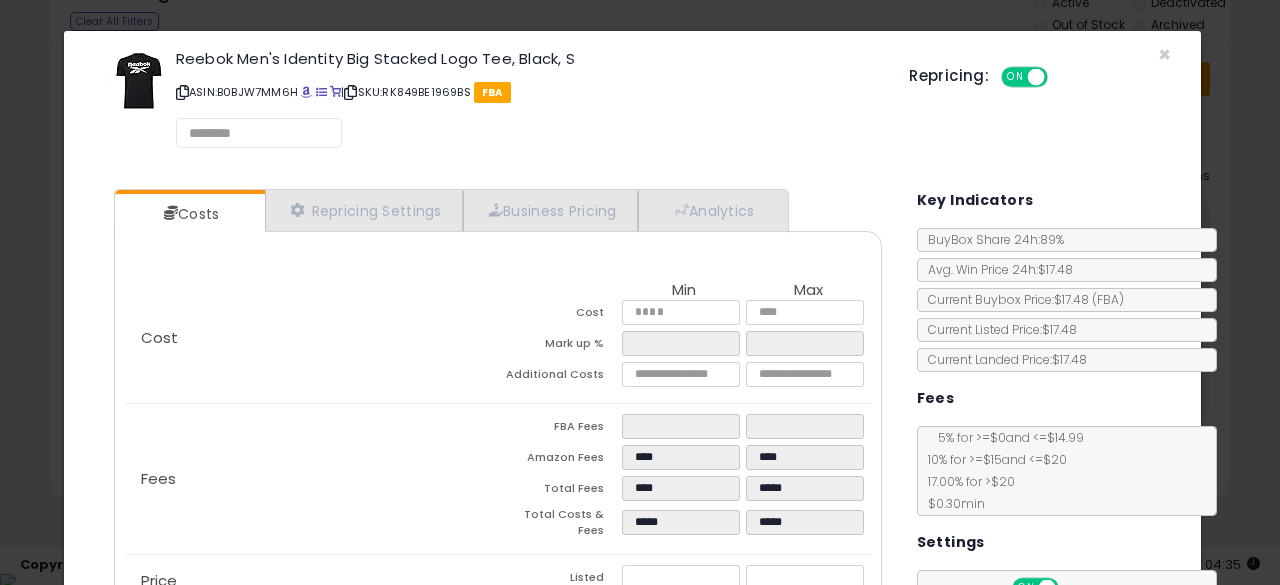 select on "******" 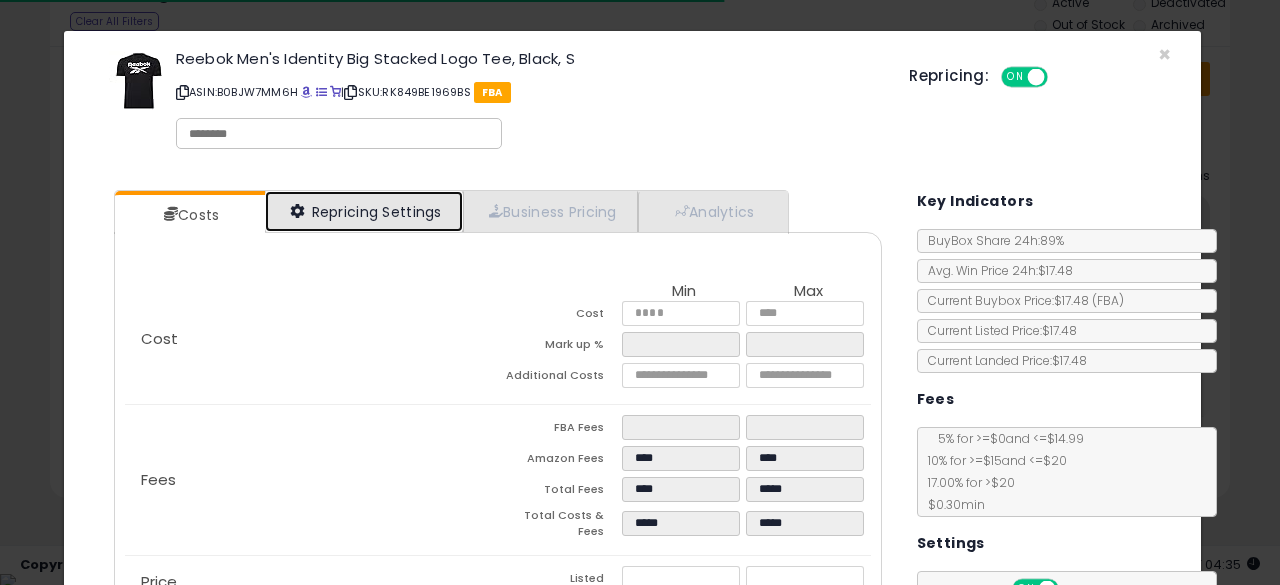 click on "Repricing Settings" at bounding box center (364, 211) 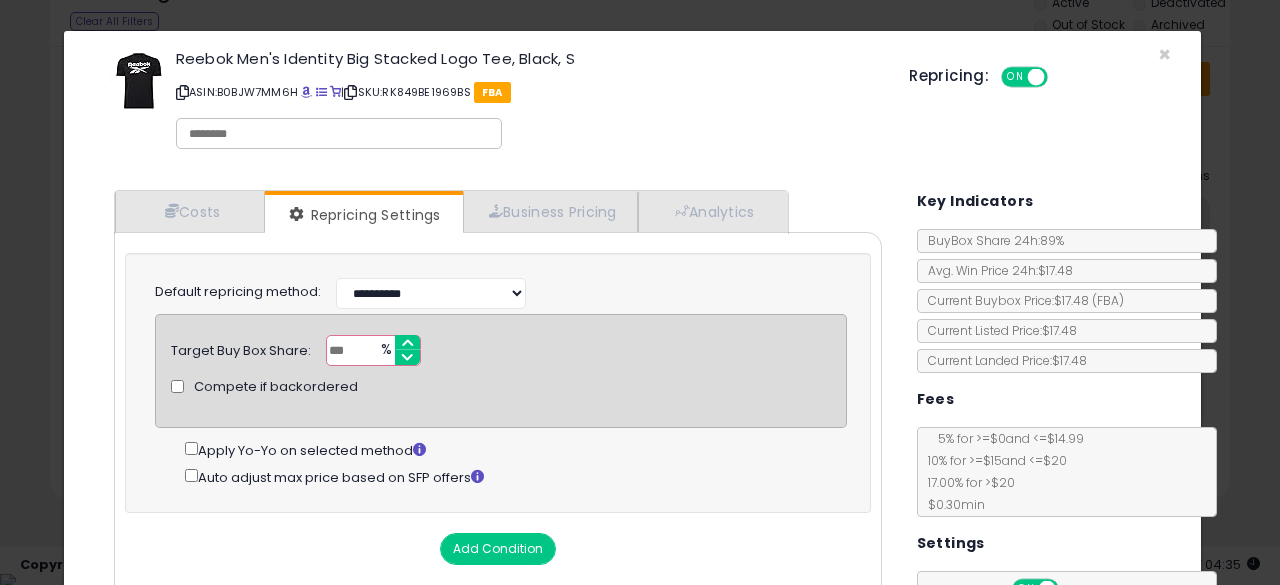 click on "**" at bounding box center [373, 350] 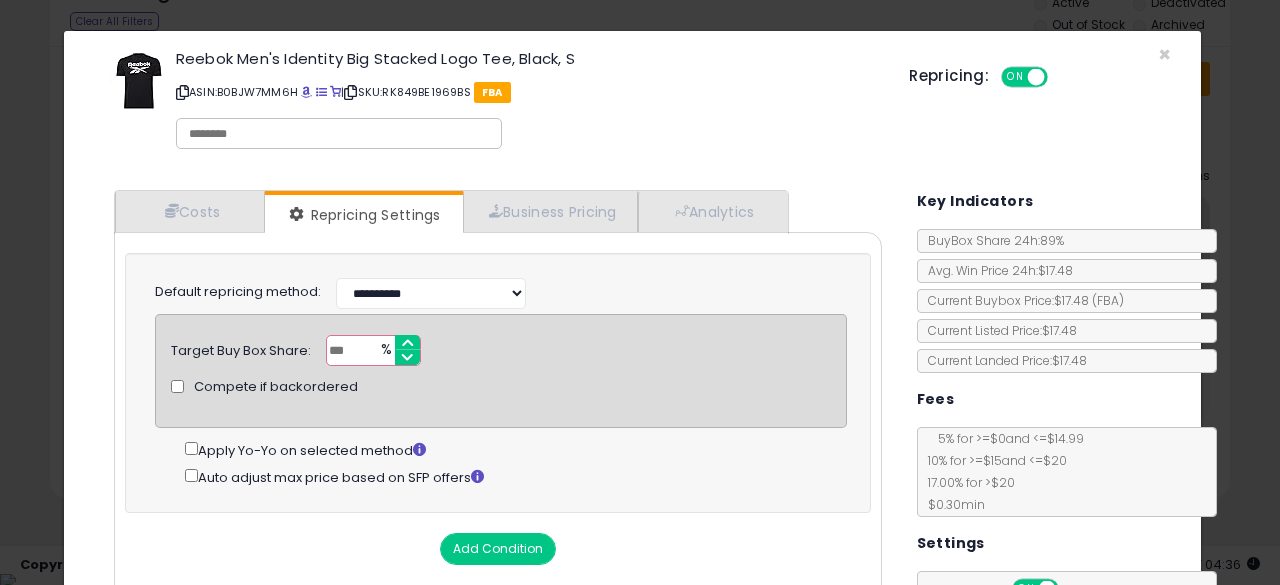 type on "***" 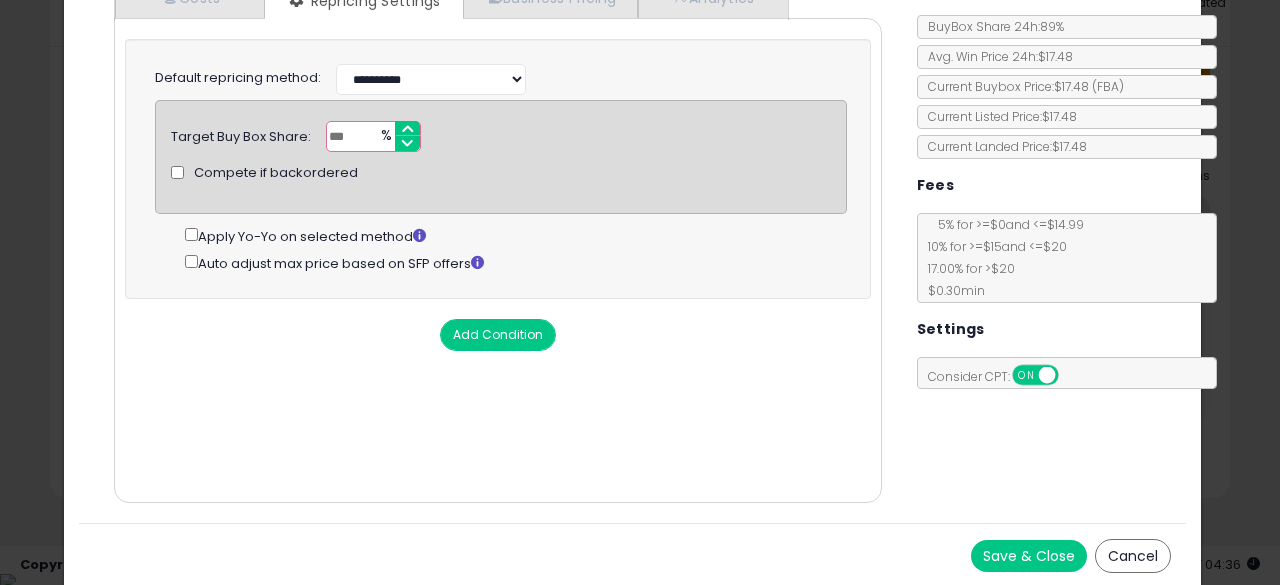 click on "Save & Close" at bounding box center (1029, 556) 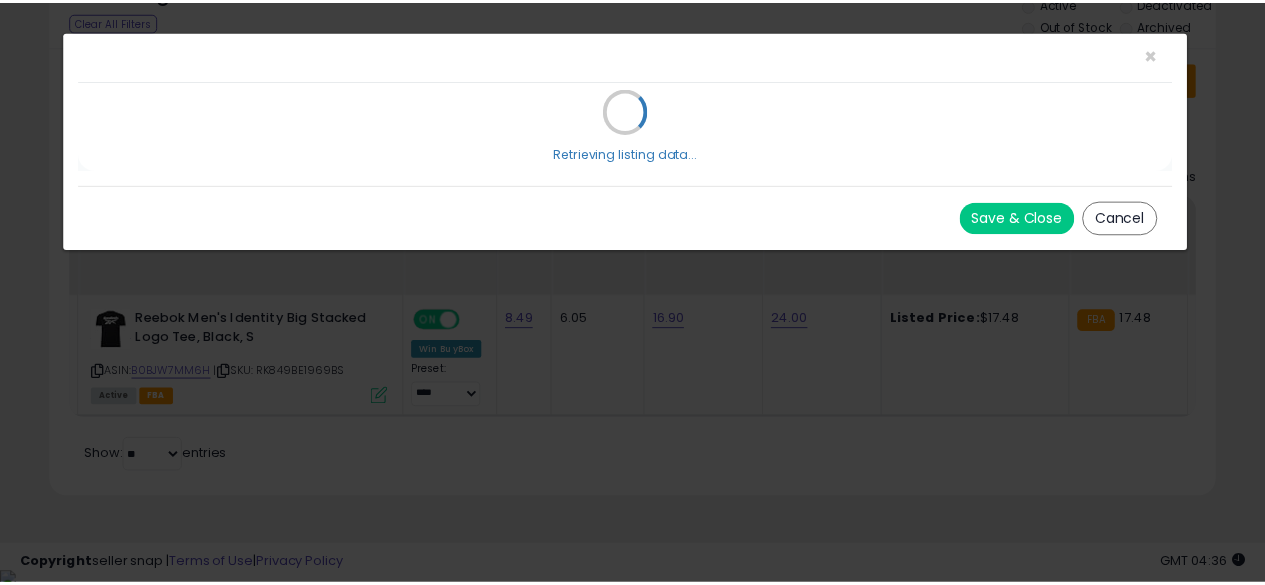 scroll, scrollTop: 0, scrollLeft: 0, axis: both 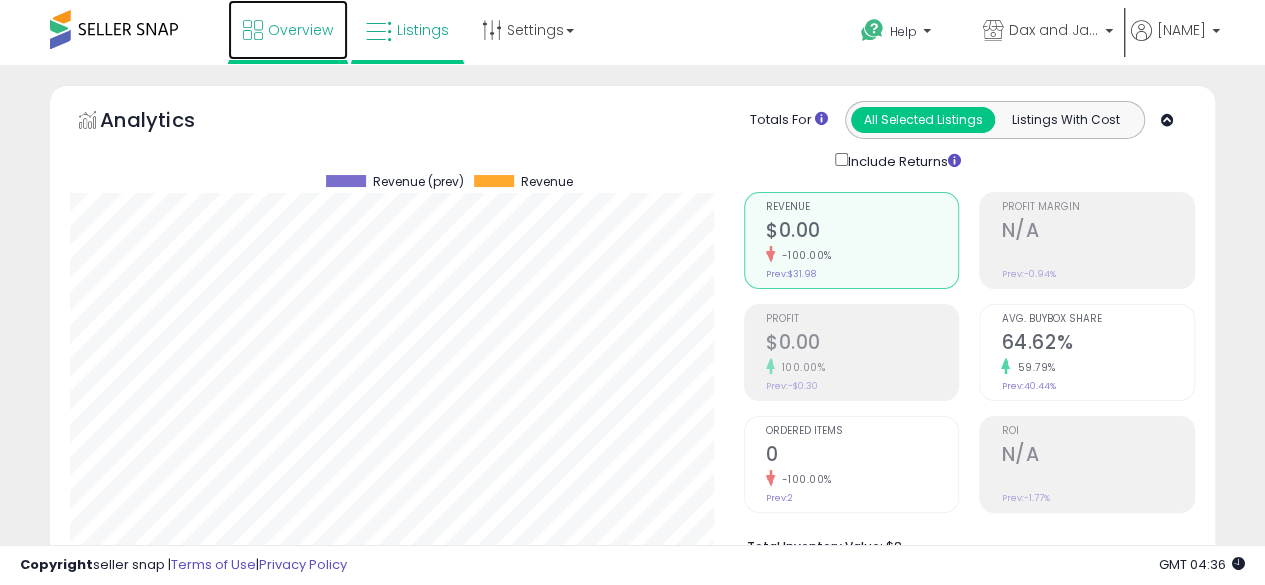 click on "Overview" at bounding box center (300, 30) 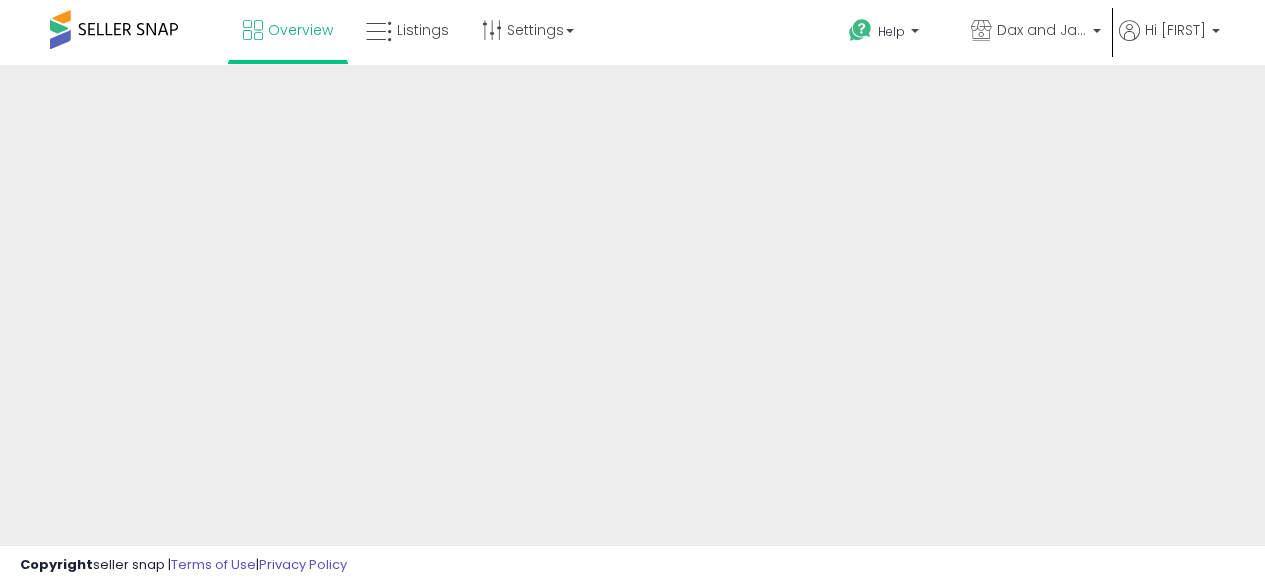 scroll, scrollTop: 0, scrollLeft: 0, axis: both 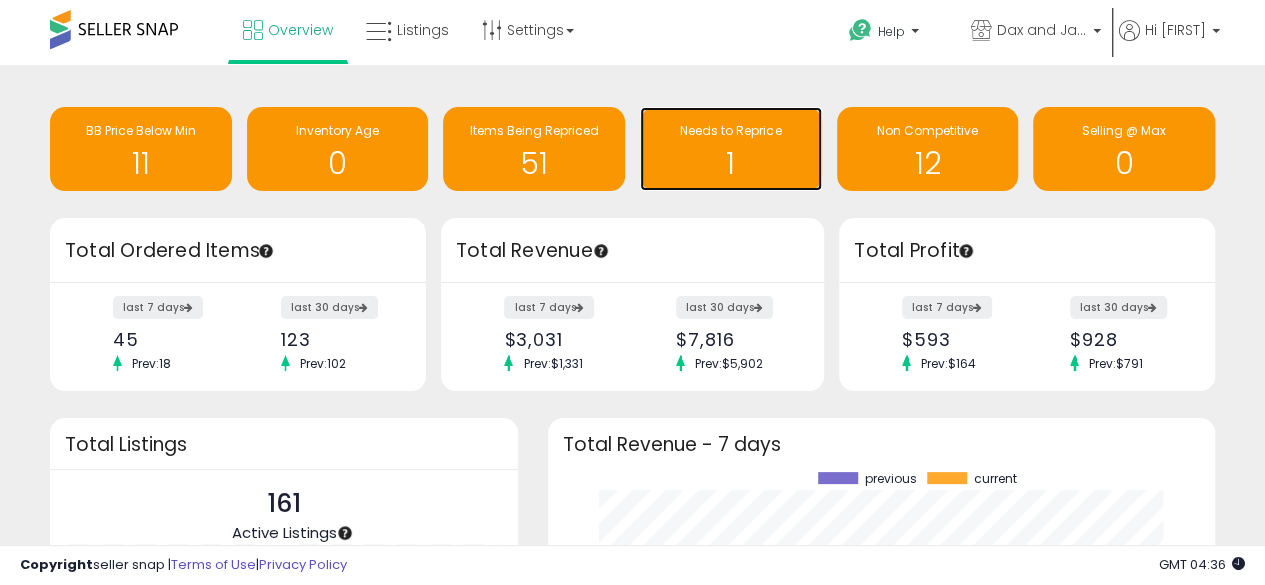 click on "Needs to Reprice
1" at bounding box center (731, 149) 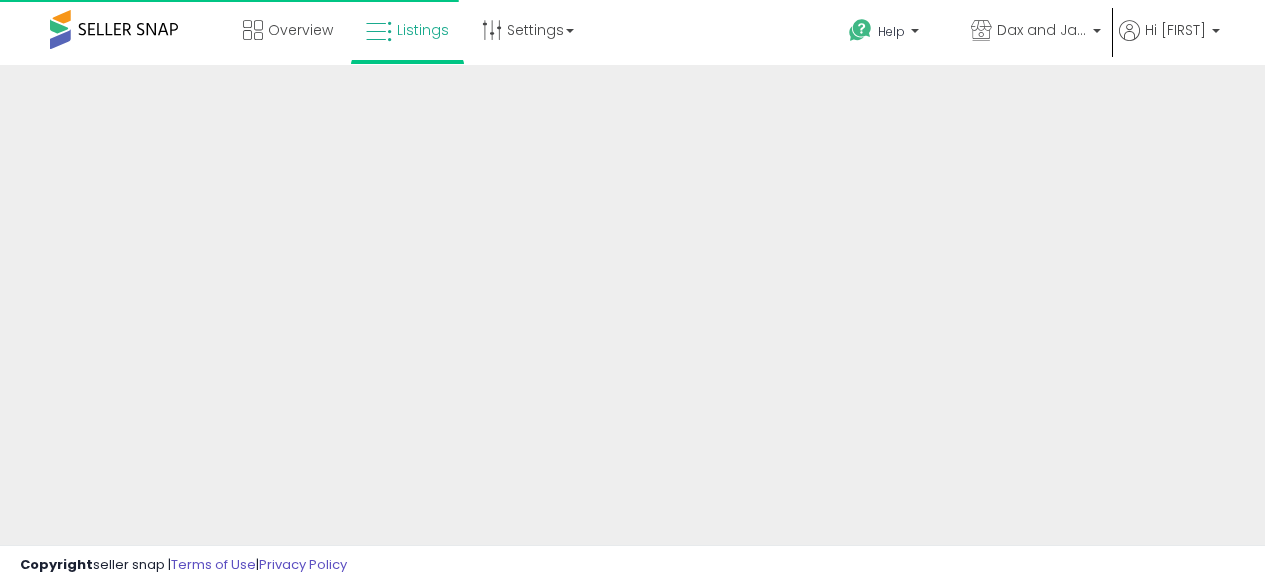 scroll, scrollTop: 0, scrollLeft: 0, axis: both 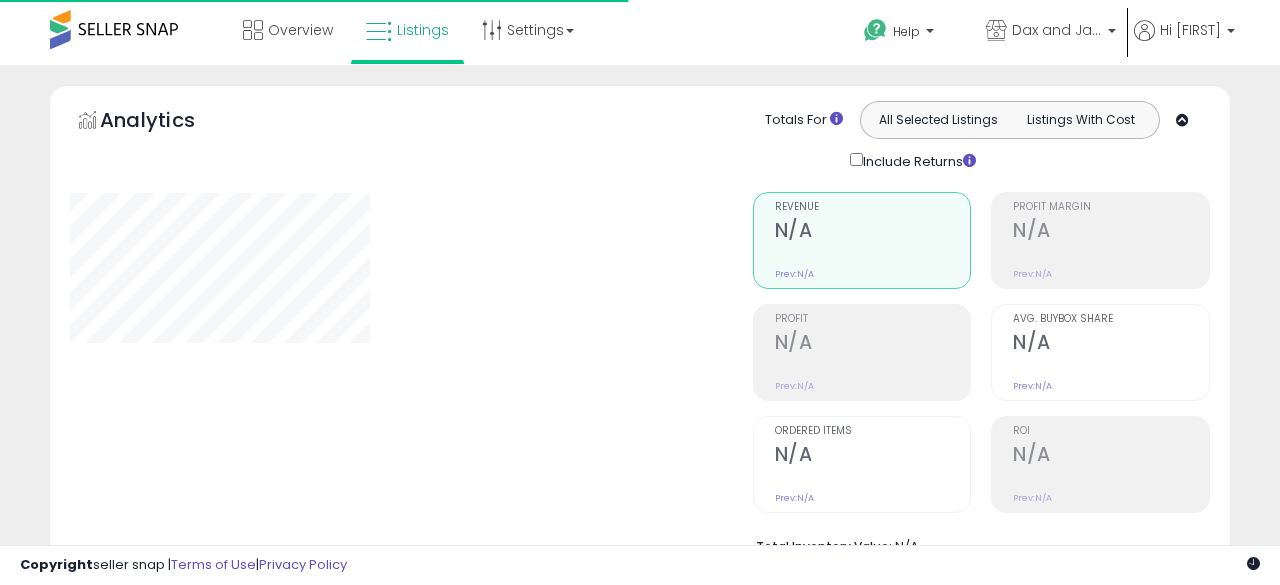 select on "**" 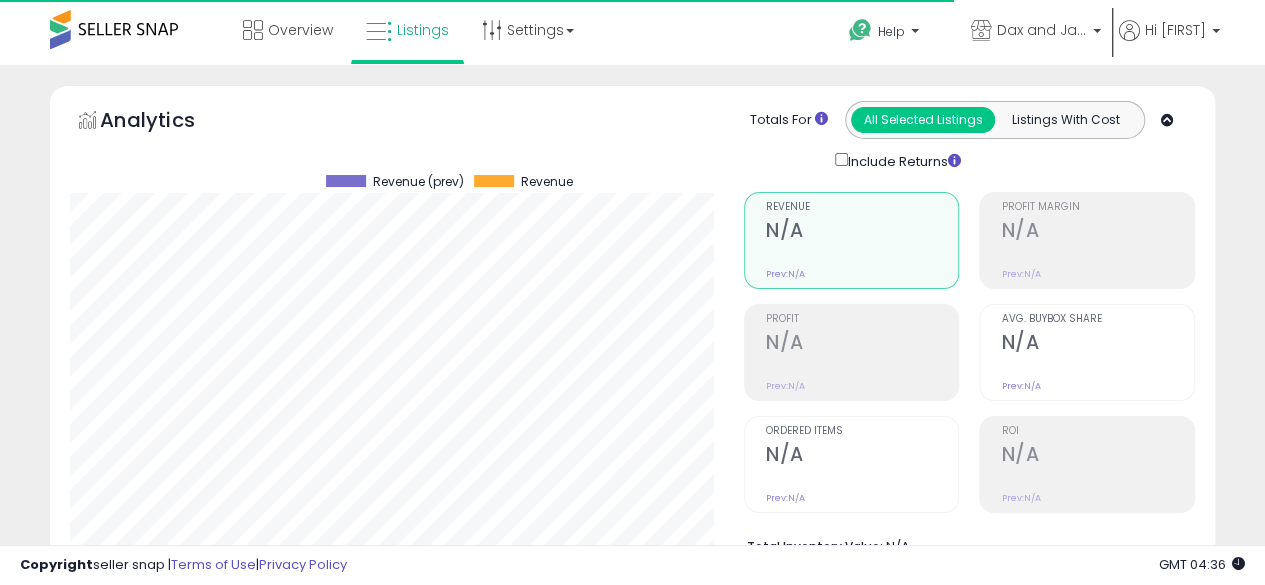 scroll, scrollTop: 999590, scrollLeft: 999326, axis: both 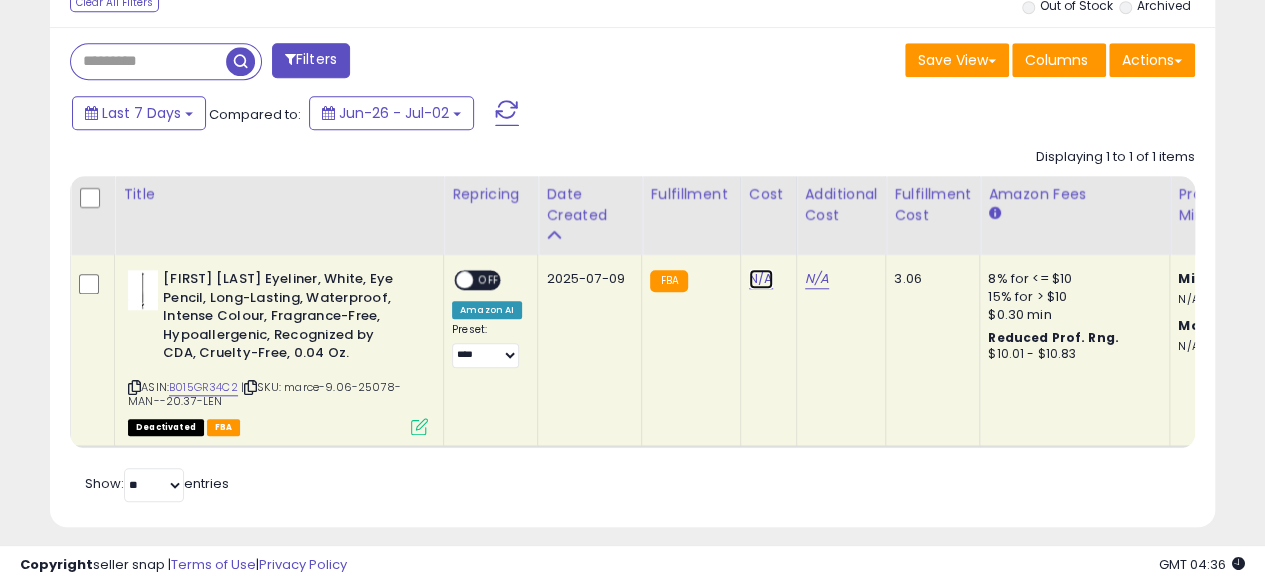 click on "N/A" at bounding box center [761, 279] 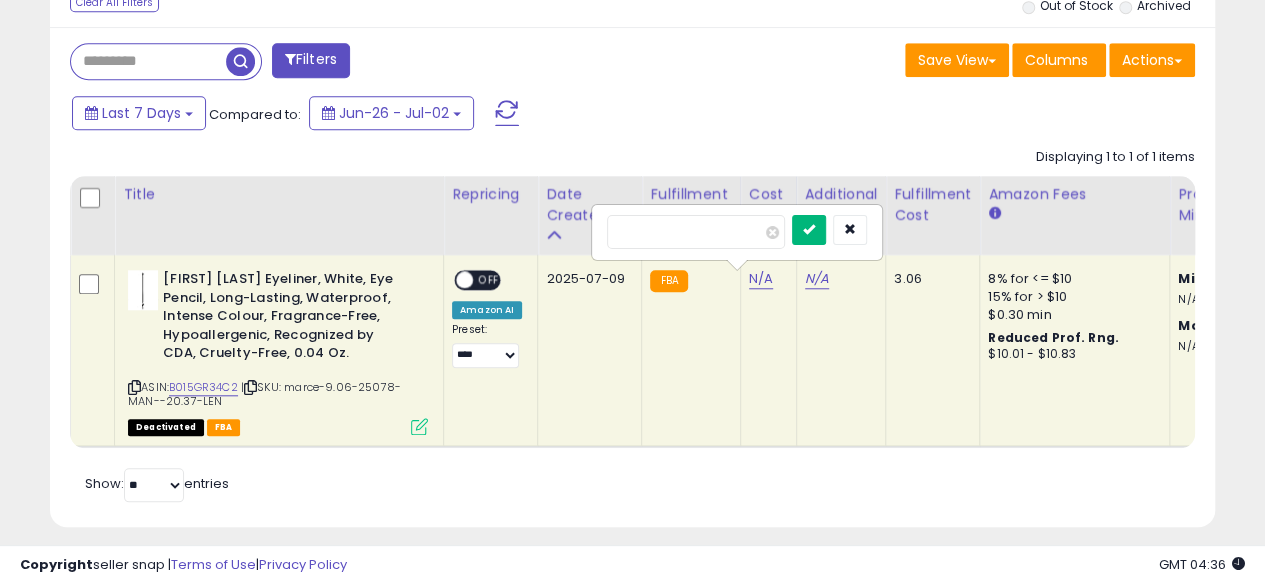 type on "****" 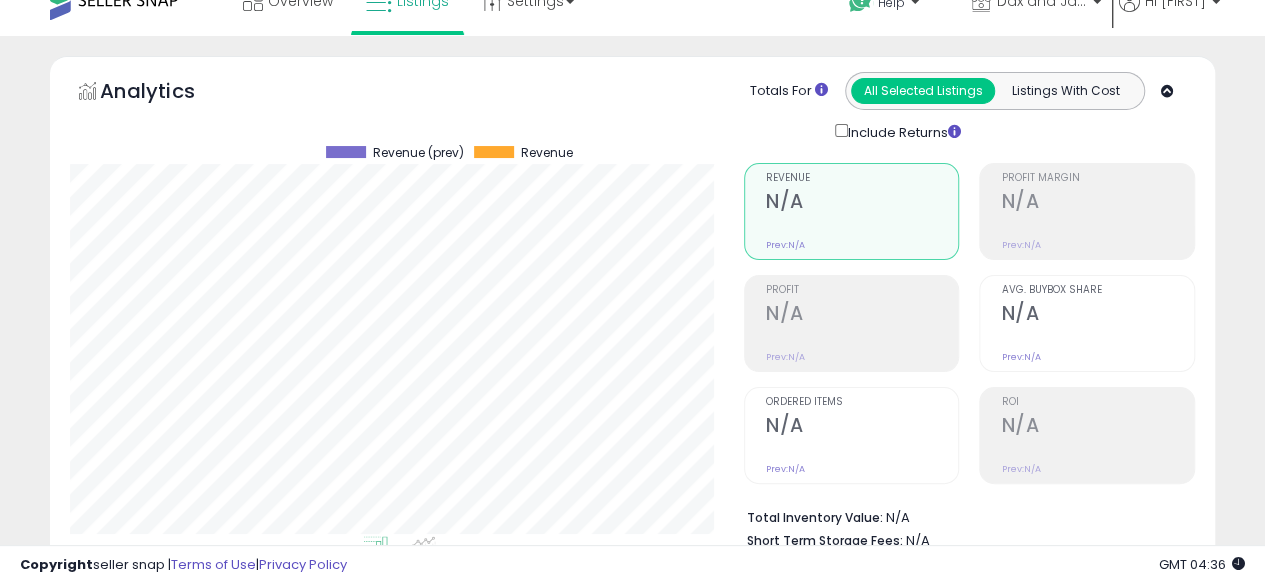 scroll, scrollTop: 0, scrollLeft: 0, axis: both 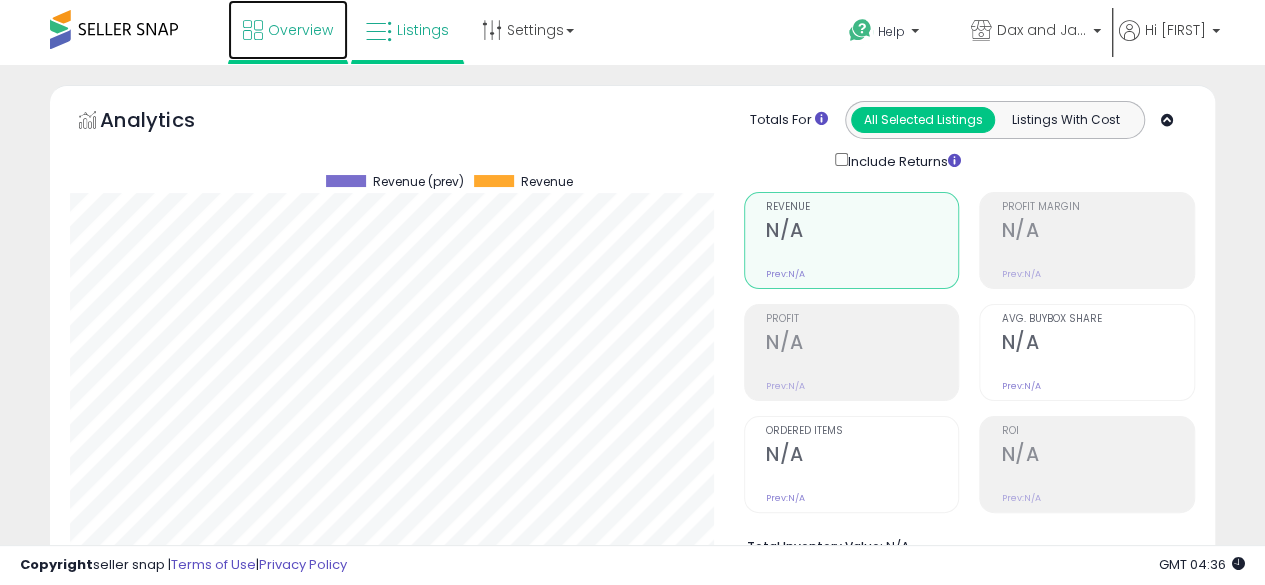 click on "Overview" at bounding box center [300, 30] 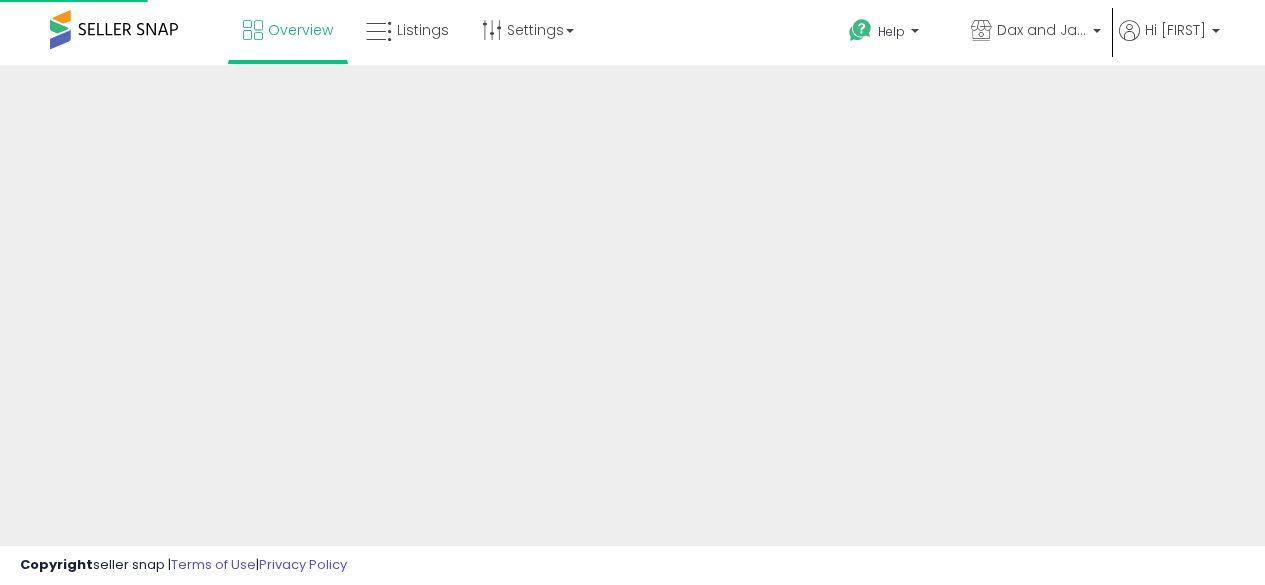 scroll, scrollTop: 0, scrollLeft: 0, axis: both 